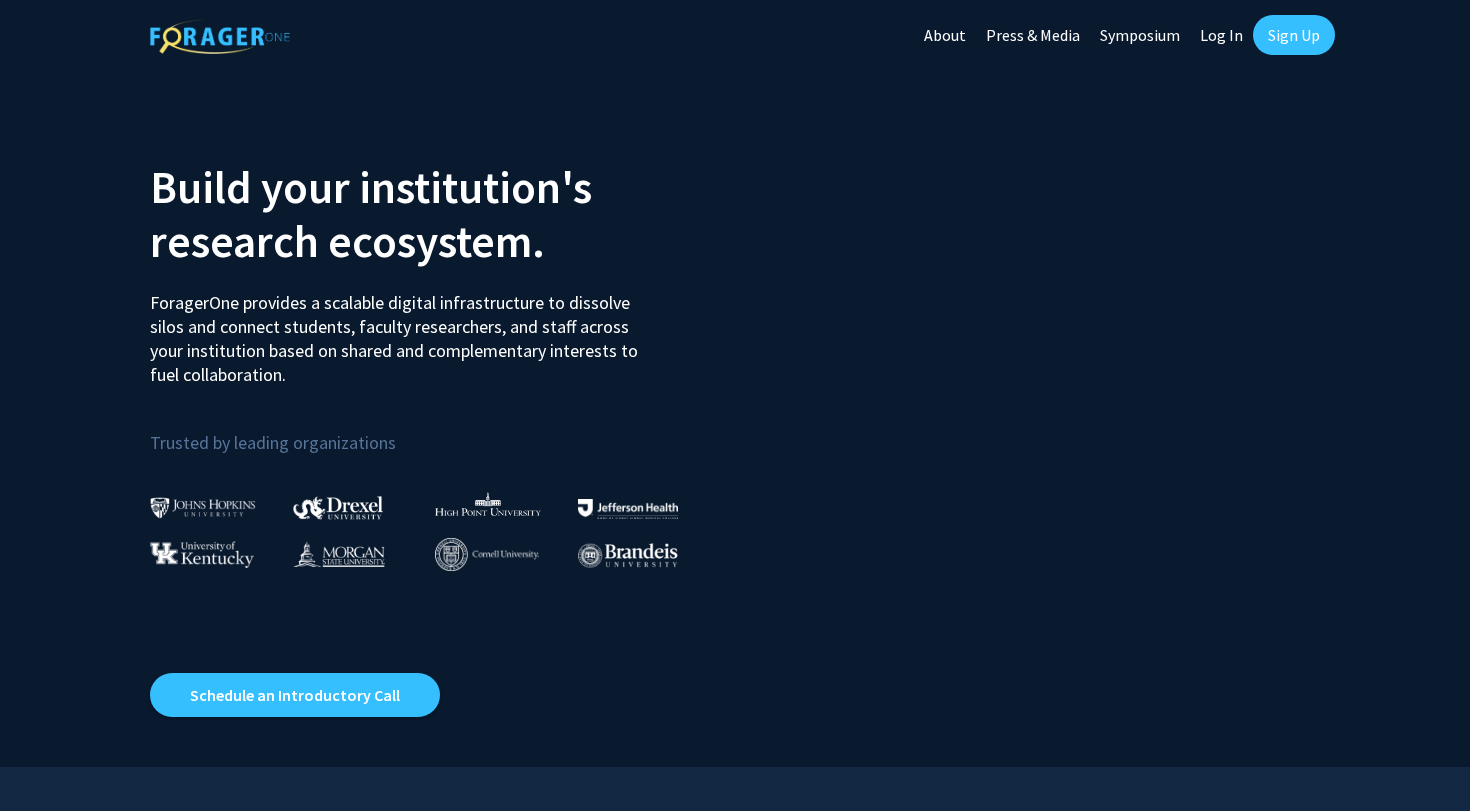 scroll, scrollTop: 0, scrollLeft: 0, axis: both 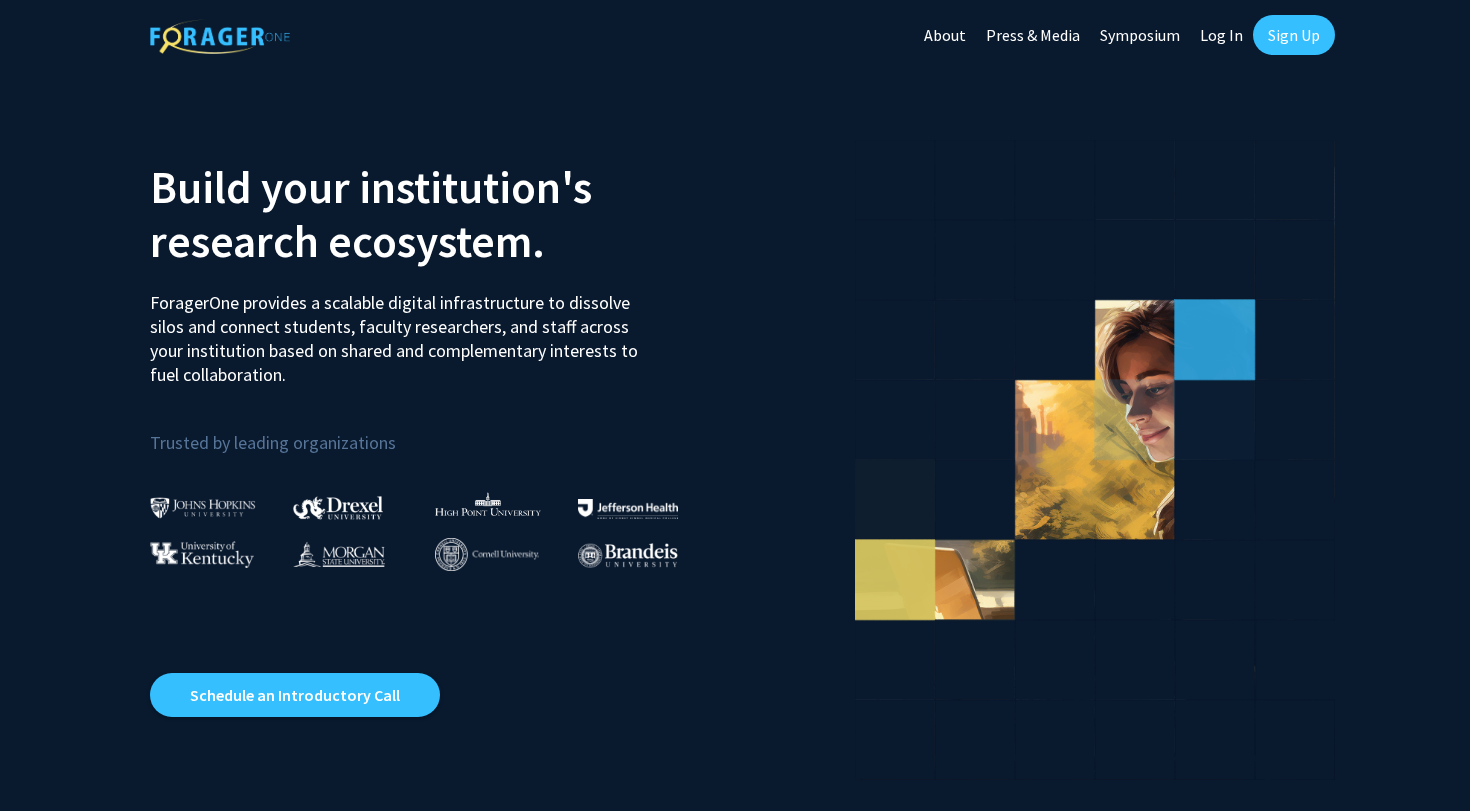 click on "Sign Up" 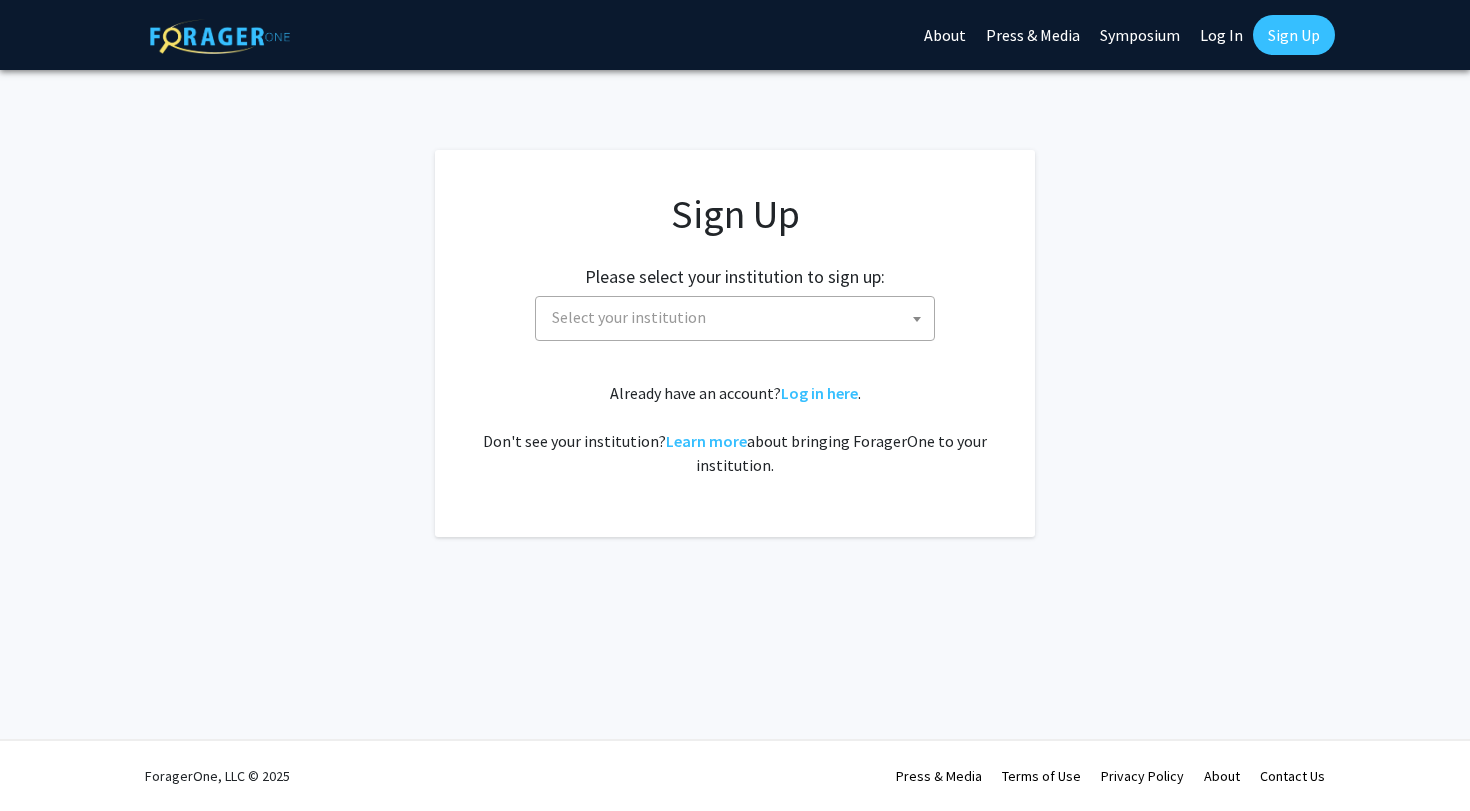 click on "Select your institution" at bounding box center [739, 317] 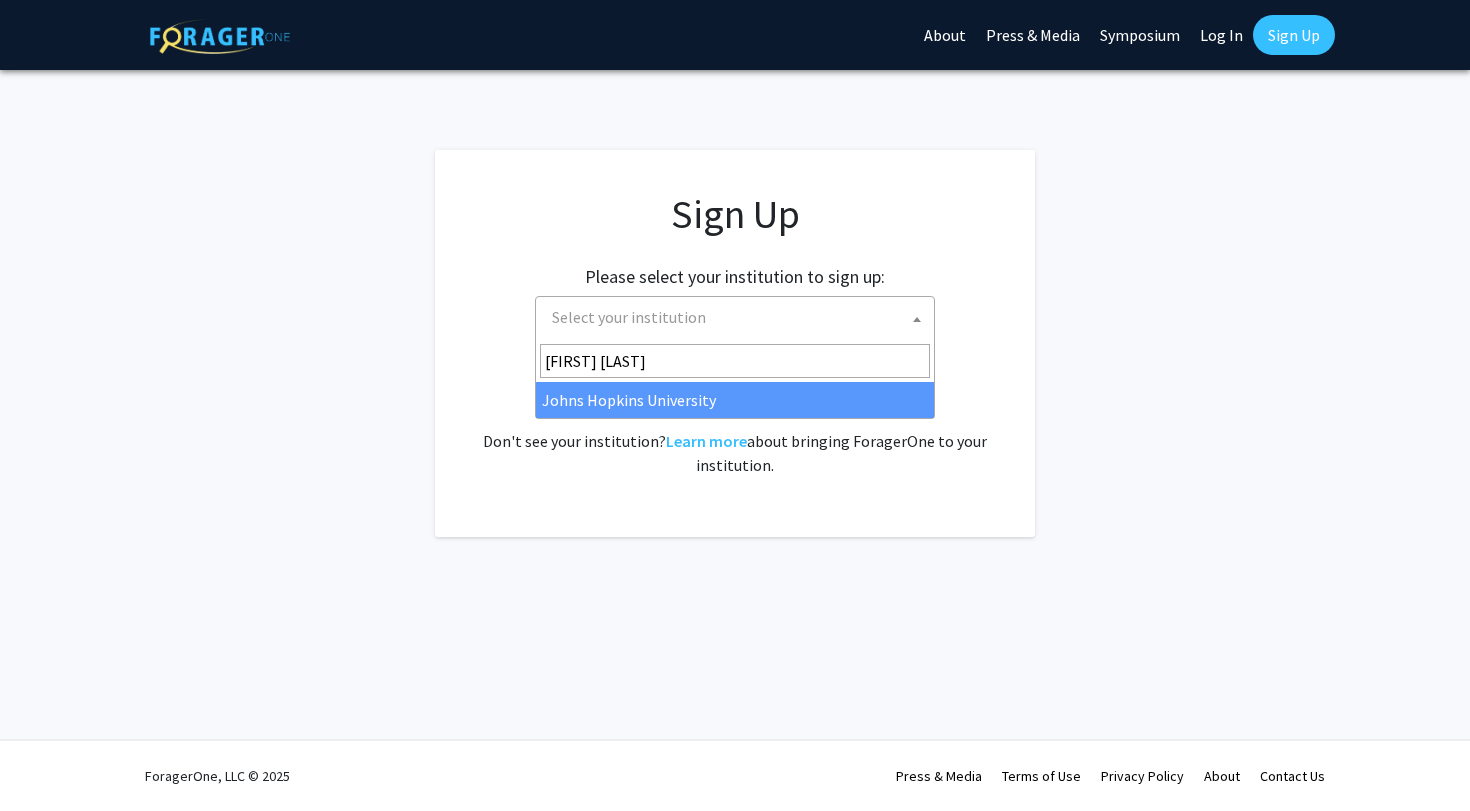 type on "[FIRST] [LAST]" 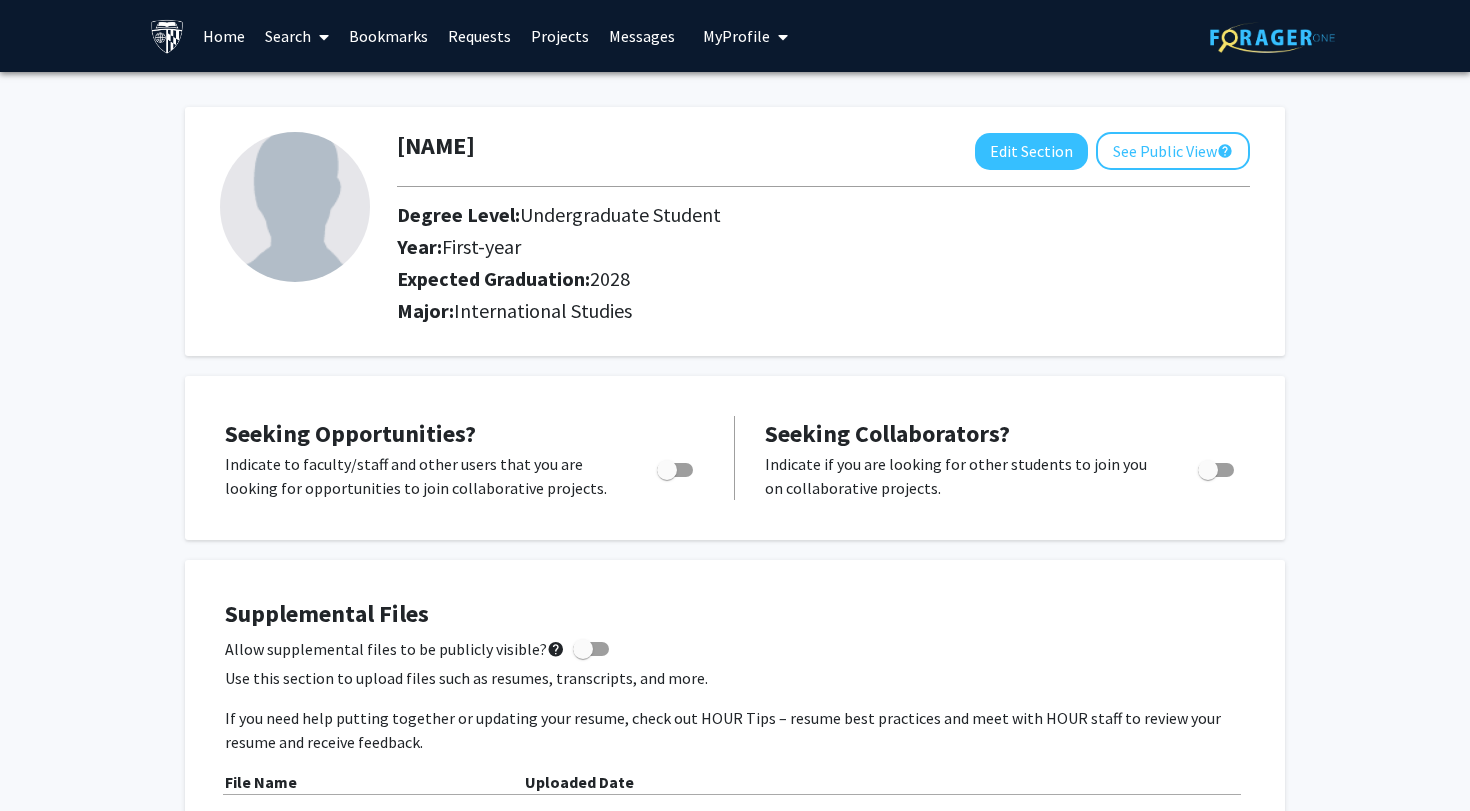 scroll, scrollTop: 0, scrollLeft: 0, axis: both 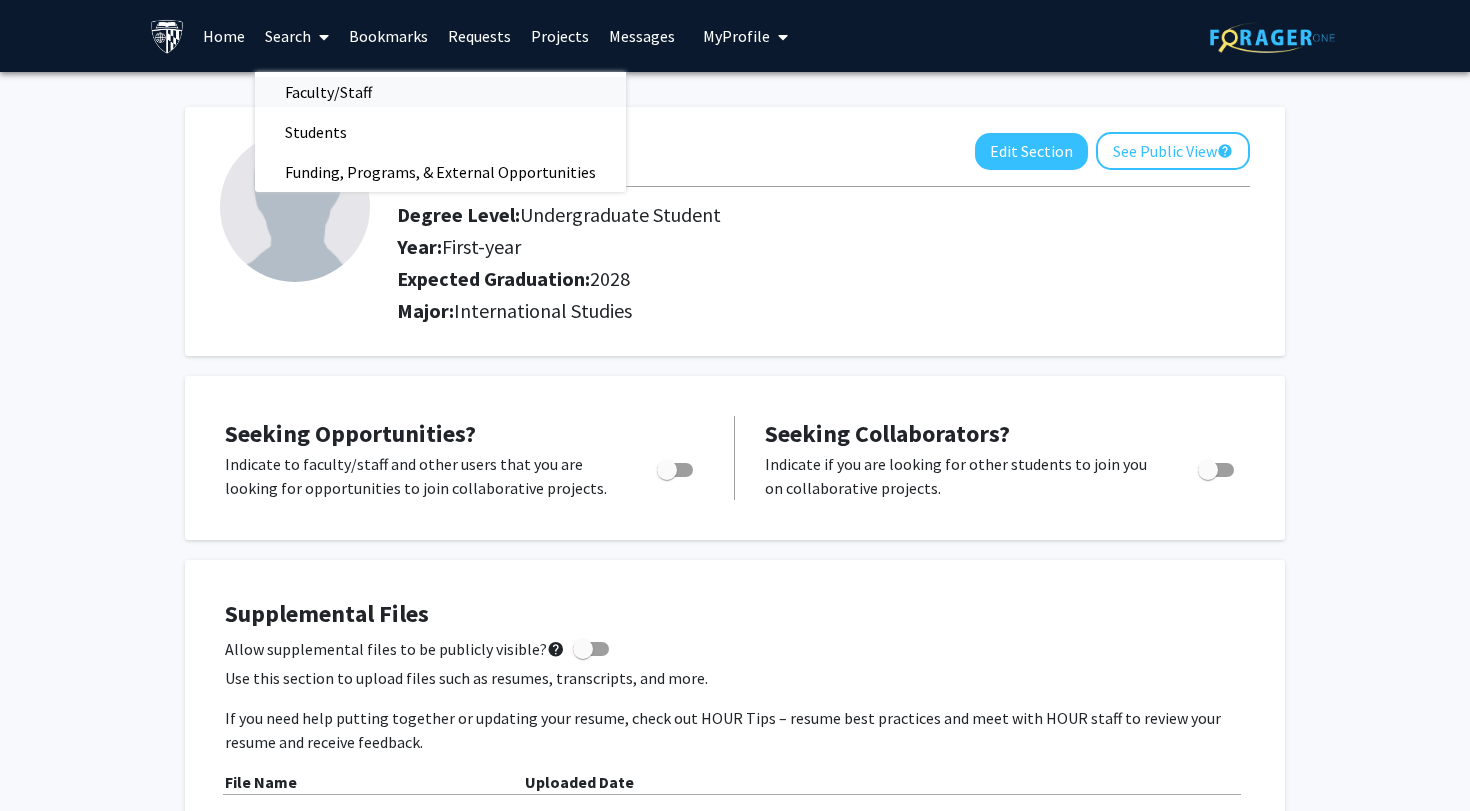 click on "Faculty/Staff" at bounding box center (328, 92) 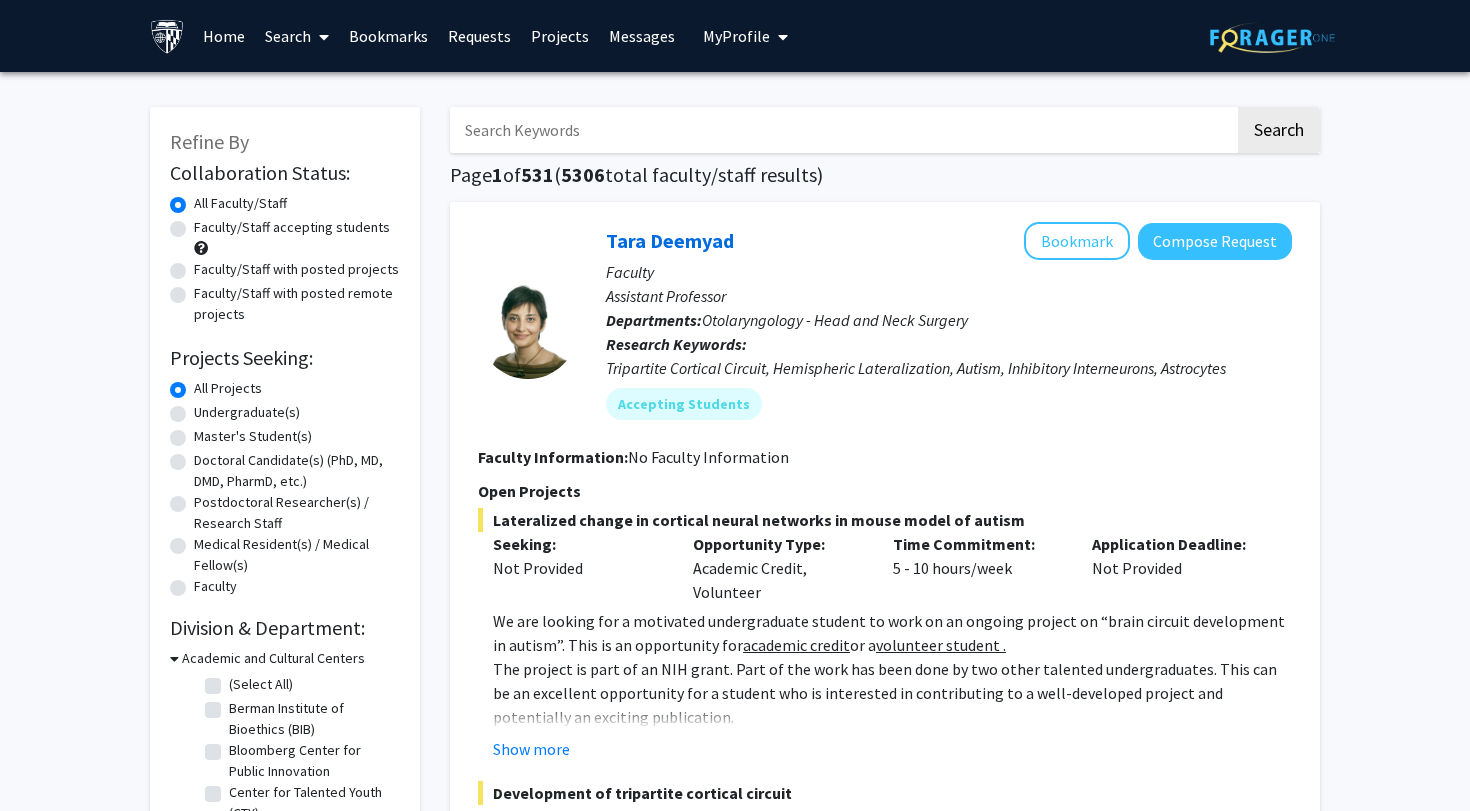 click on "Undergraduate(s)" 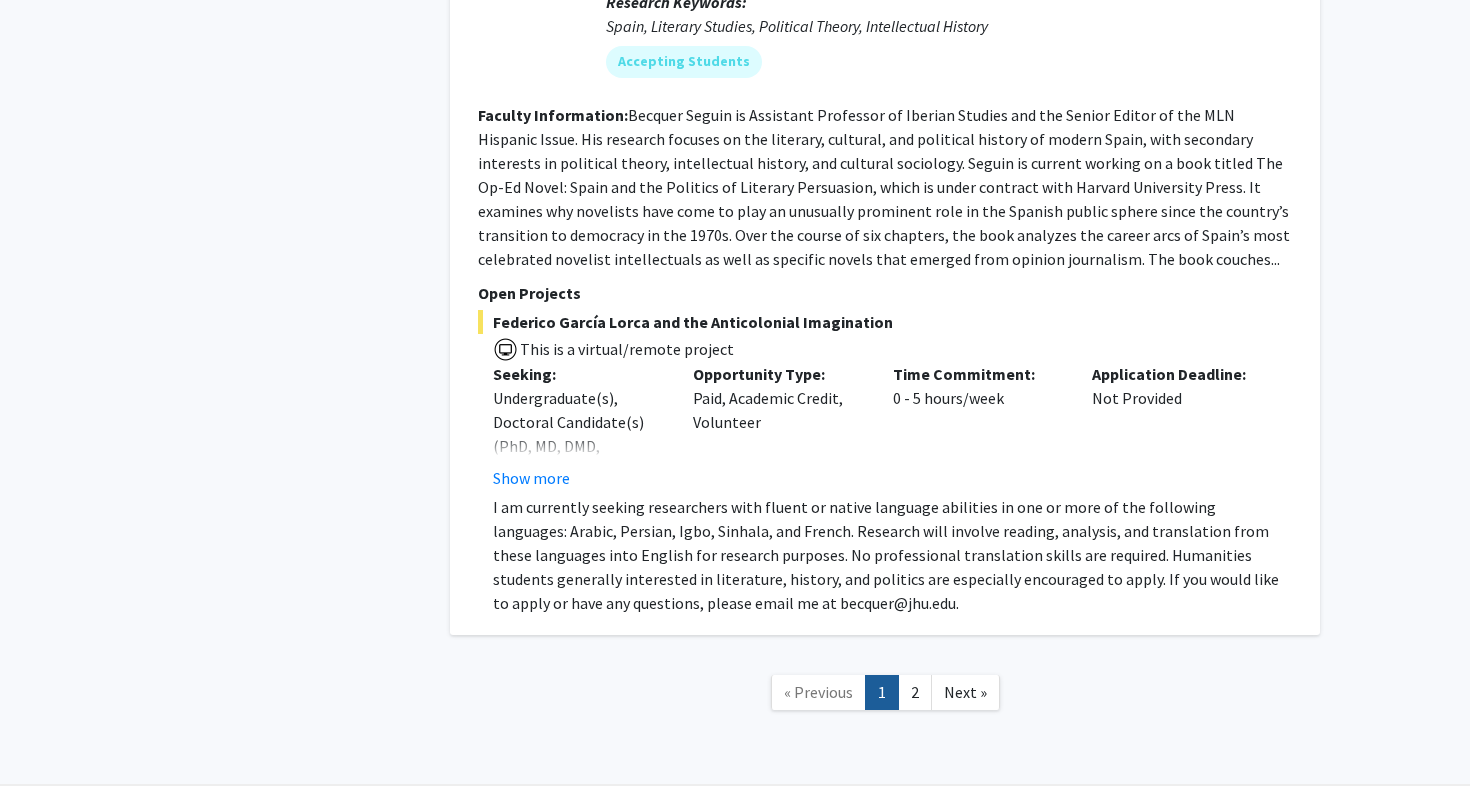 scroll, scrollTop: 8404, scrollLeft: 0, axis: vertical 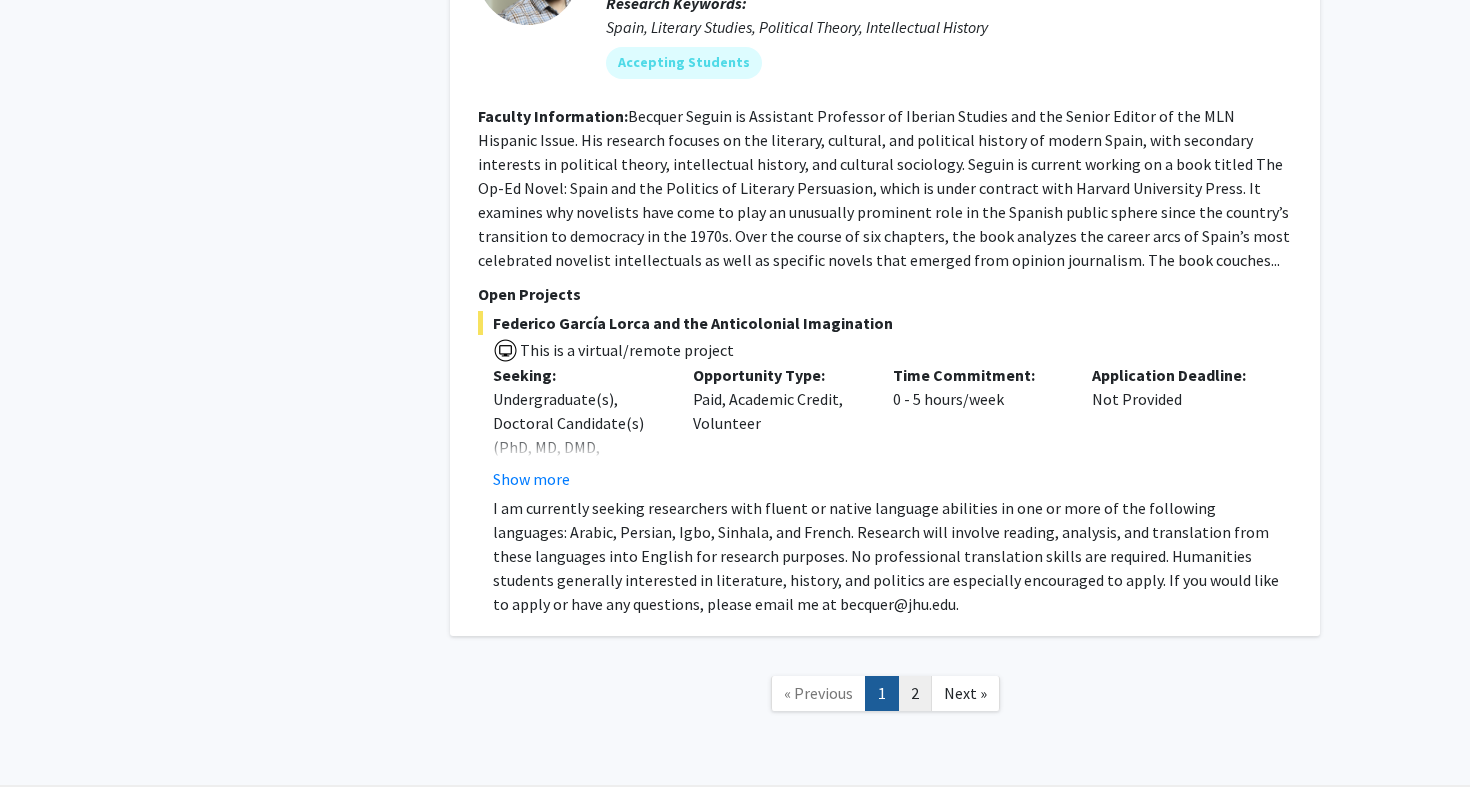 click on "2" 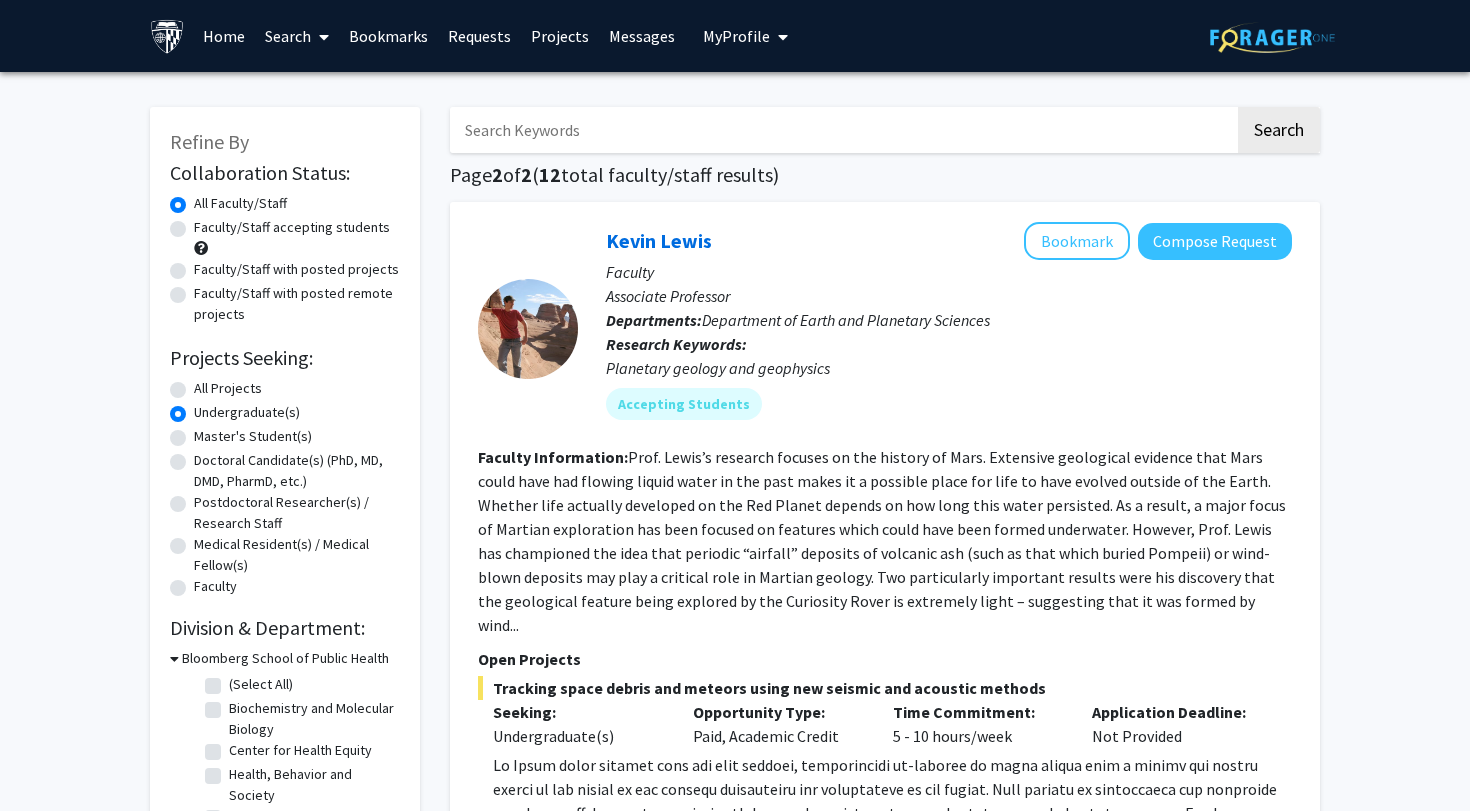 scroll, scrollTop: 0, scrollLeft: 0, axis: both 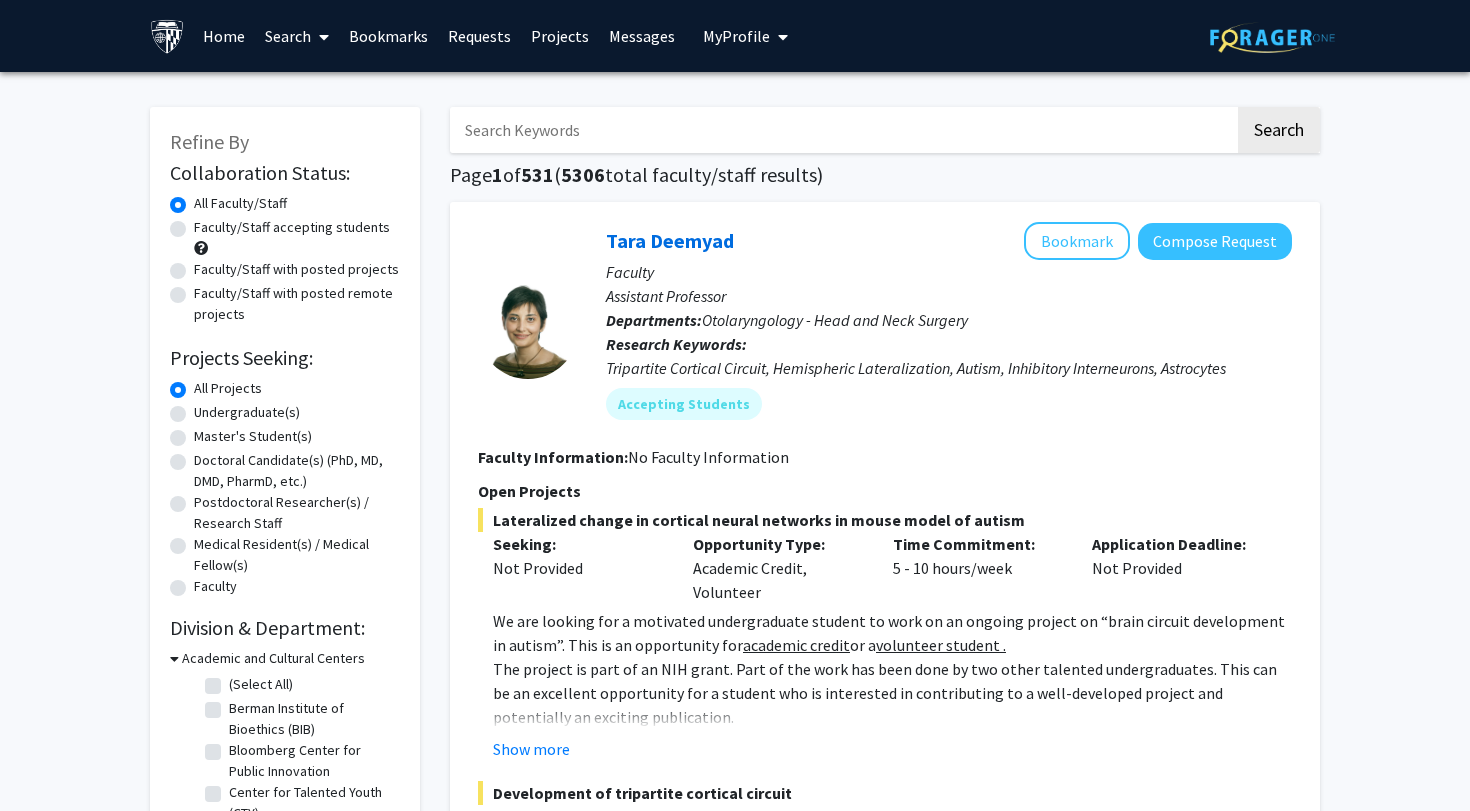 click on "Search" at bounding box center [297, 36] 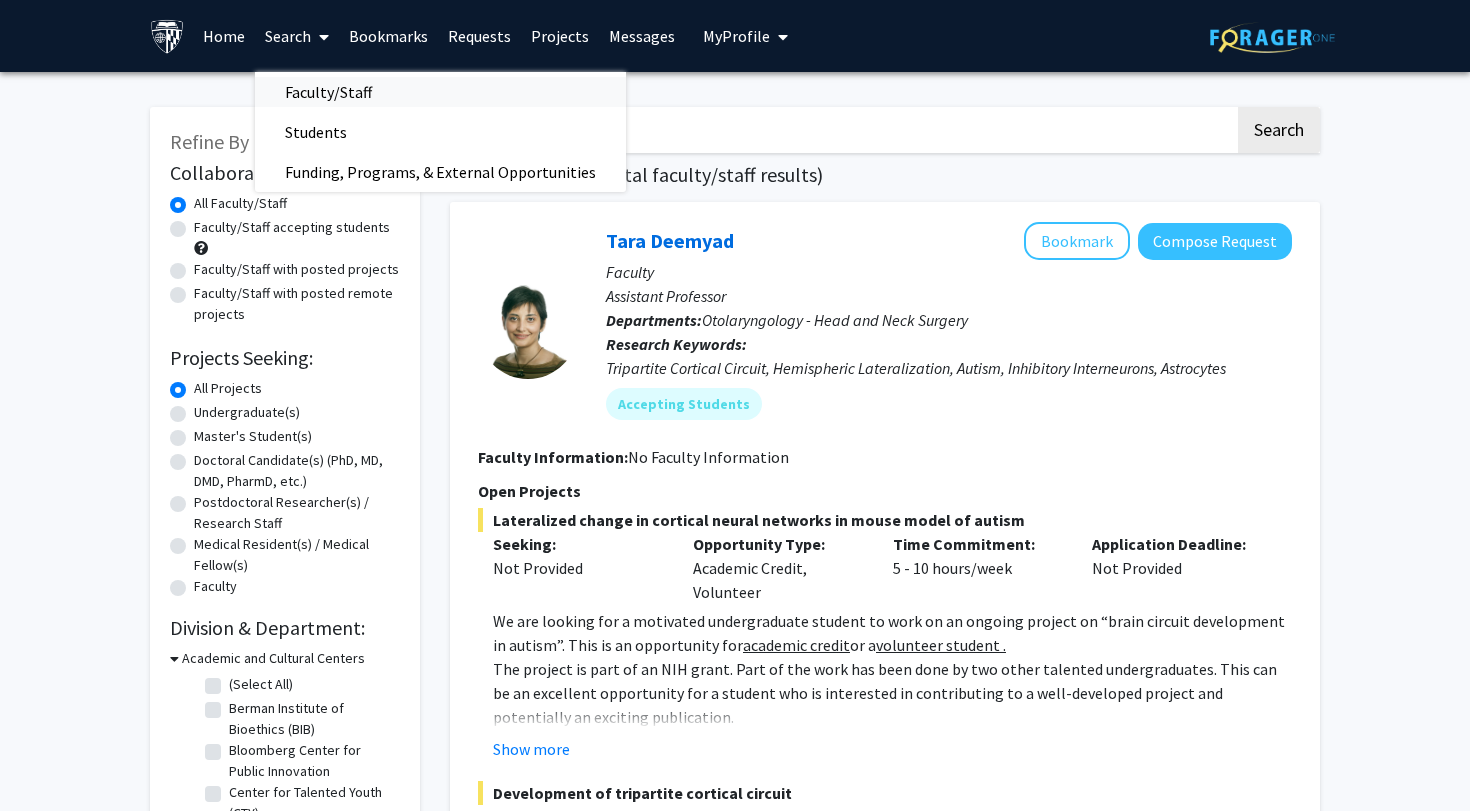click on "Faculty/Staff" at bounding box center [328, 92] 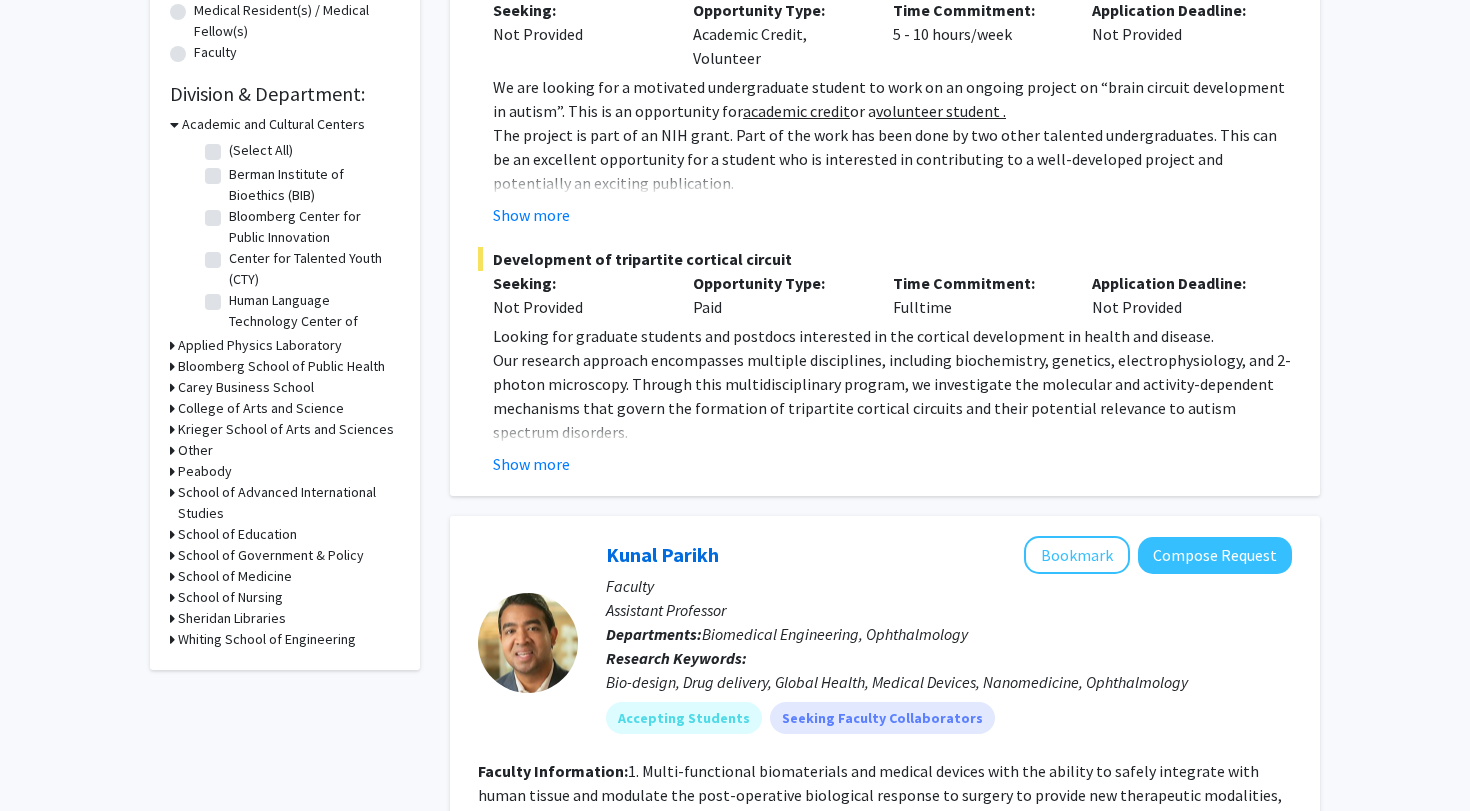 scroll, scrollTop: 536, scrollLeft: 0, axis: vertical 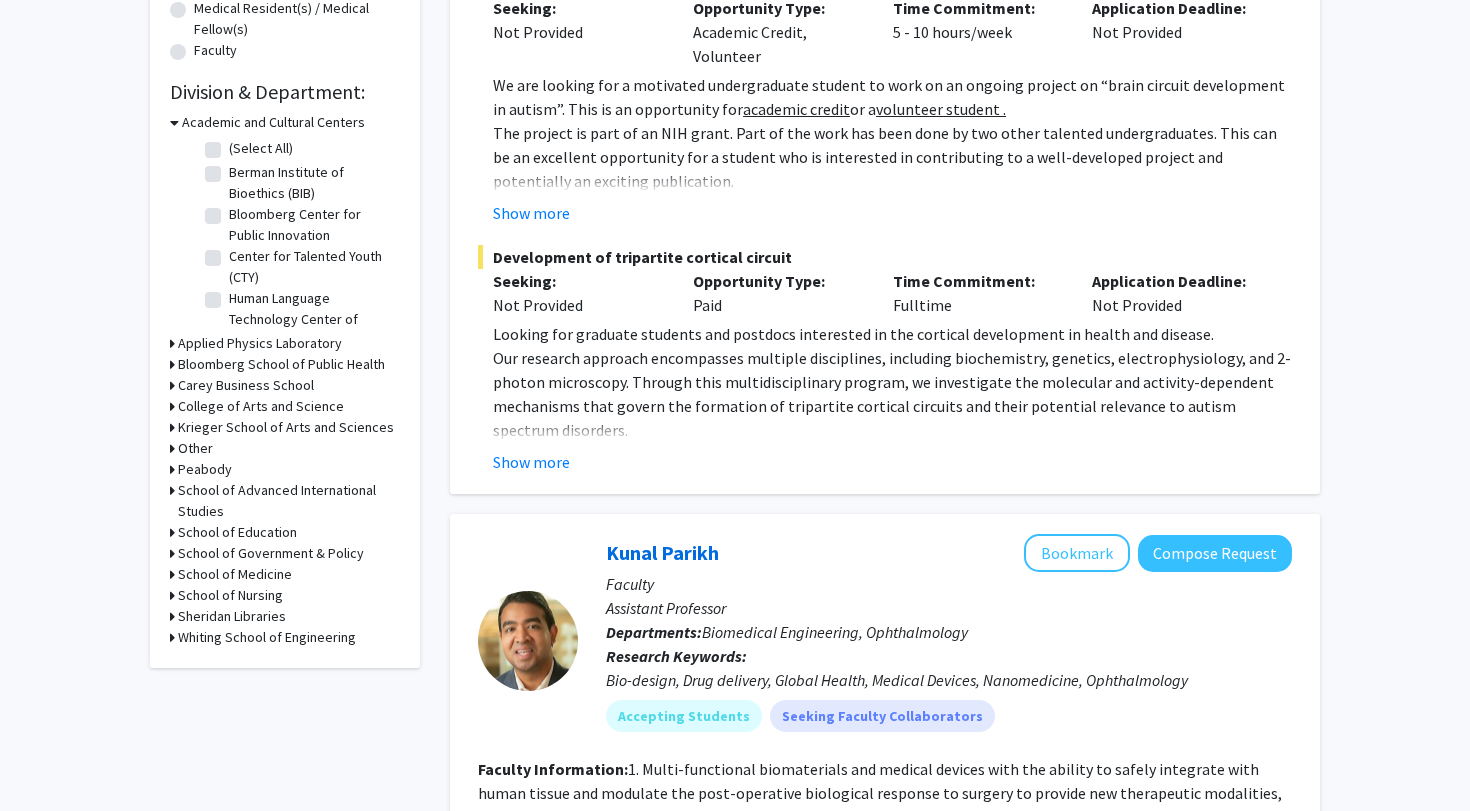 click 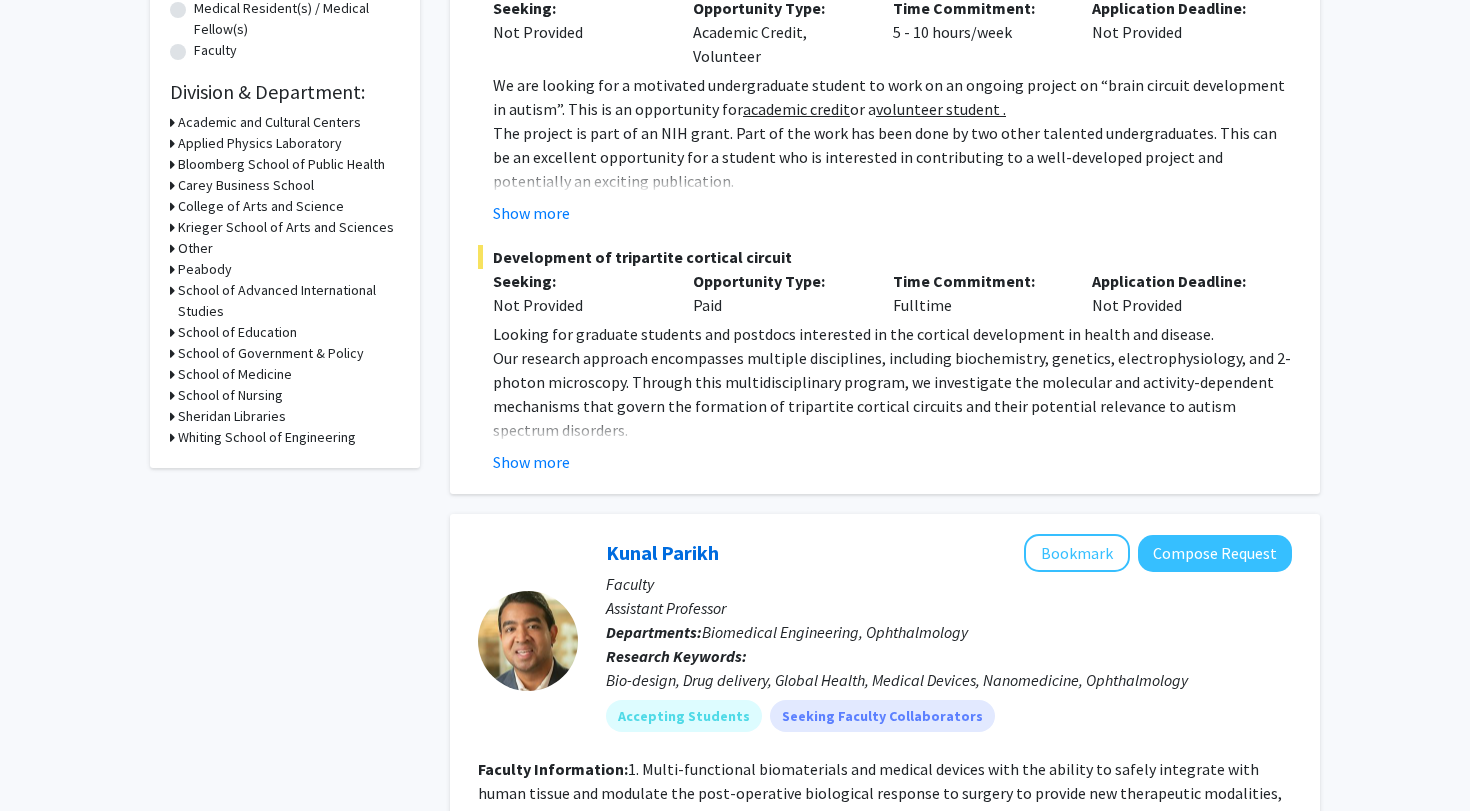 click on "Krieger School of Arts and Sciences" at bounding box center (286, 227) 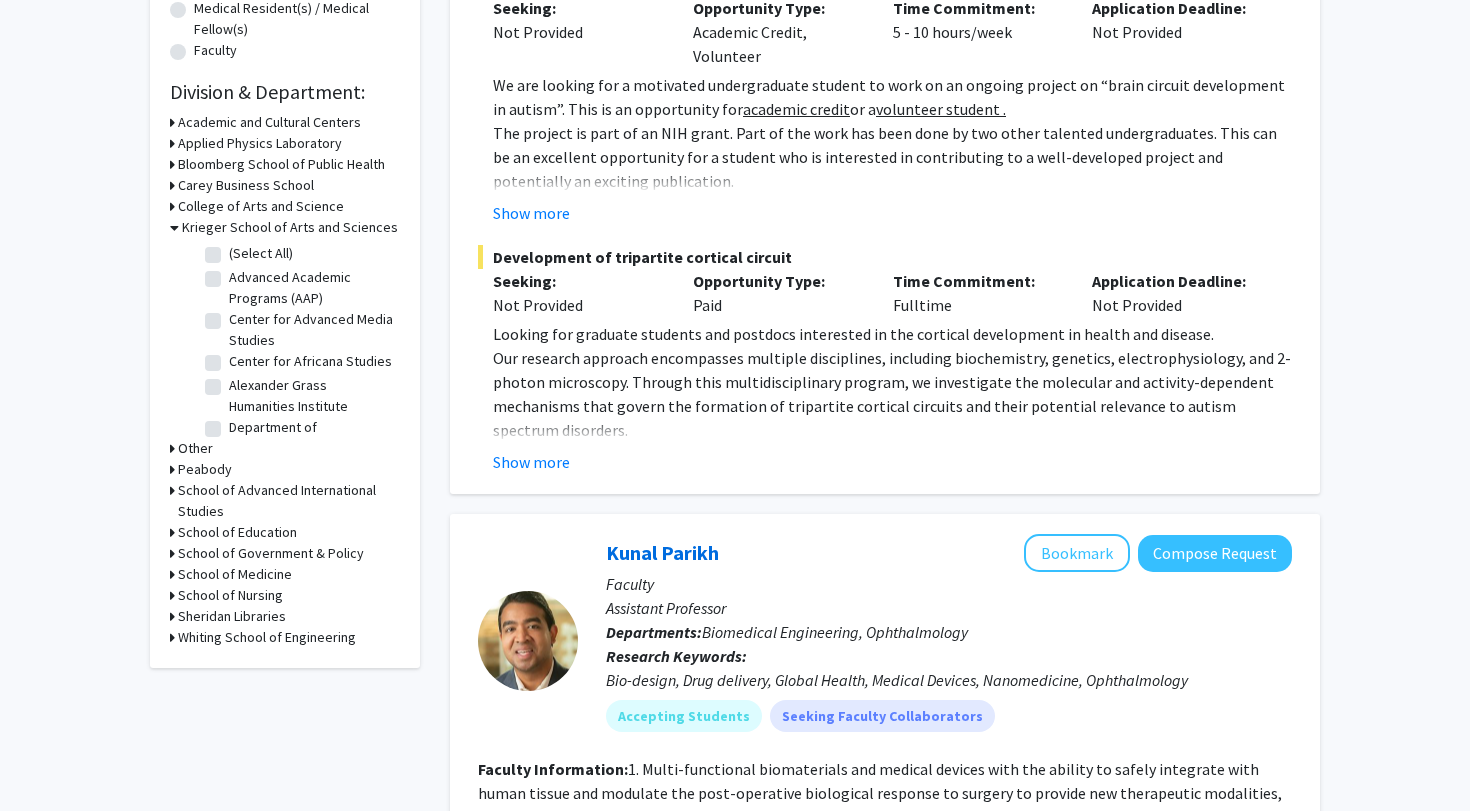 scroll, scrollTop: 0, scrollLeft: 0, axis: both 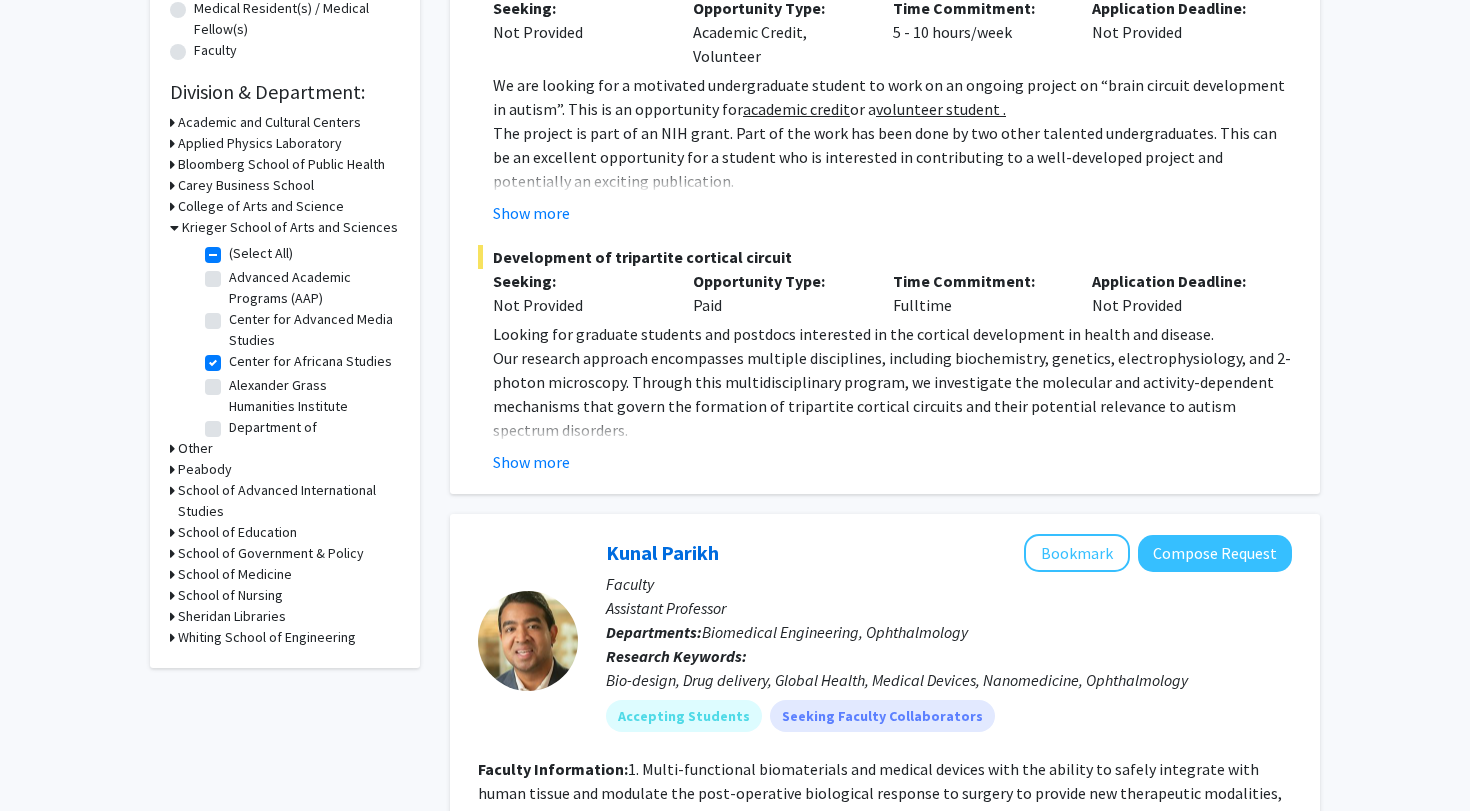 checkbox on "true" 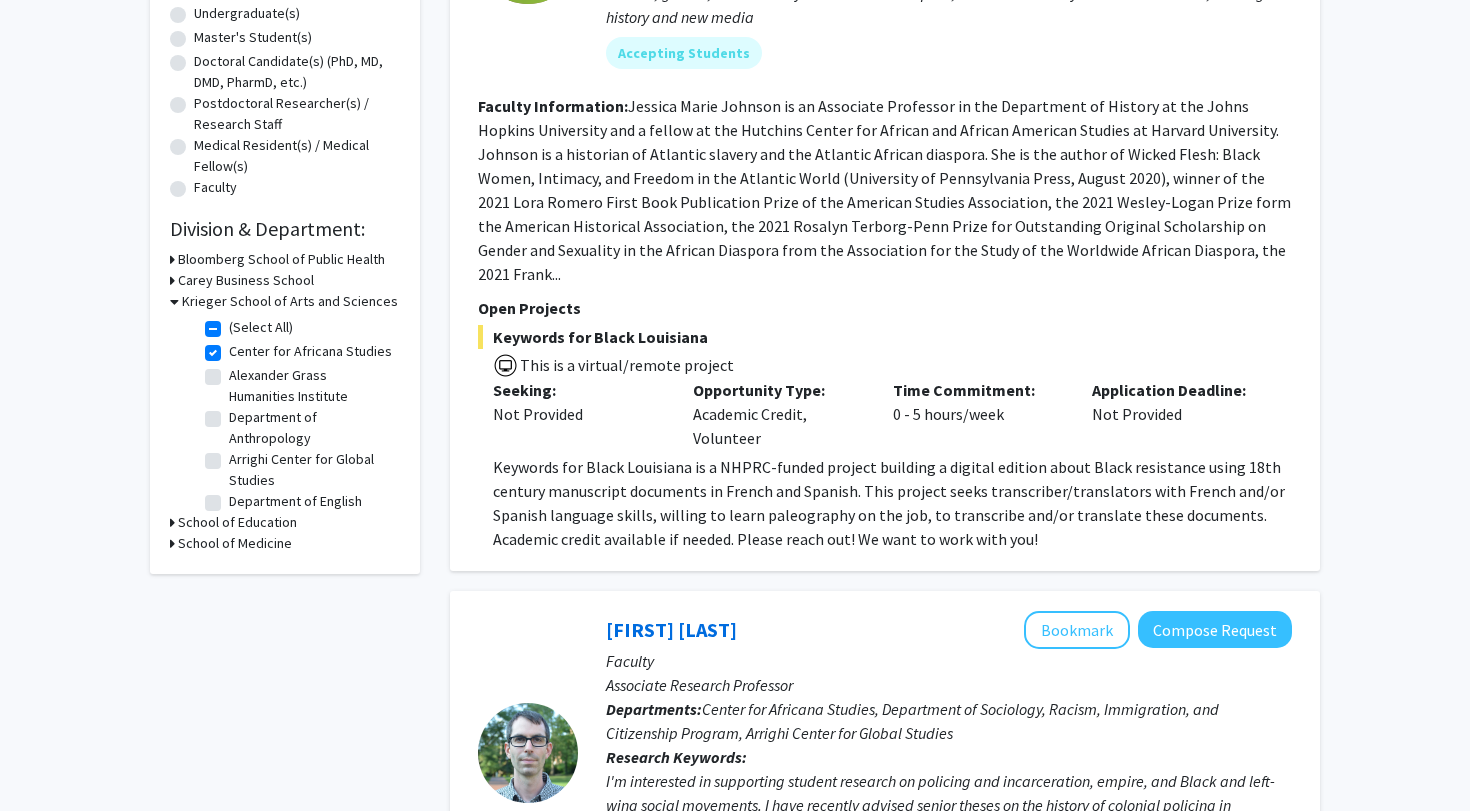 scroll, scrollTop: 417, scrollLeft: 0, axis: vertical 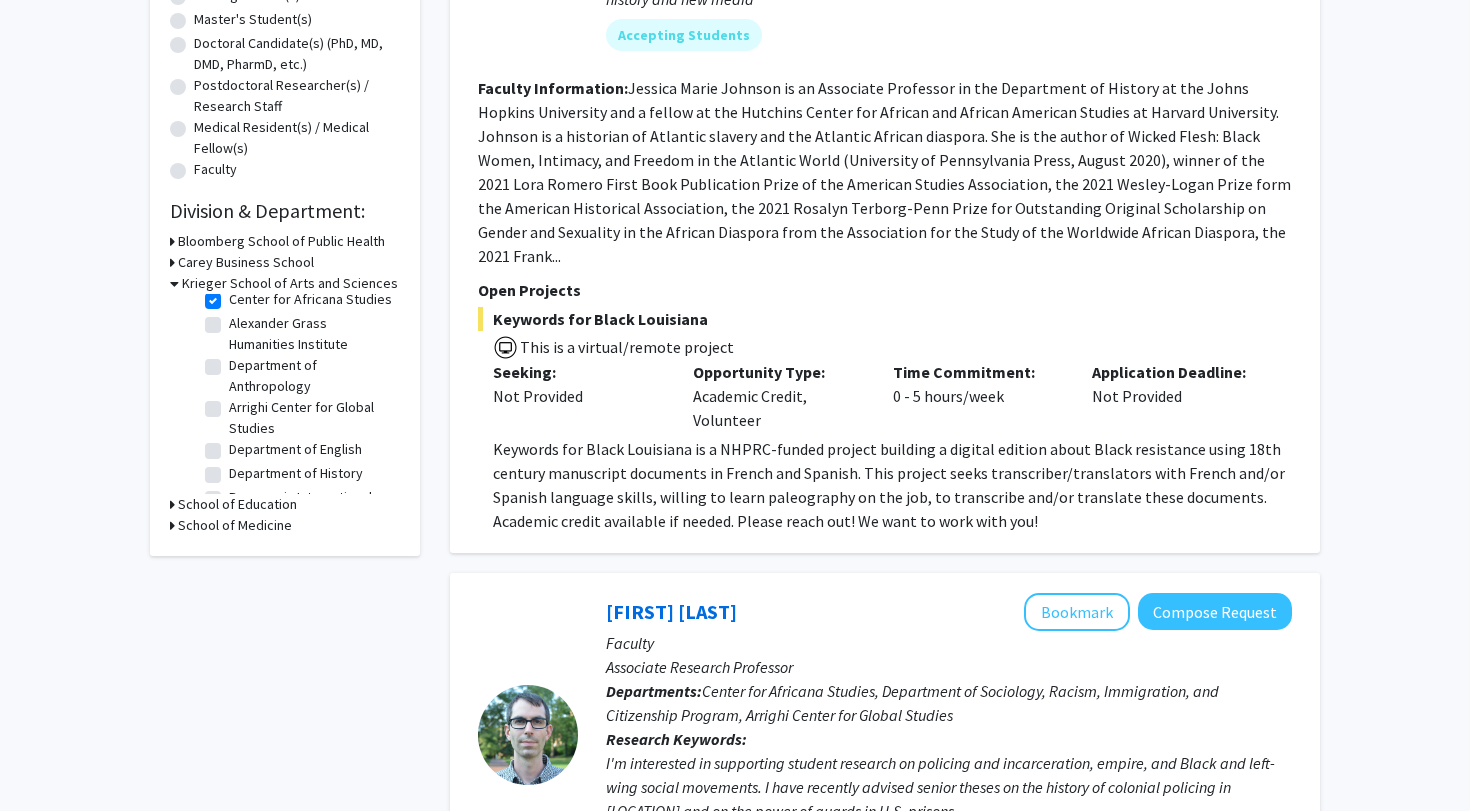 click on "Department of Anthropology" 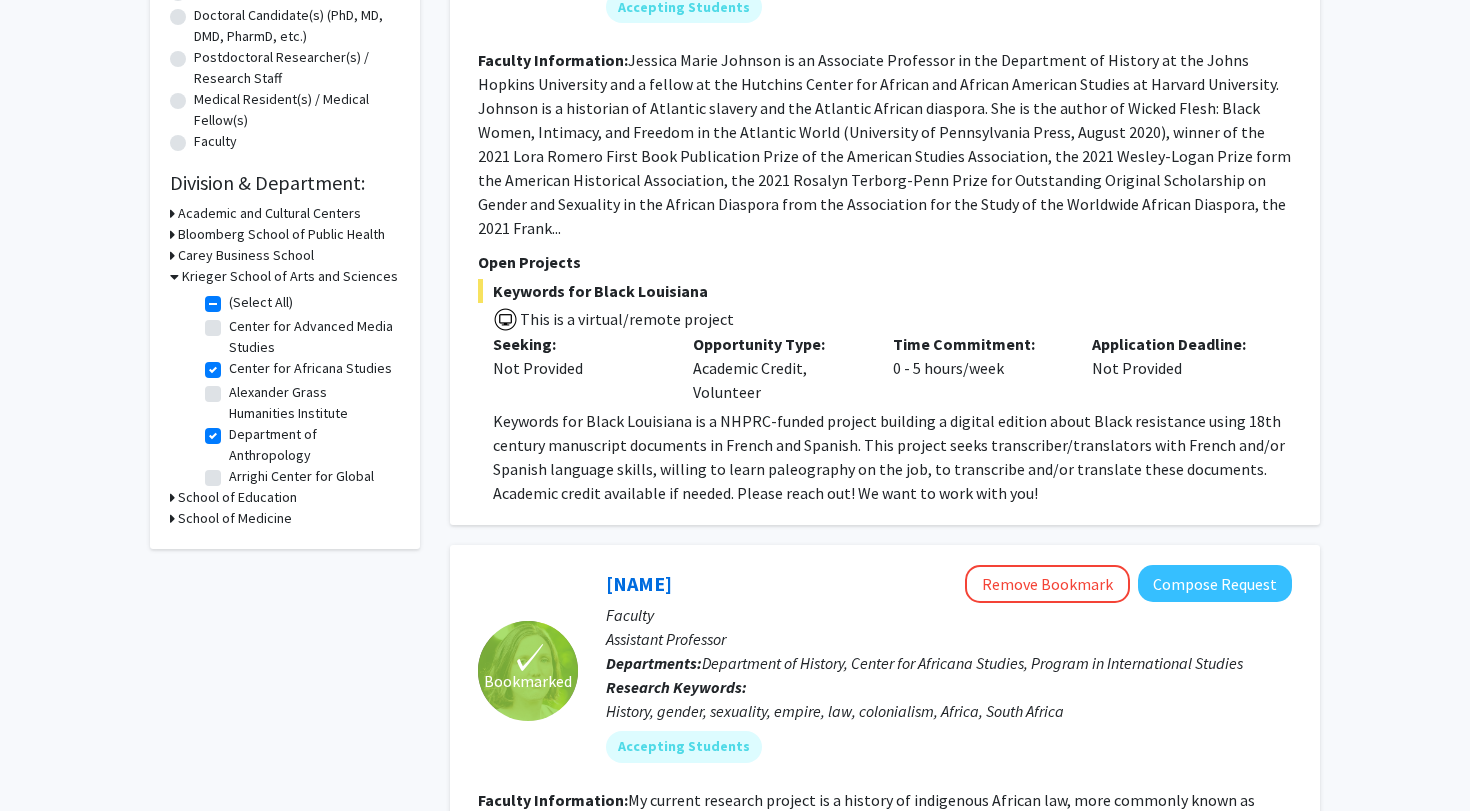 scroll, scrollTop: 448, scrollLeft: 0, axis: vertical 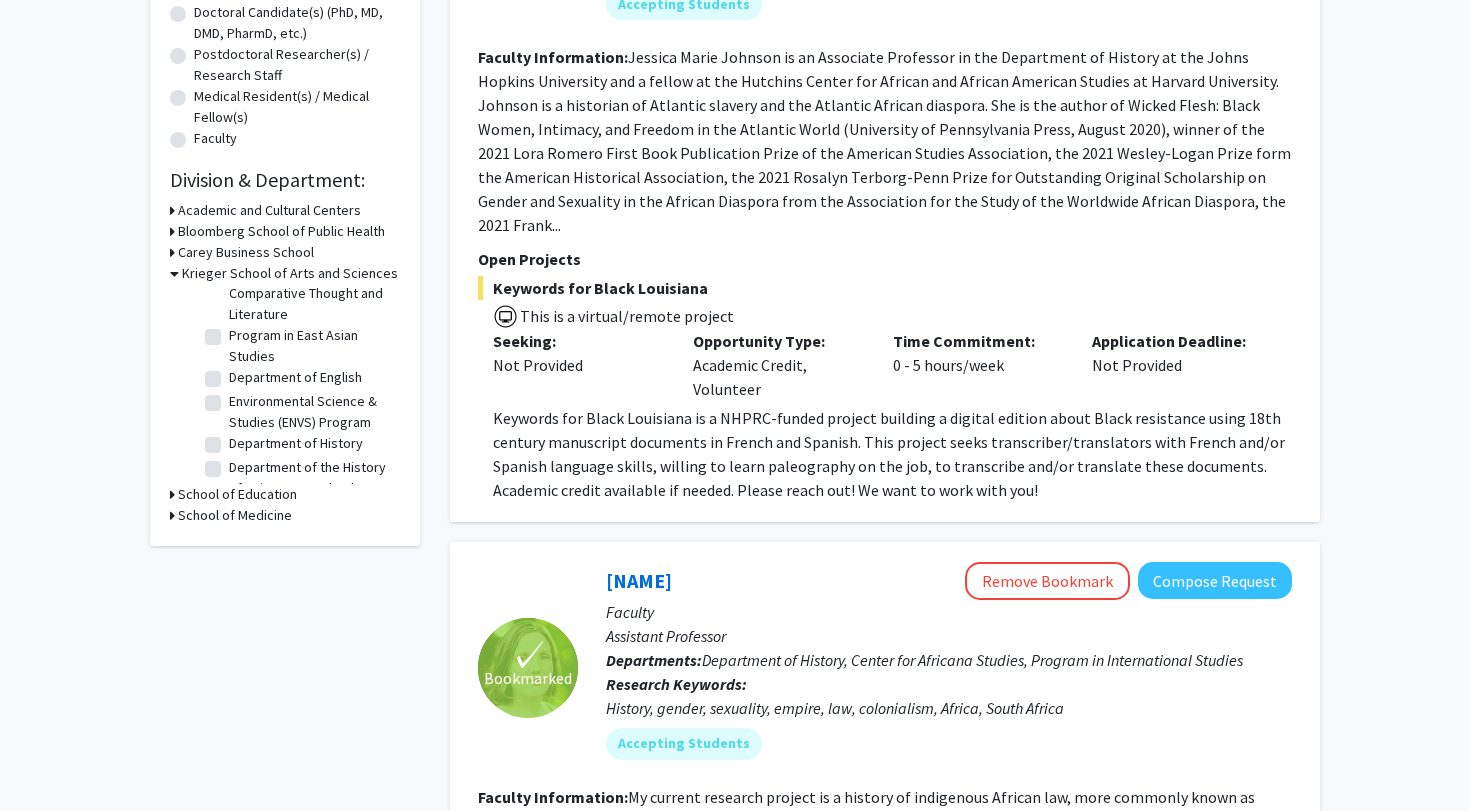 click on "Department of History" 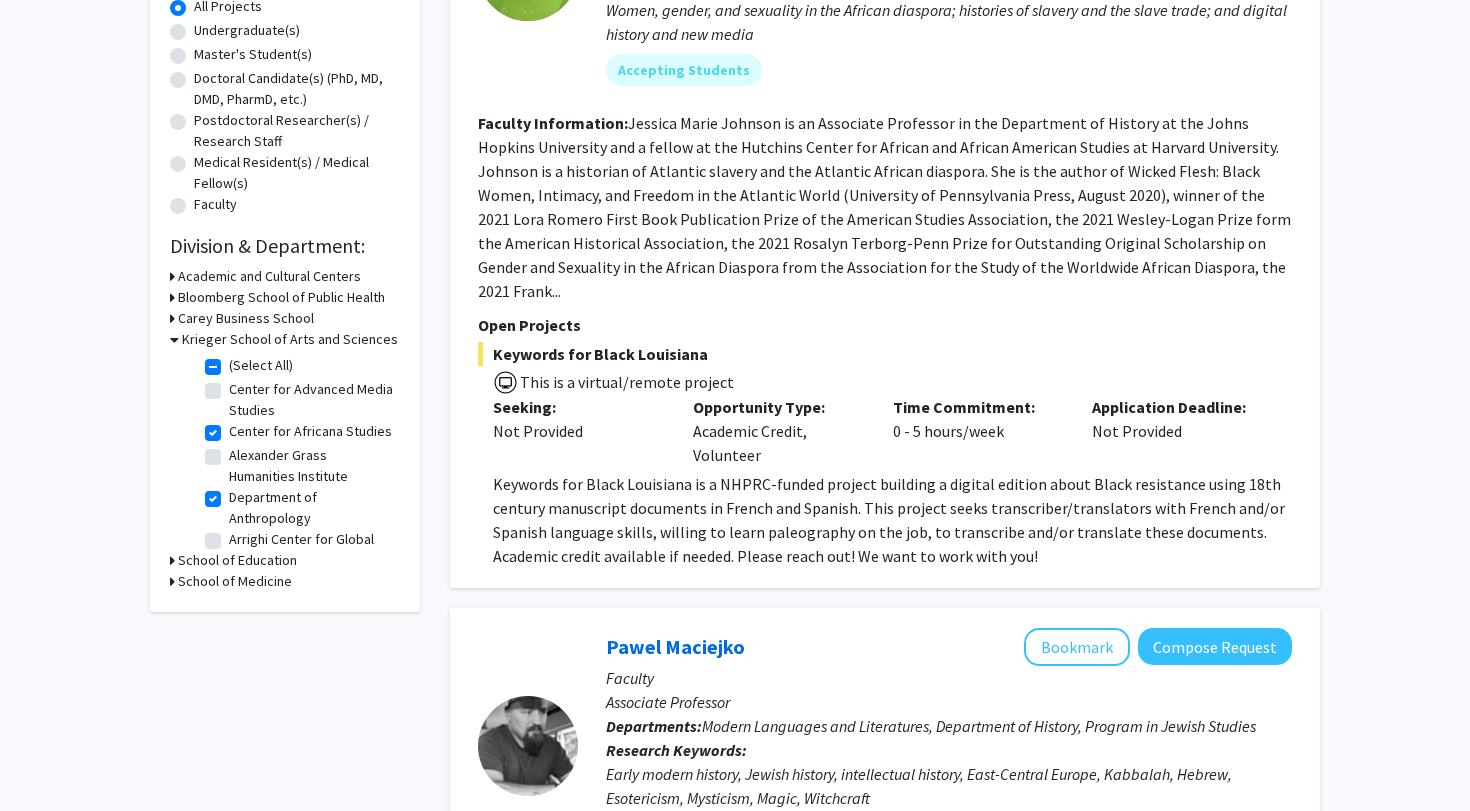 scroll, scrollTop: 486, scrollLeft: 0, axis: vertical 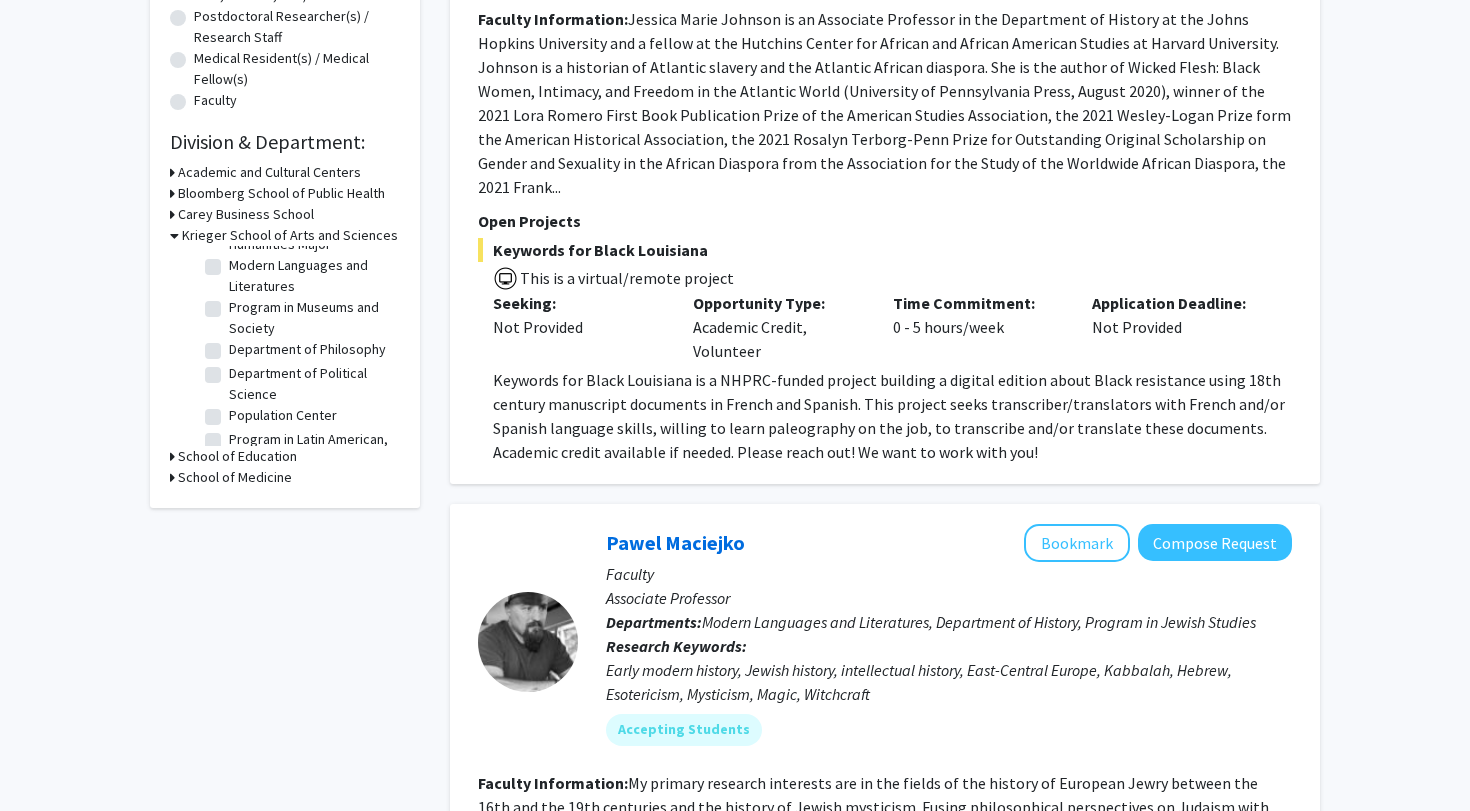 click on "Department of Political Science" 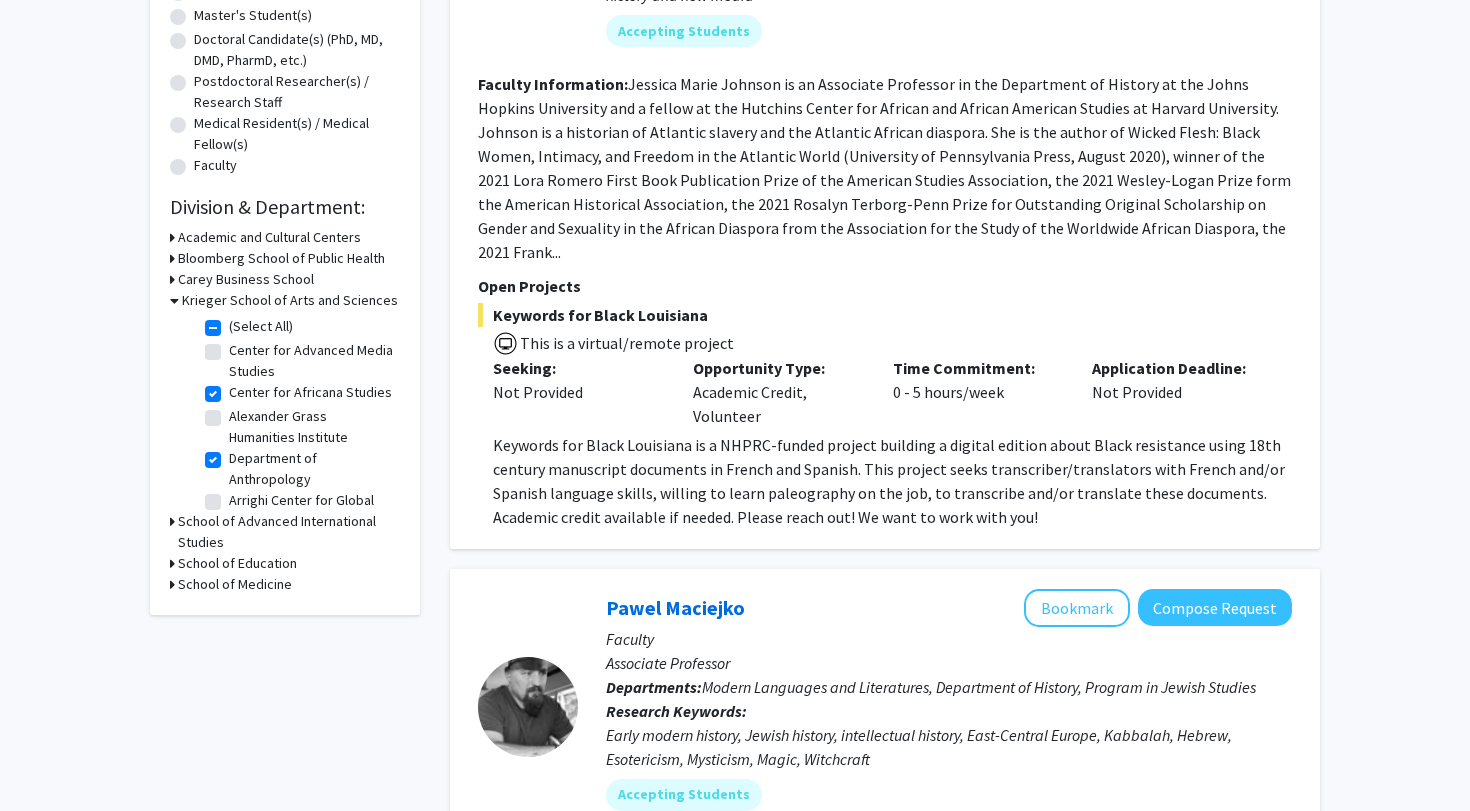 scroll, scrollTop: 546, scrollLeft: 0, axis: vertical 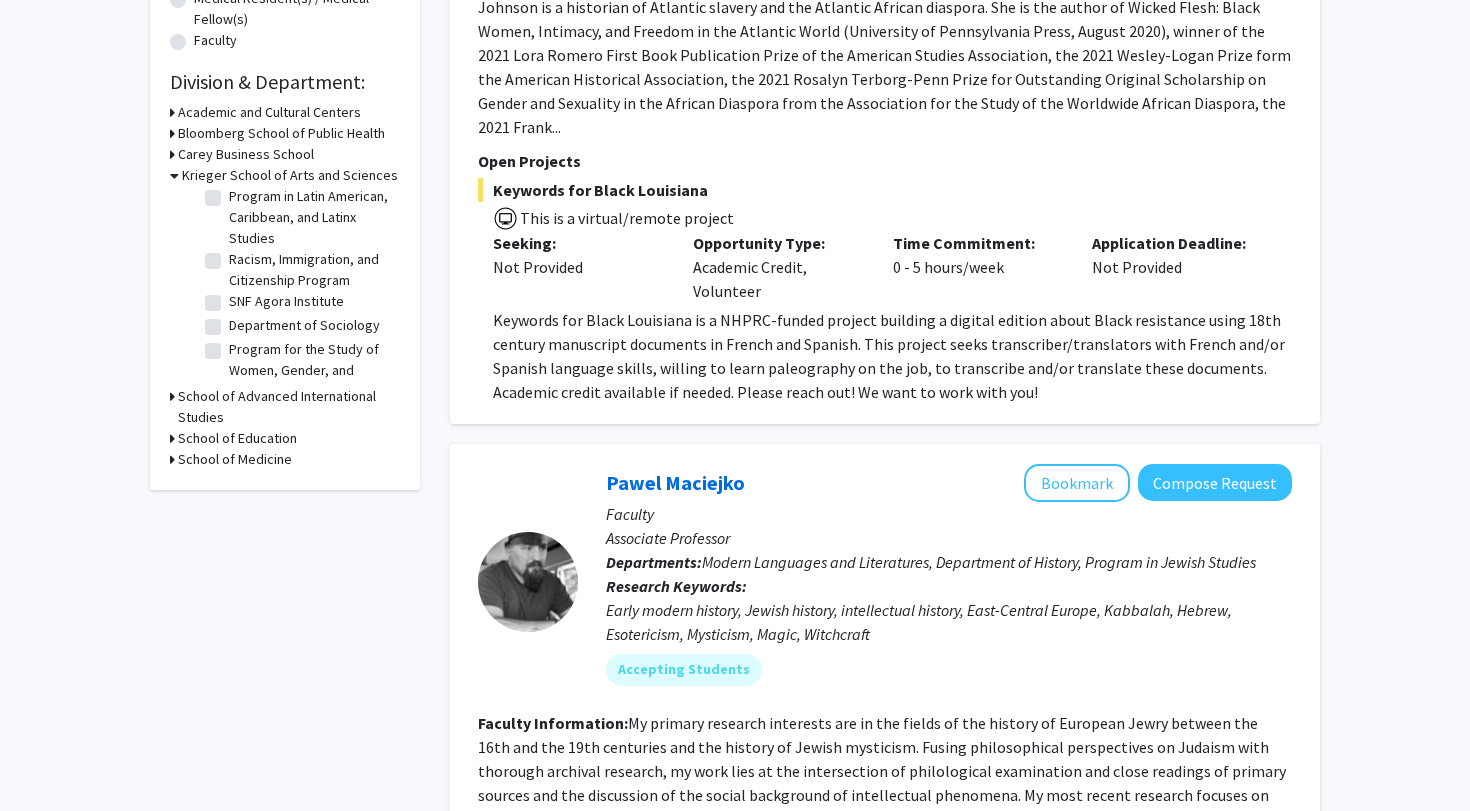 click on "Krieger School of Arts and Sciences" 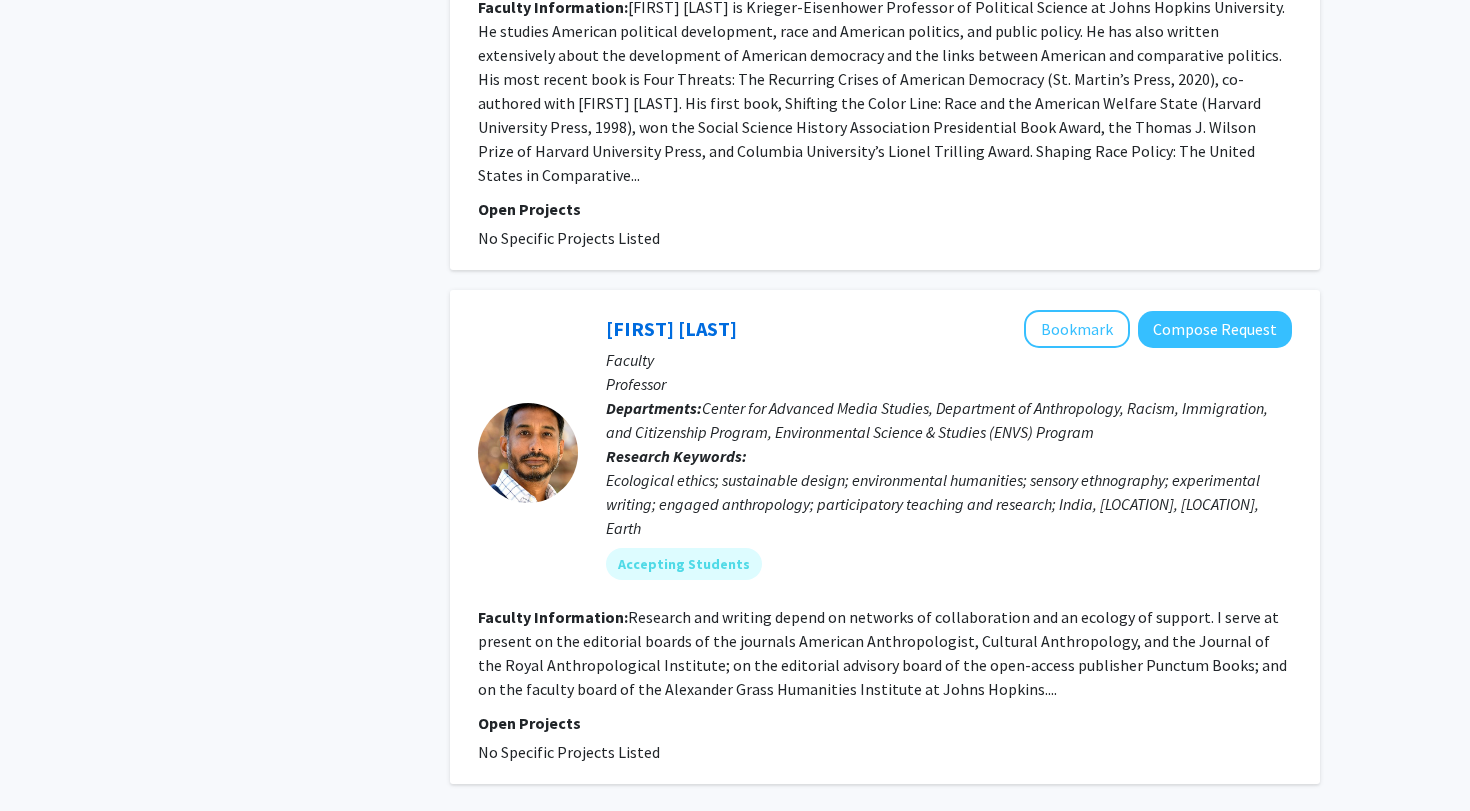 scroll, scrollTop: 5349, scrollLeft: 0, axis: vertical 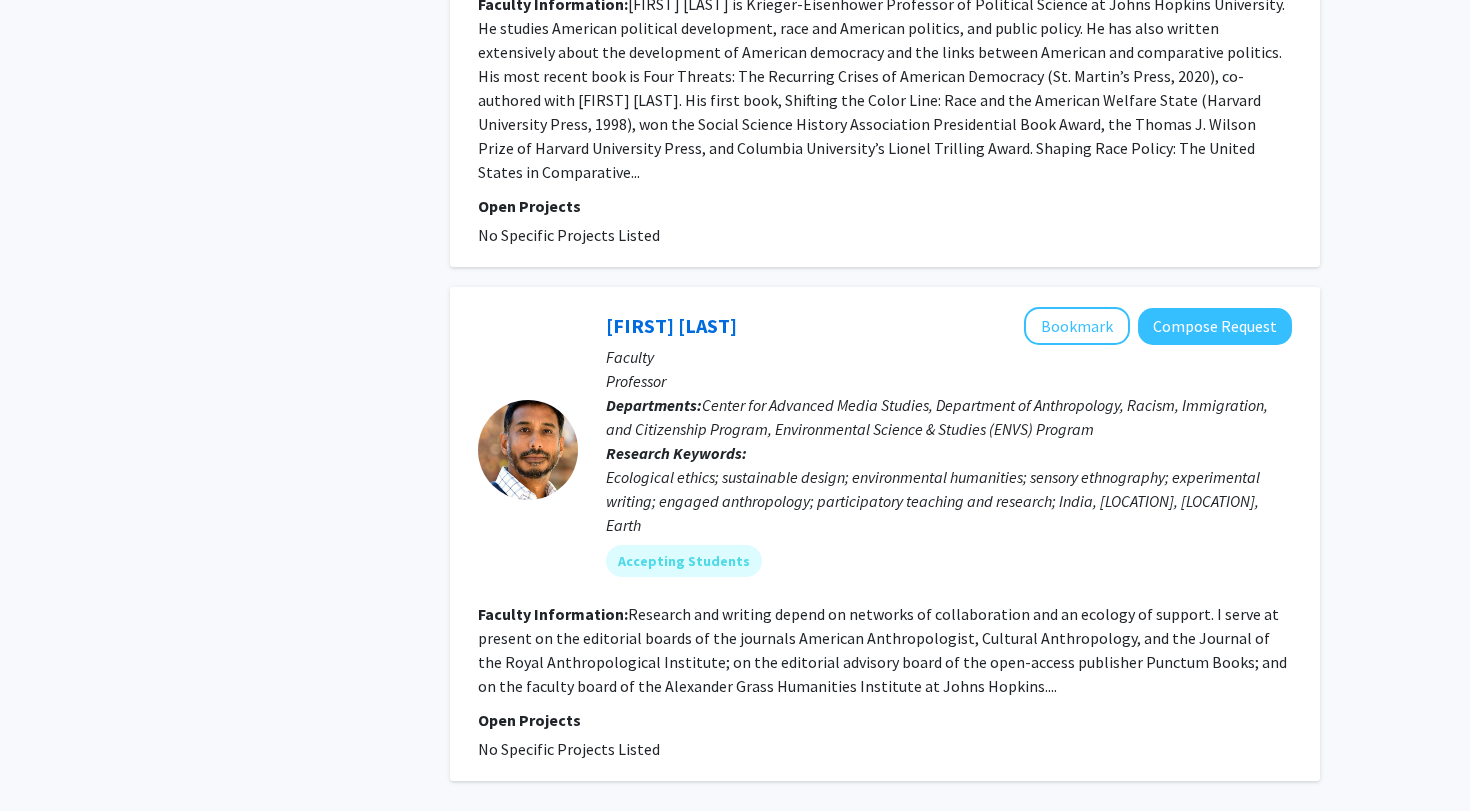 click on "2" 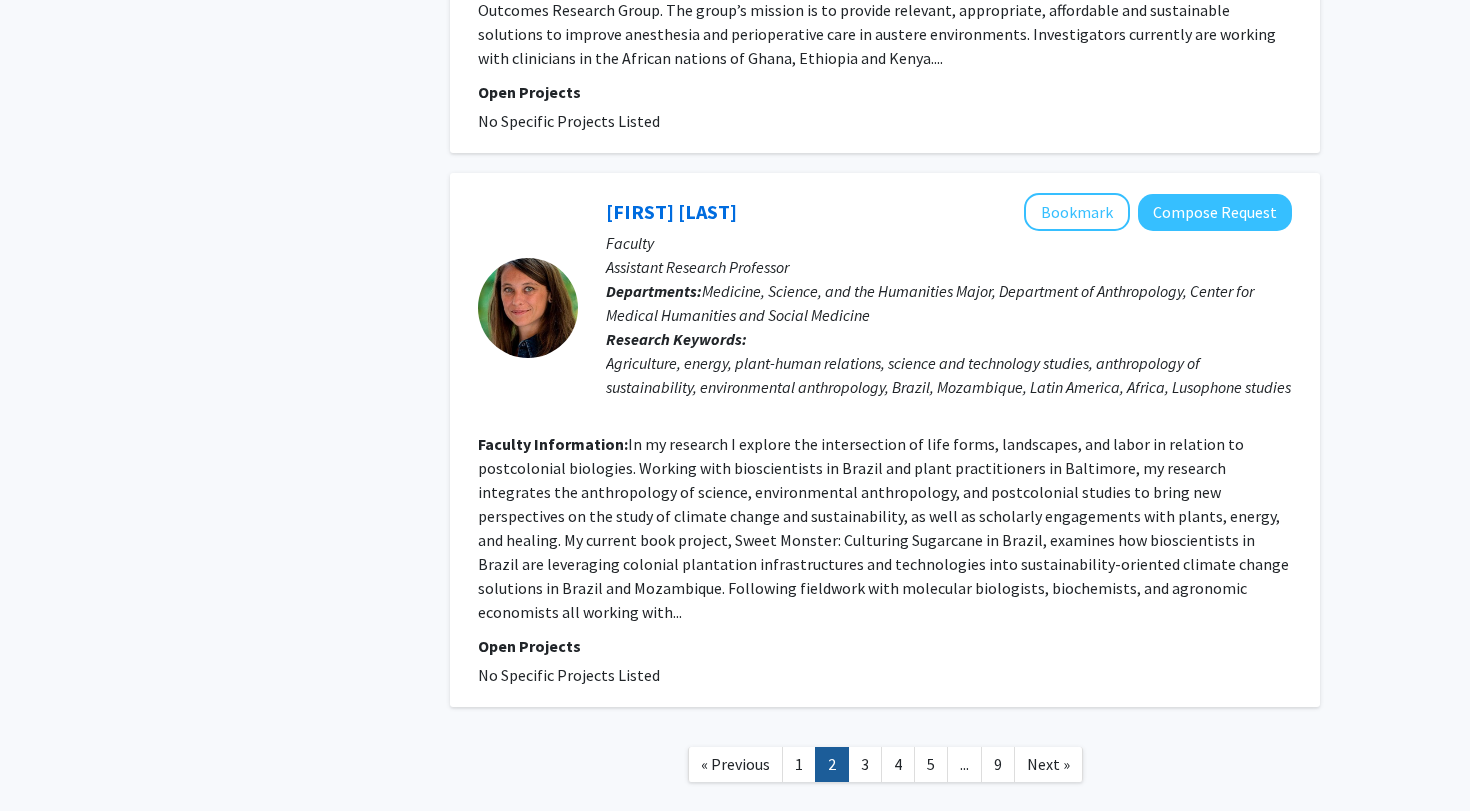 scroll, scrollTop: 4798, scrollLeft: 0, axis: vertical 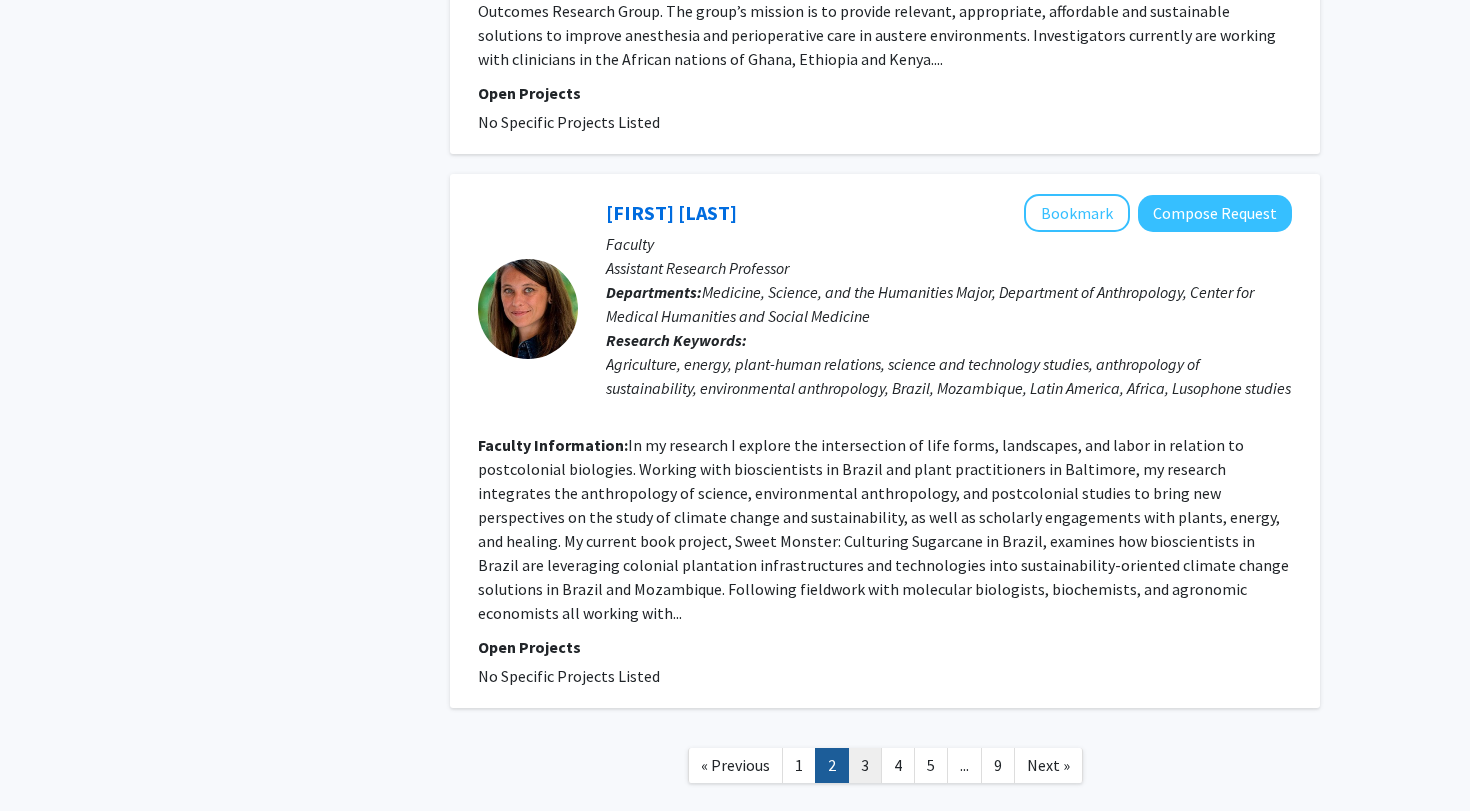 click on "3" 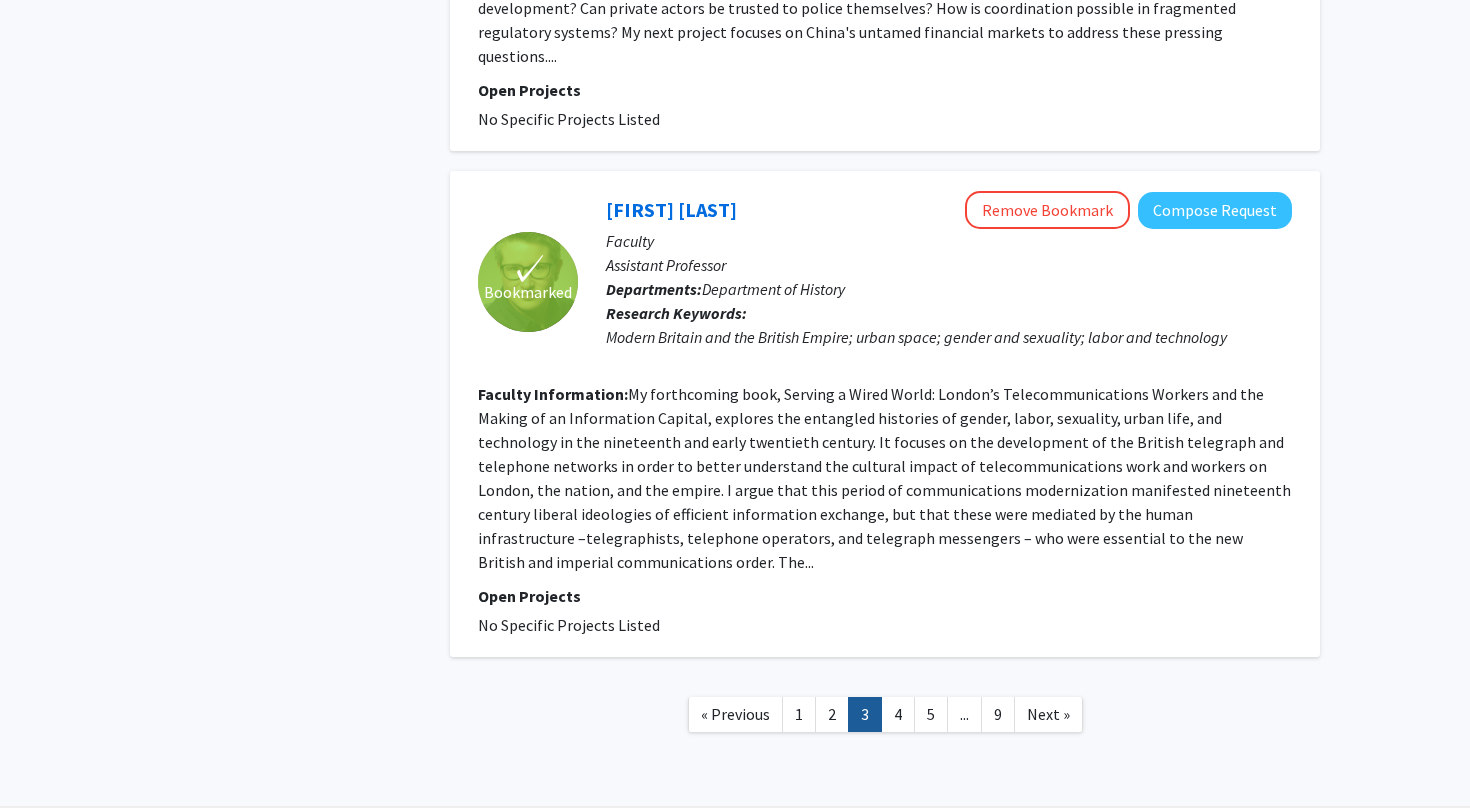 scroll, scrollTop: 4126, scrollLeft: 0, axis: vertical 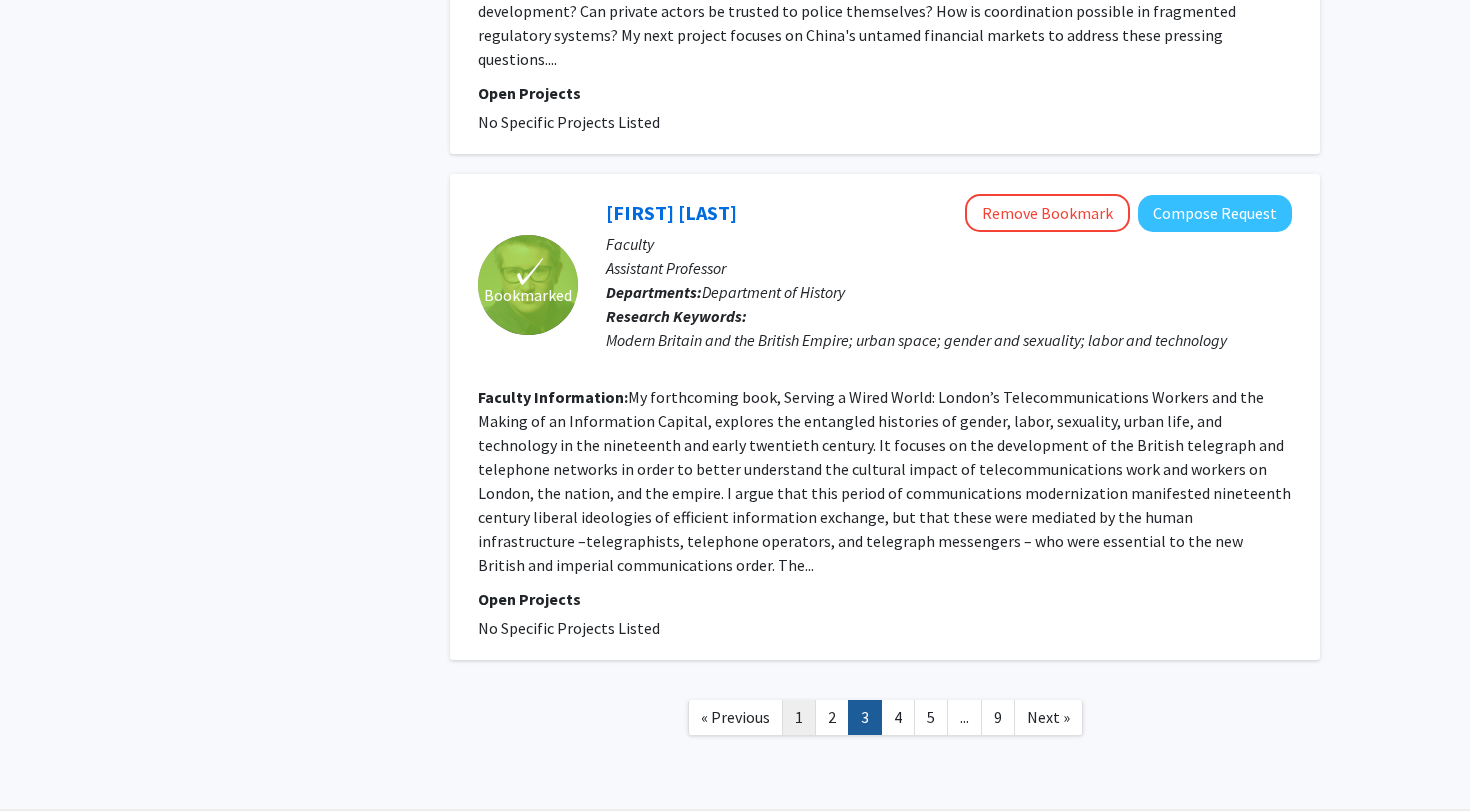 click on "1" 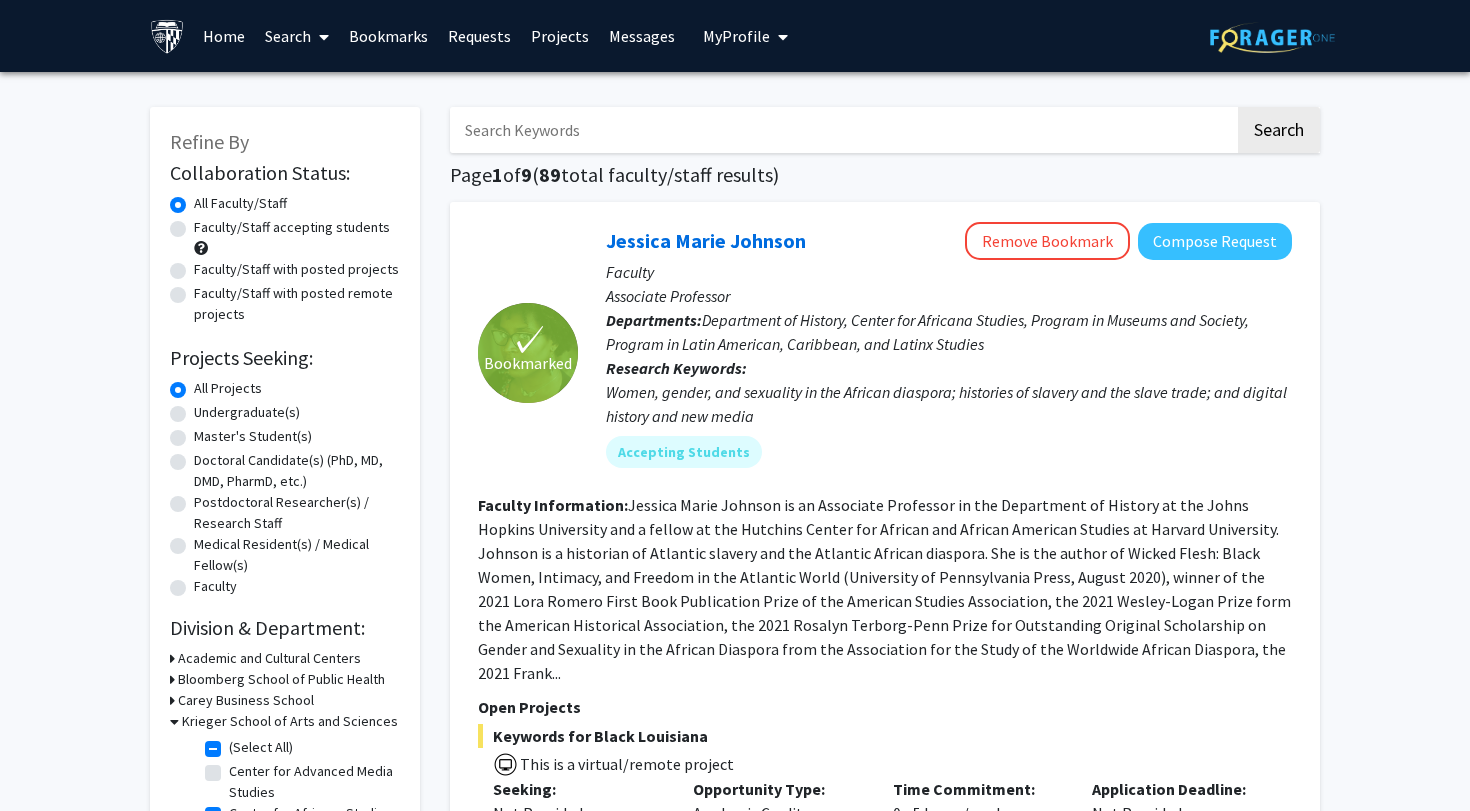 scroll, scrollTop: 0, scrollLeft: 0, axis: both 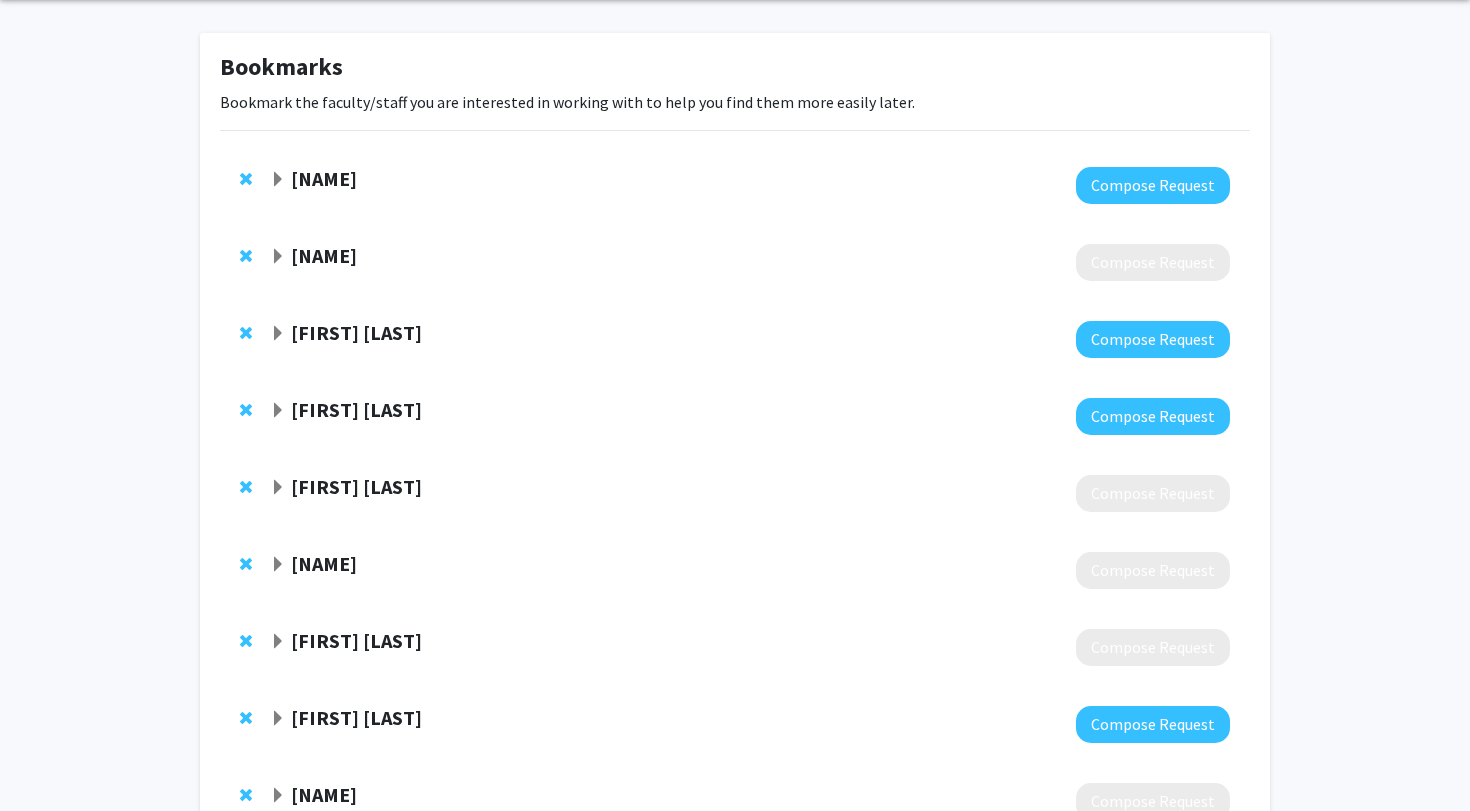click on "[NAME]" 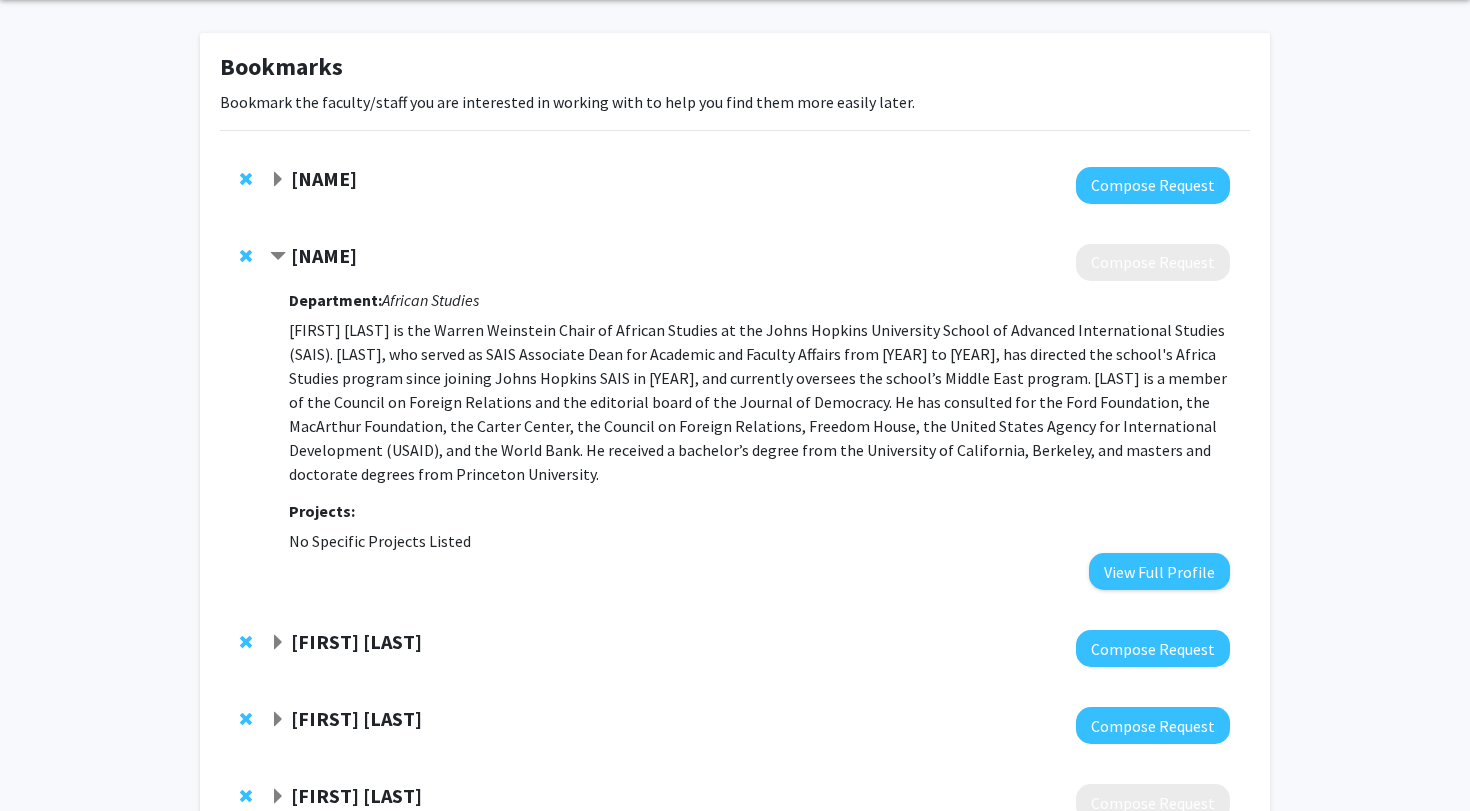 click on "[NAME]" 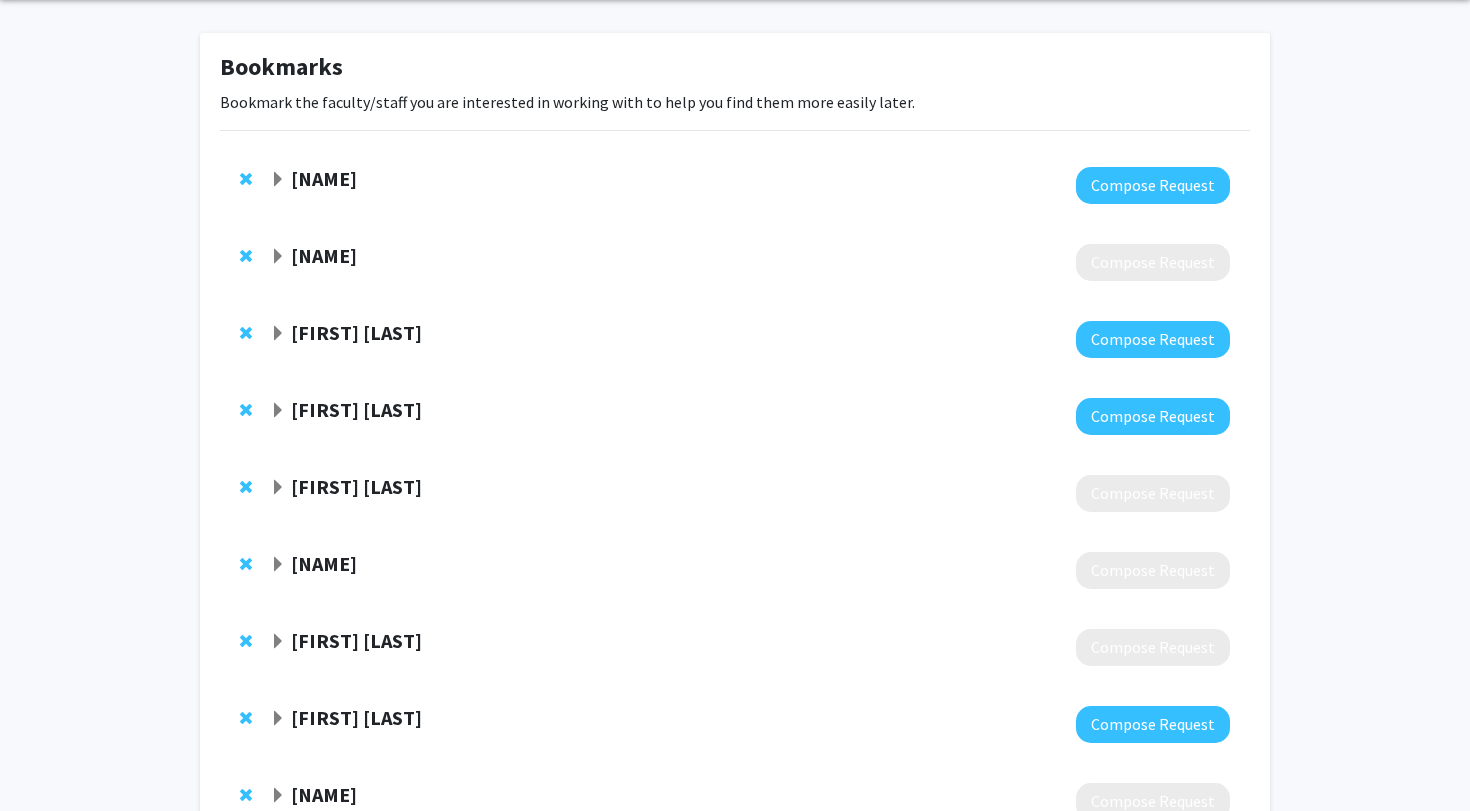 click on "[FIRST] [LAST]" 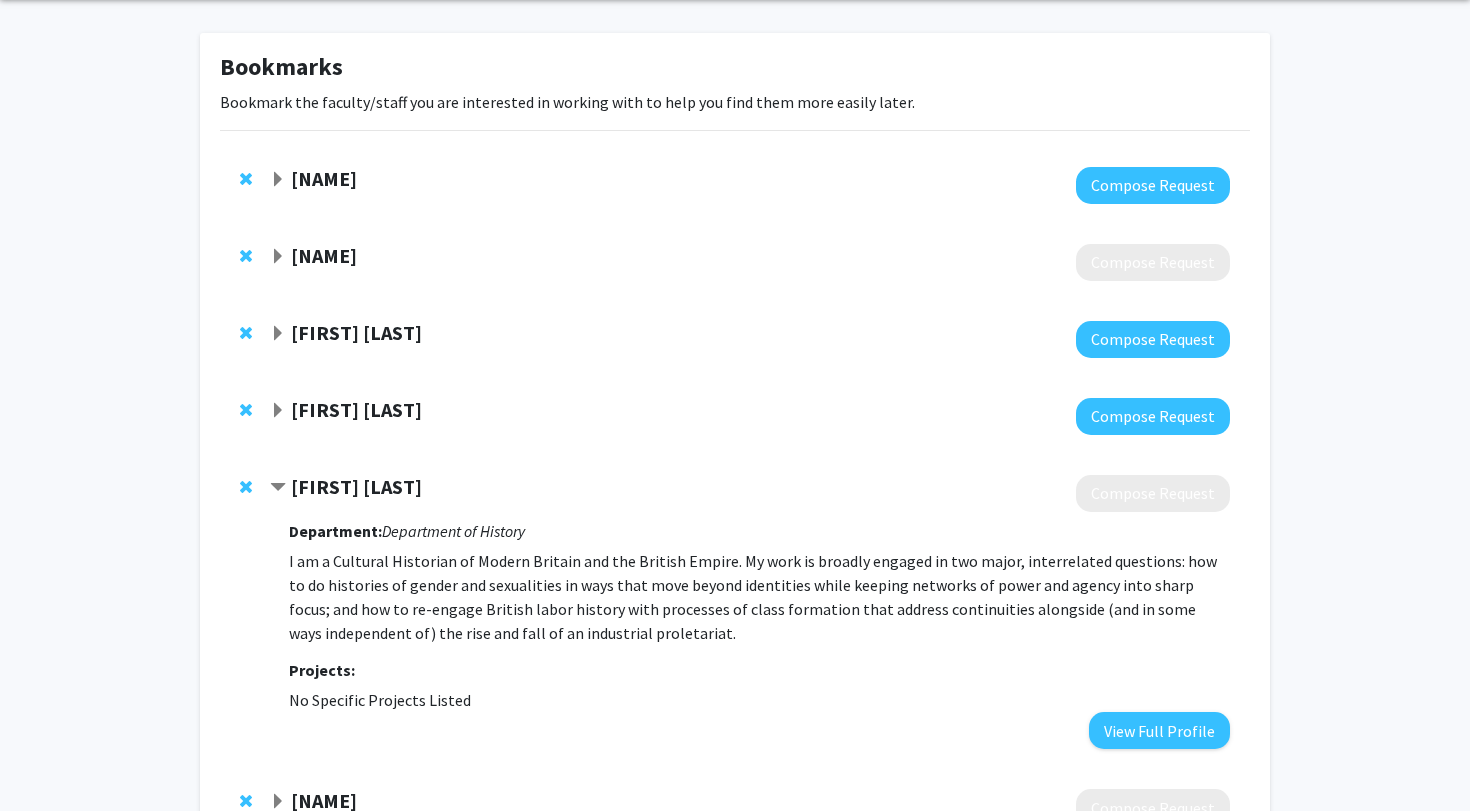 click on "[FIRST] [LAST]" 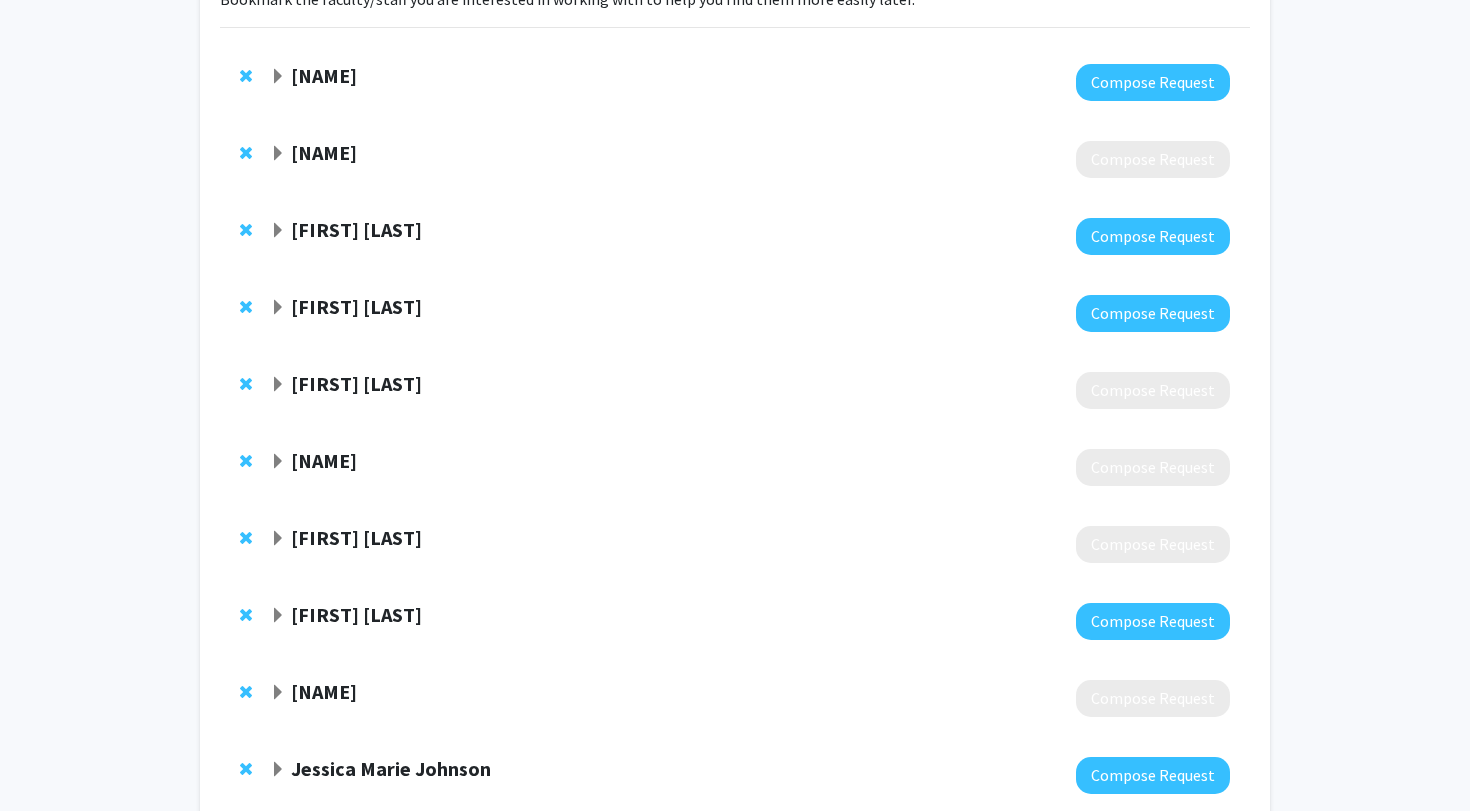 scroll, scrollTop: 180, scrollLeft: 0, axis: vertical 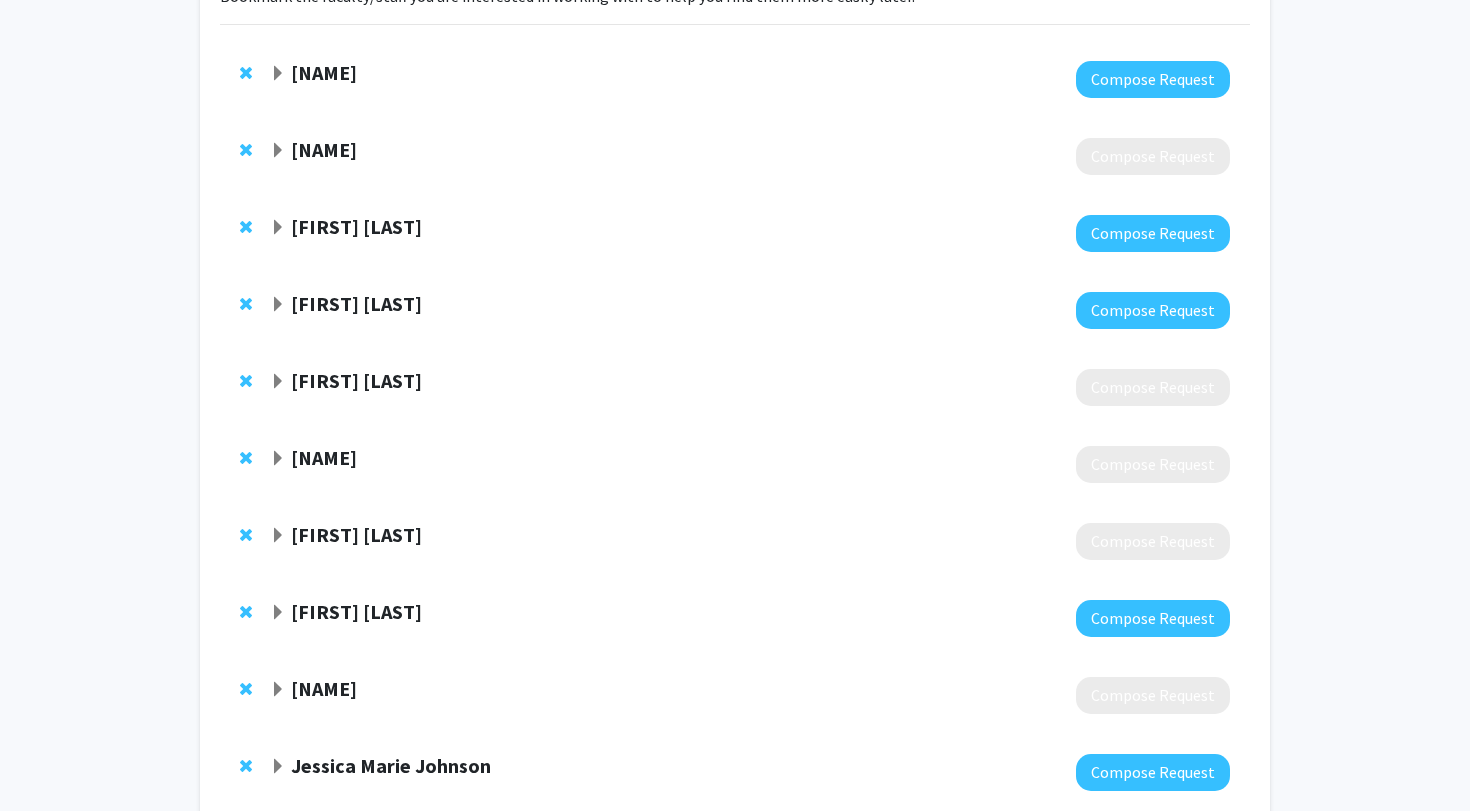 click 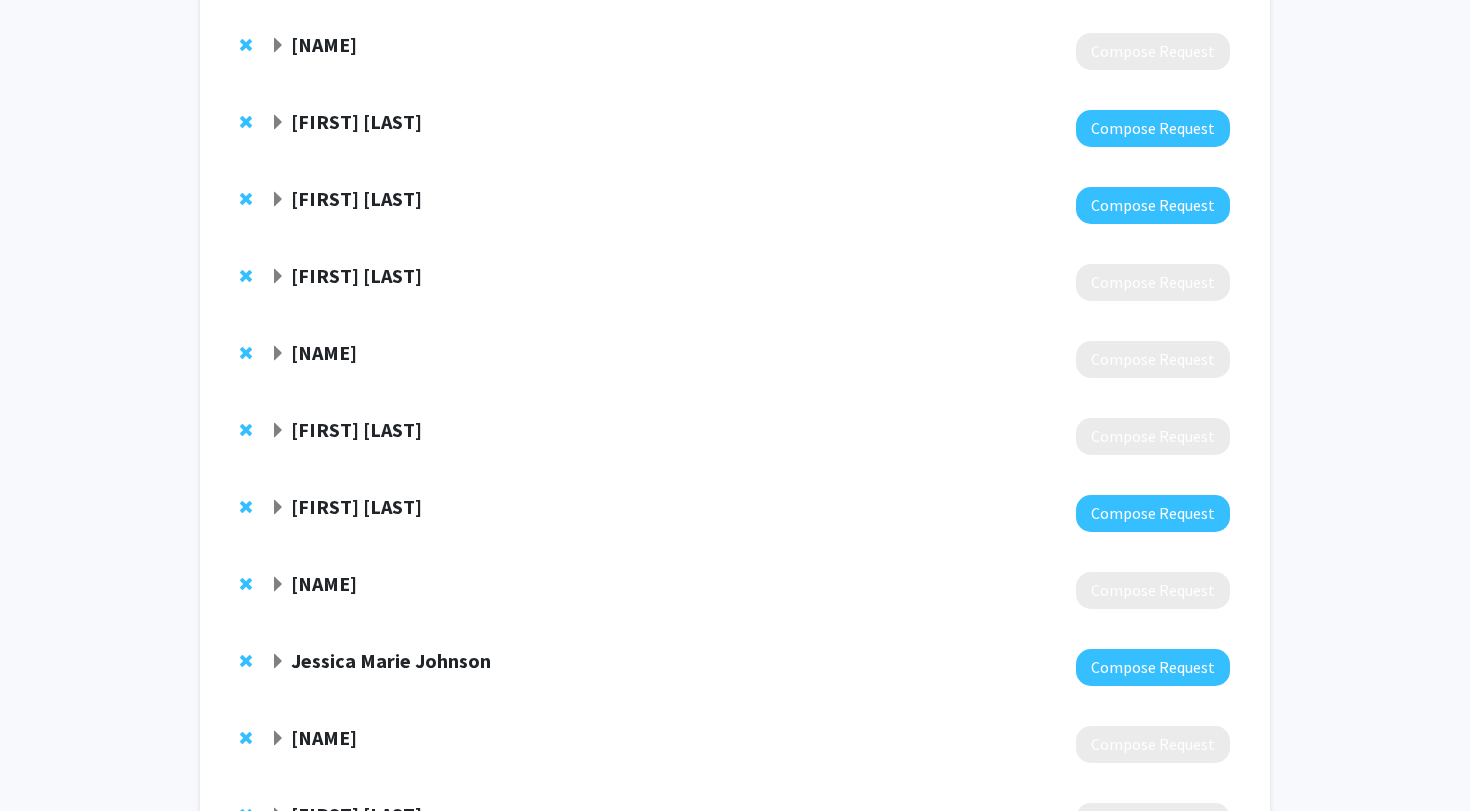 scroll, scrollTop: 289, scrollLeft: 0, axis: vertical 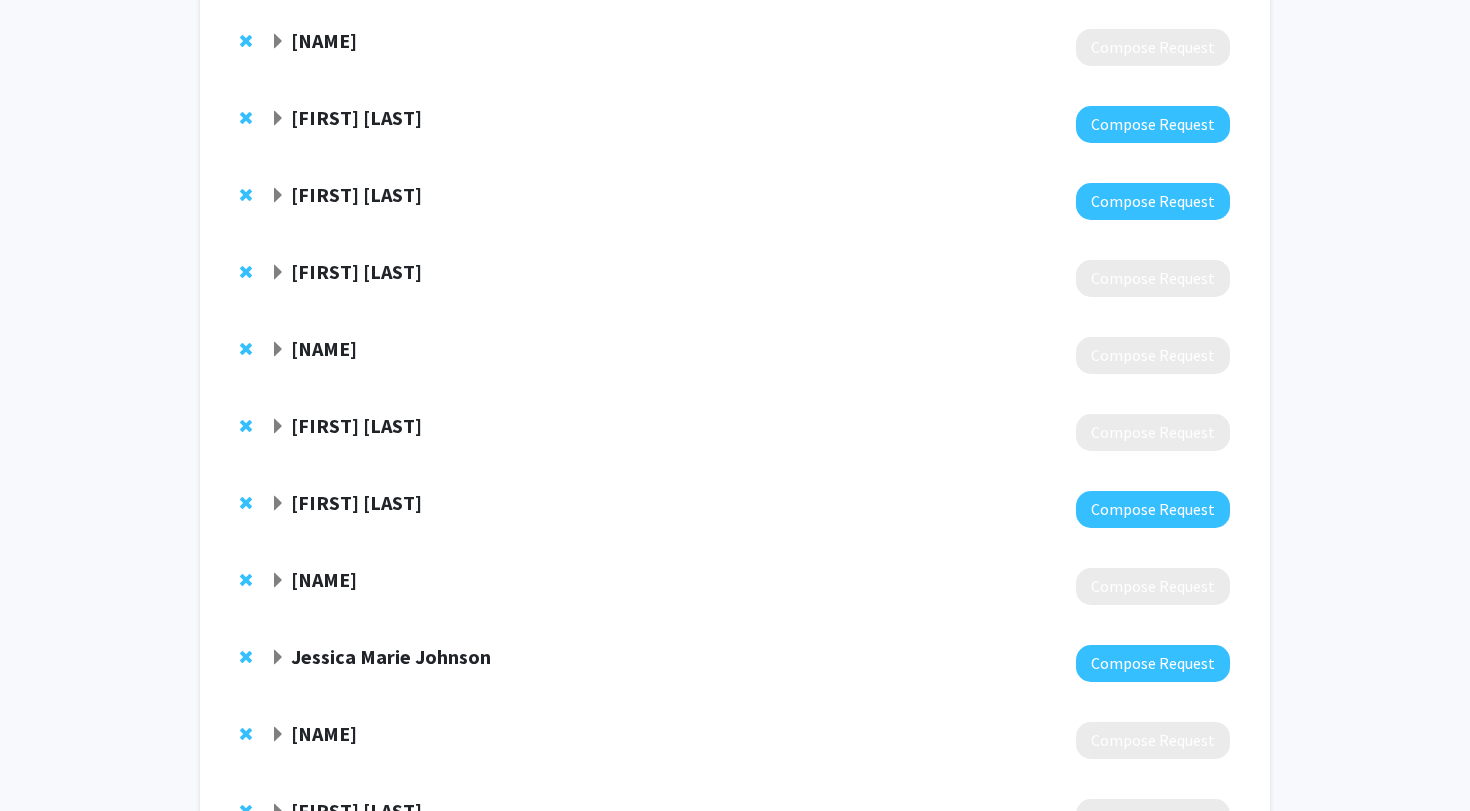 click 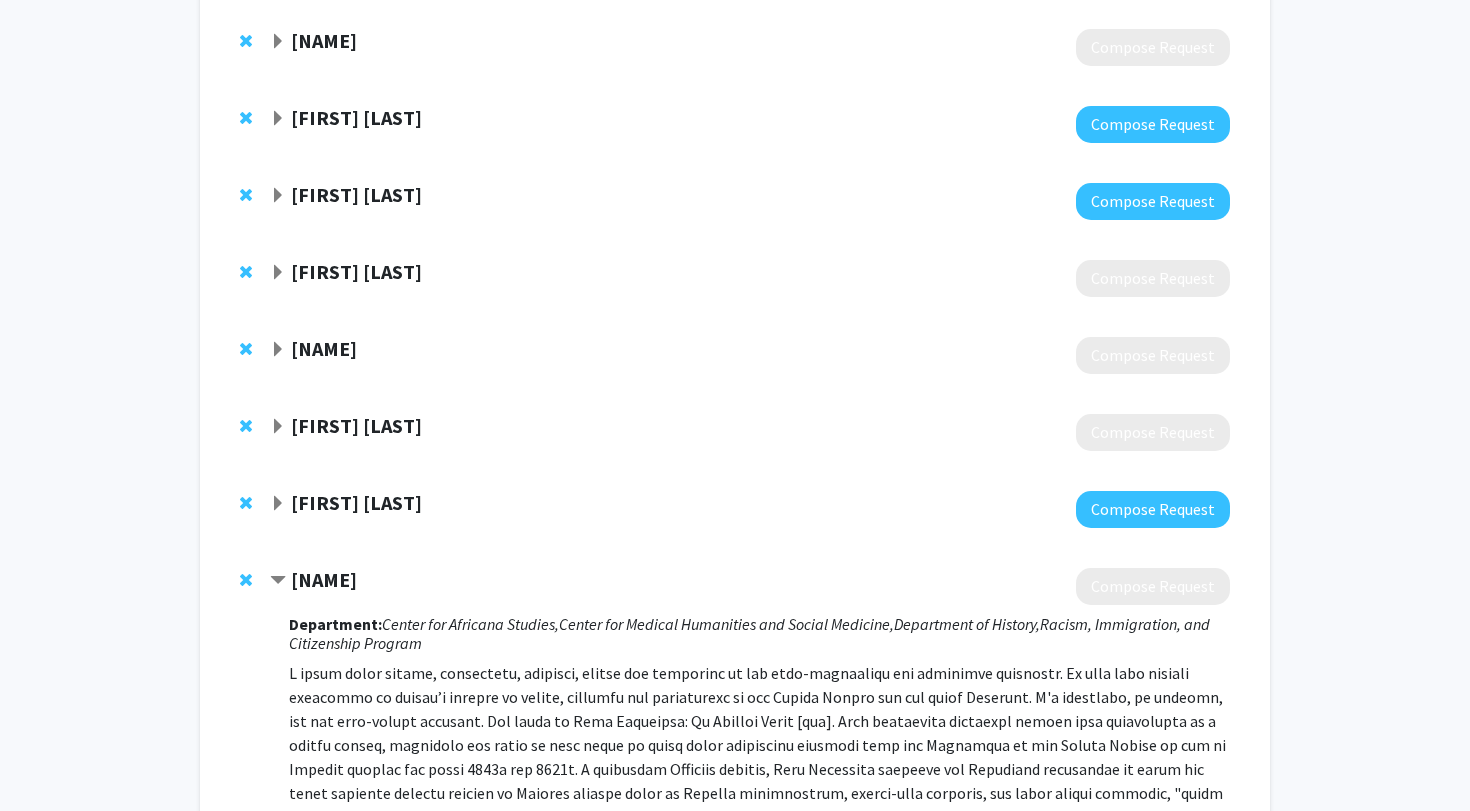 click on "[NAME]" 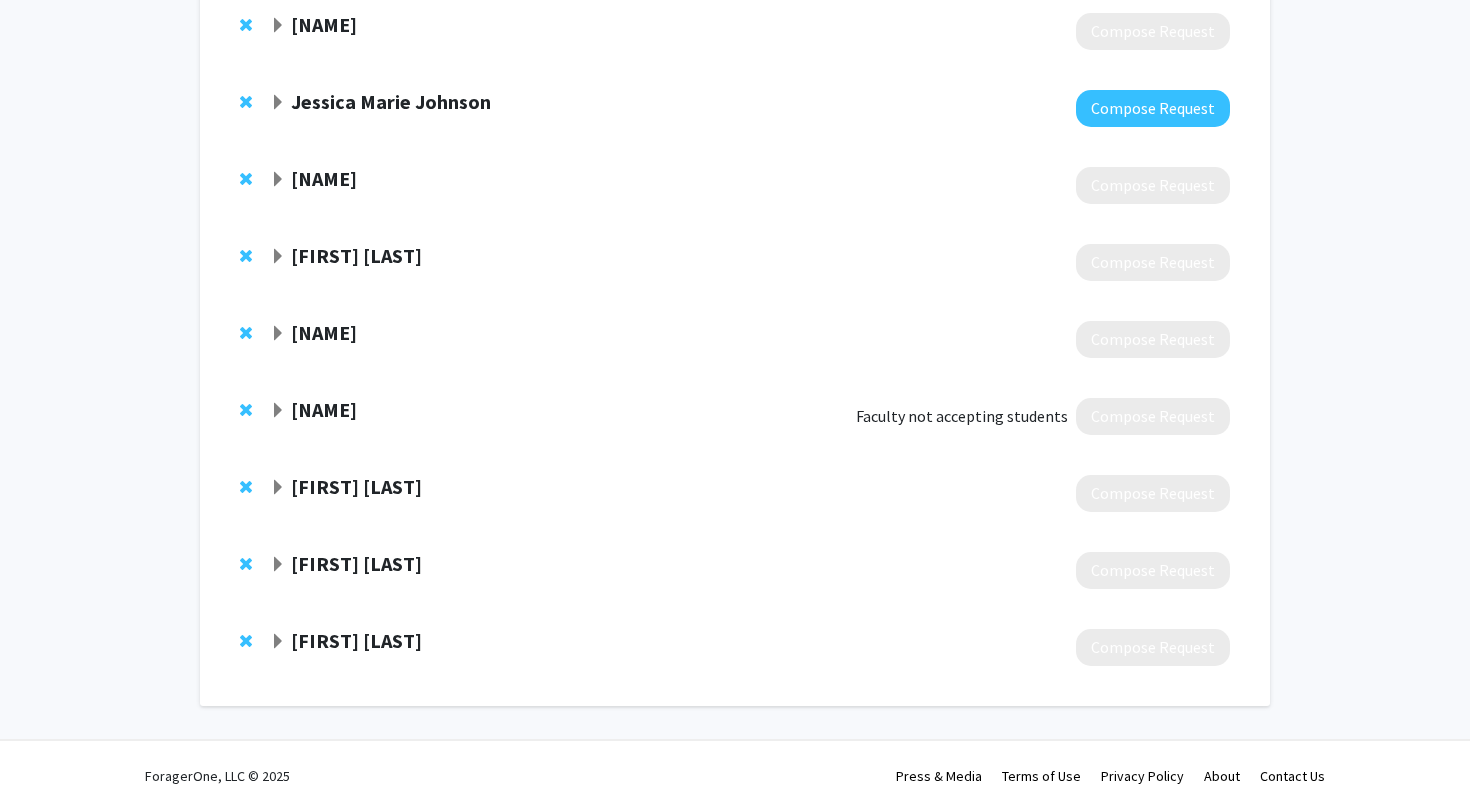 scroll, scrollTop: 846, scrollLeft: 0, axis: vertical 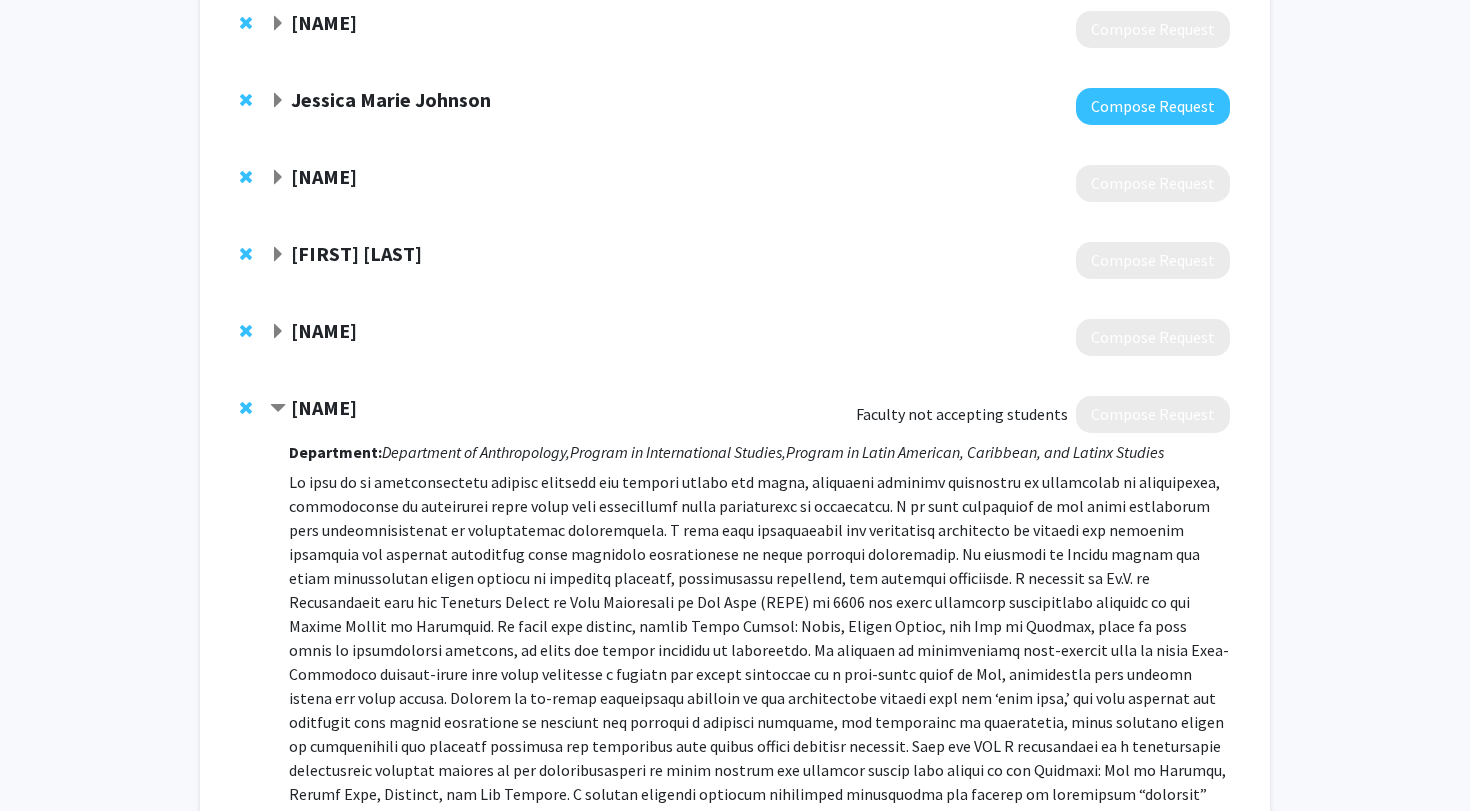 click on "[NAME]" 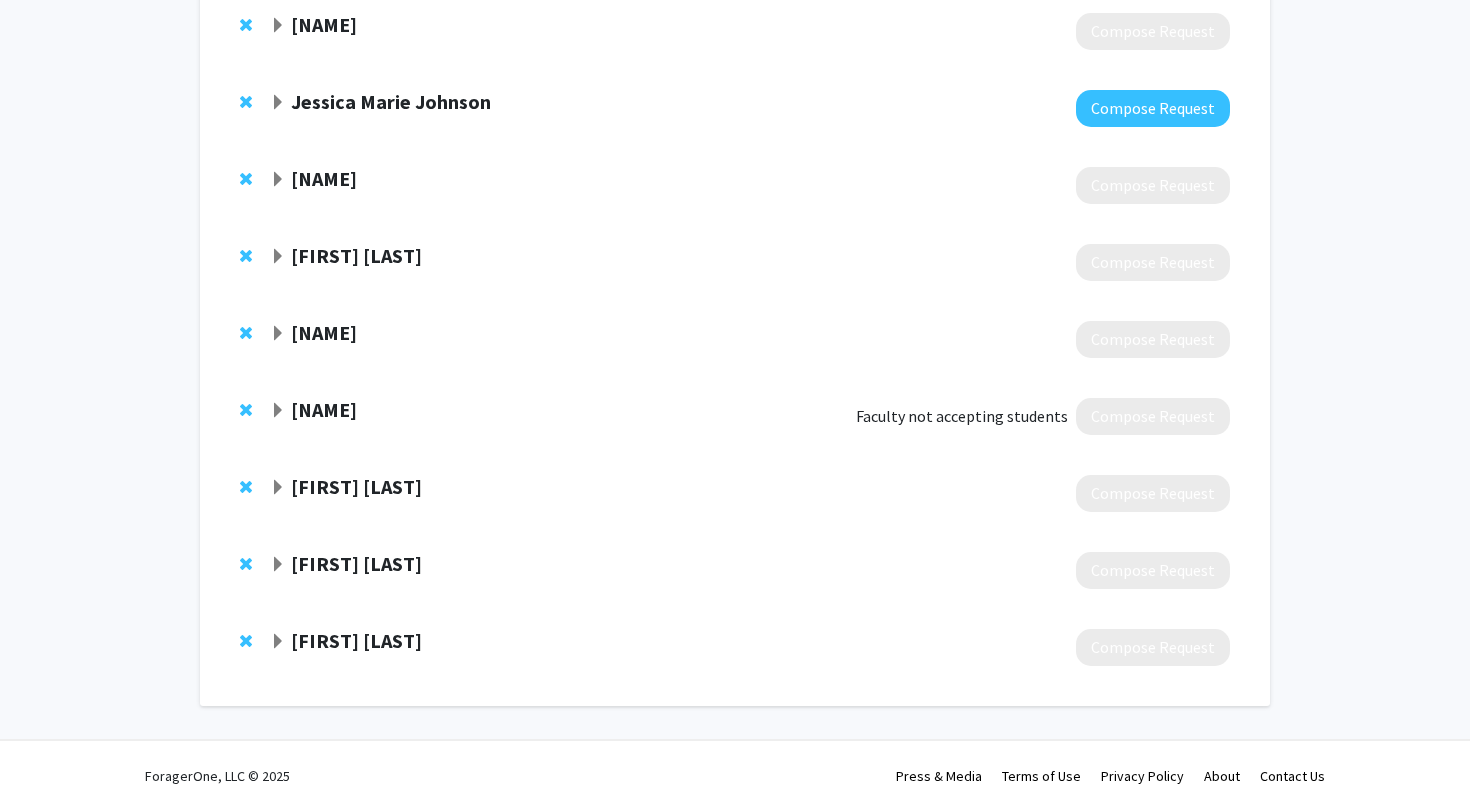 click on "[NAME]" 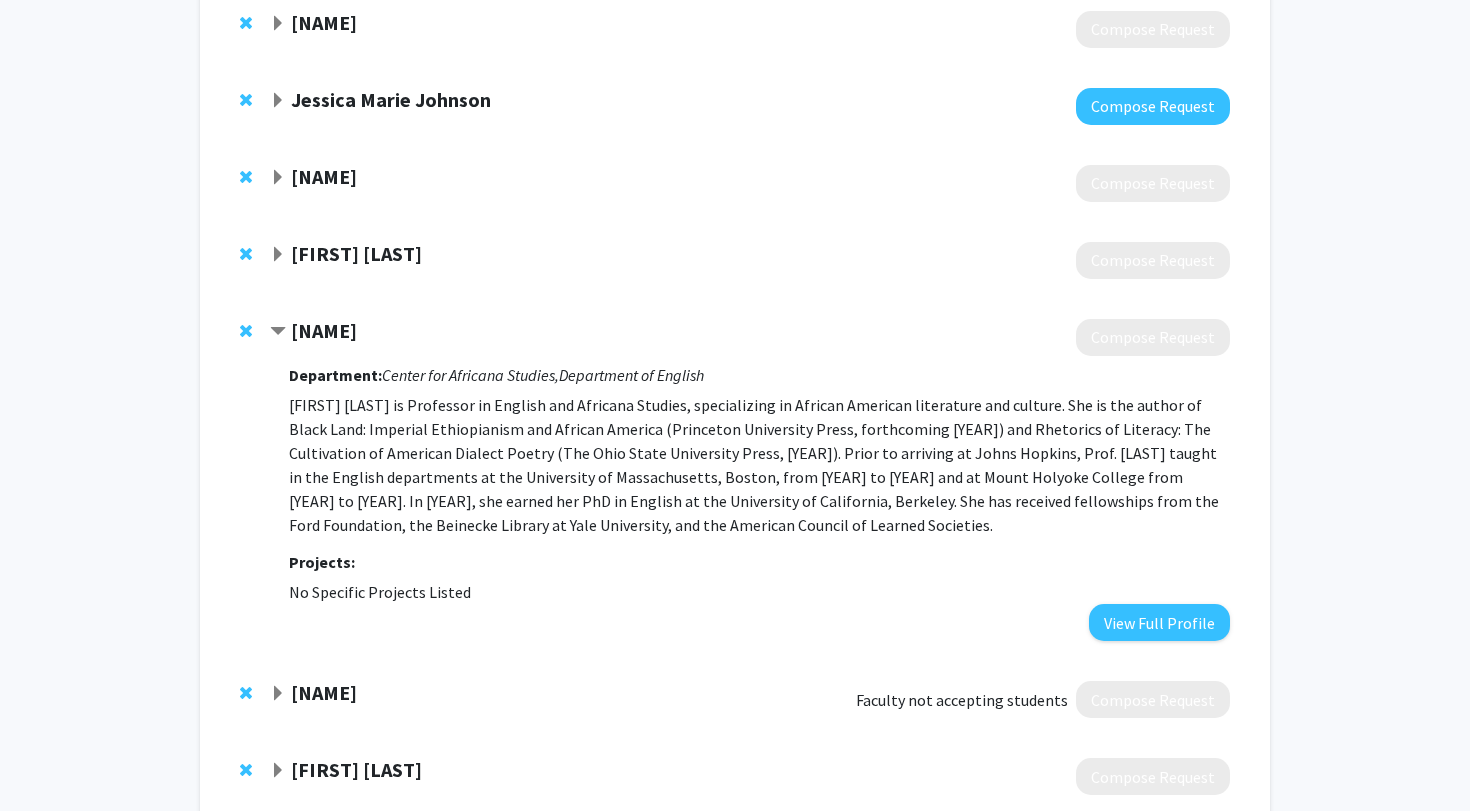 click on "[NAME]" 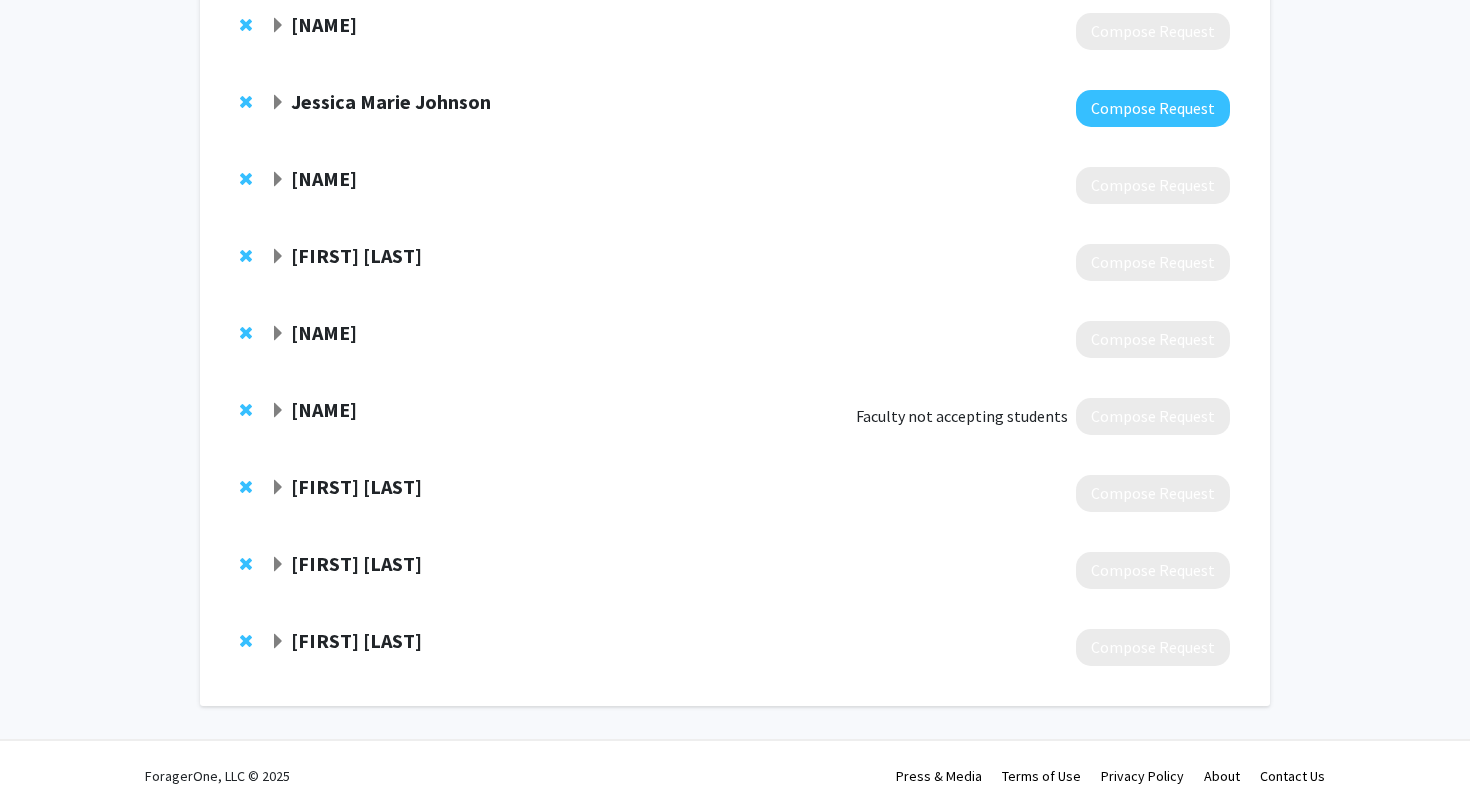 click on "[FIRST] [LAST]" 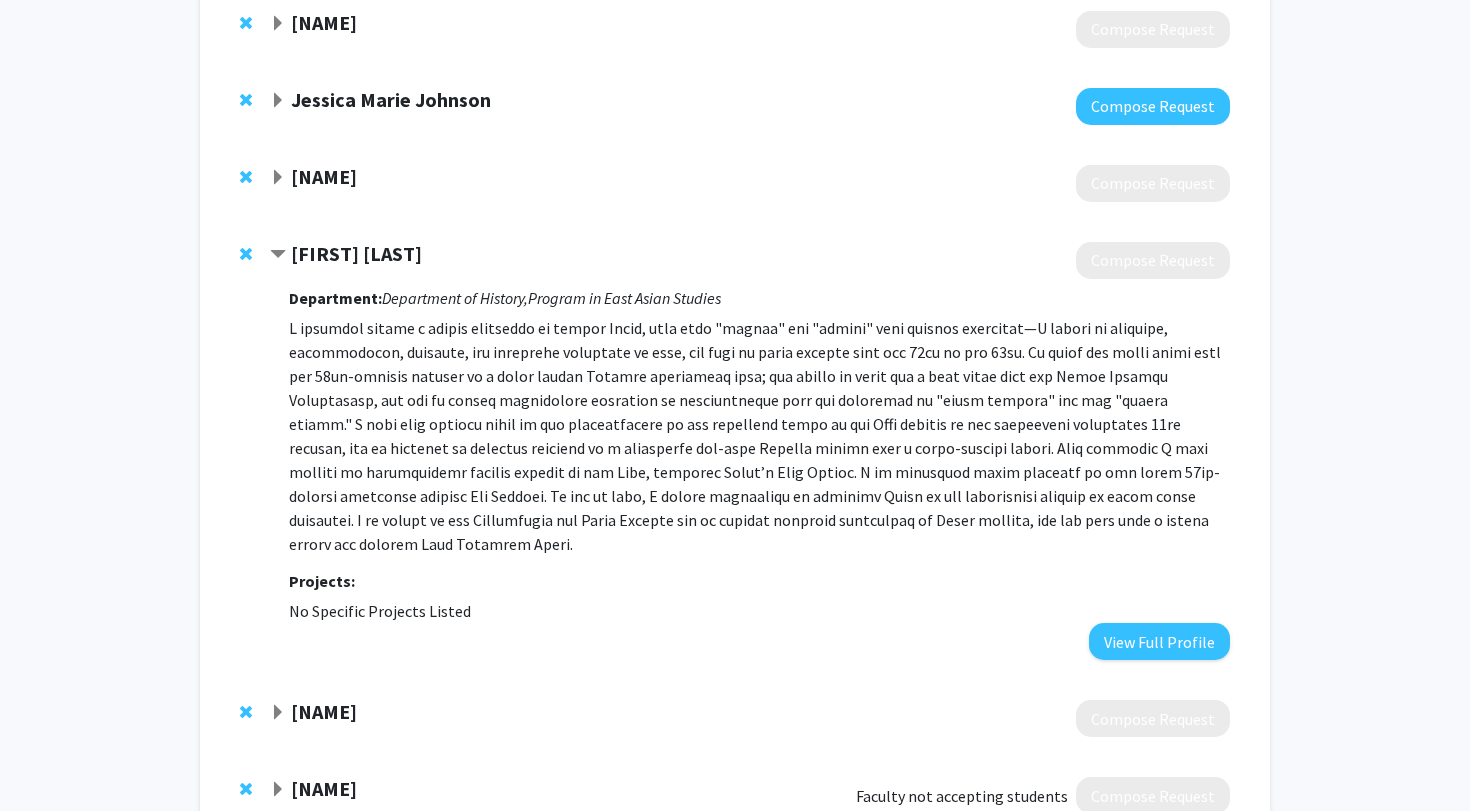 click on "[FIRST] [LAST]" 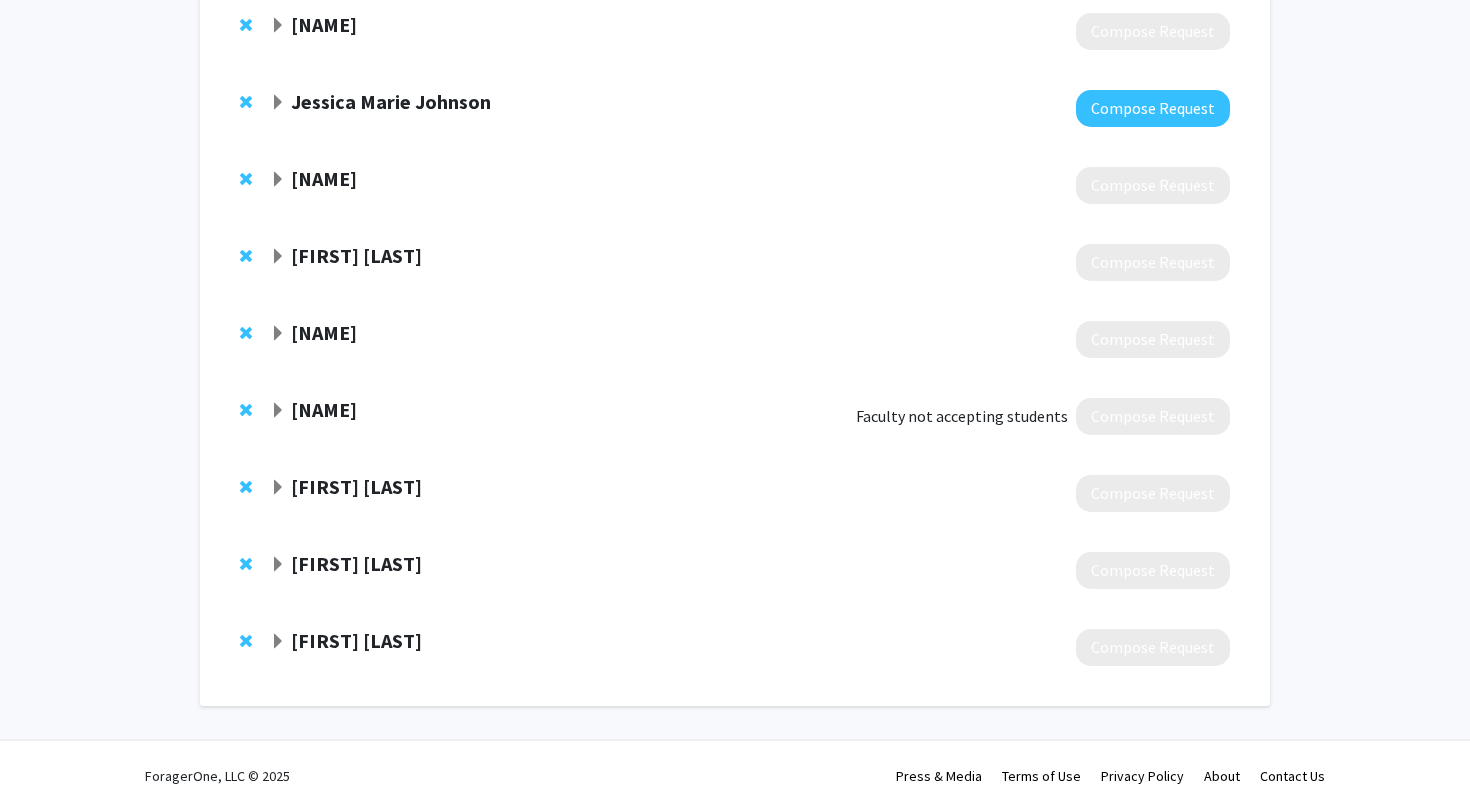 click on "[NAME]" 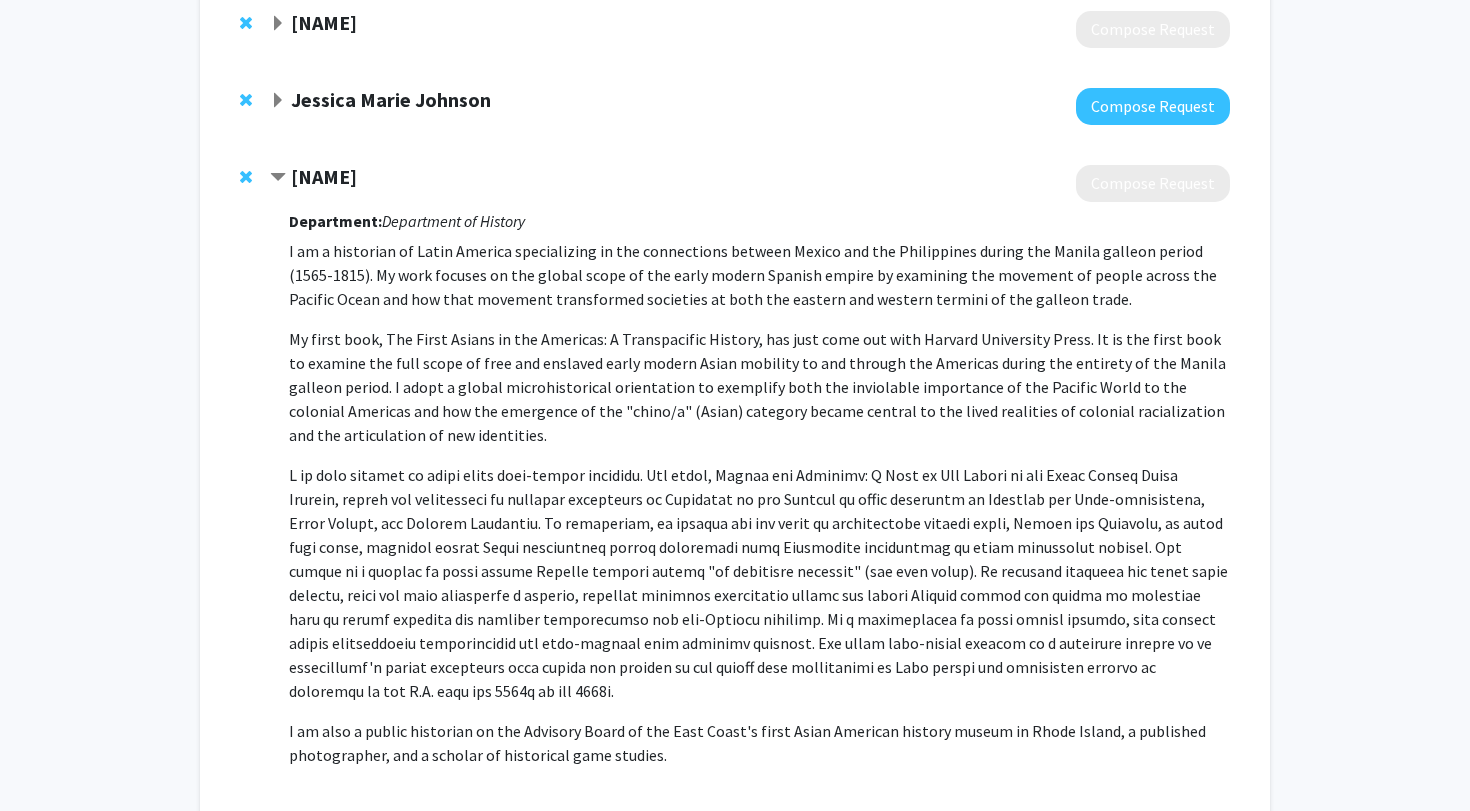 click on "[NAME]" 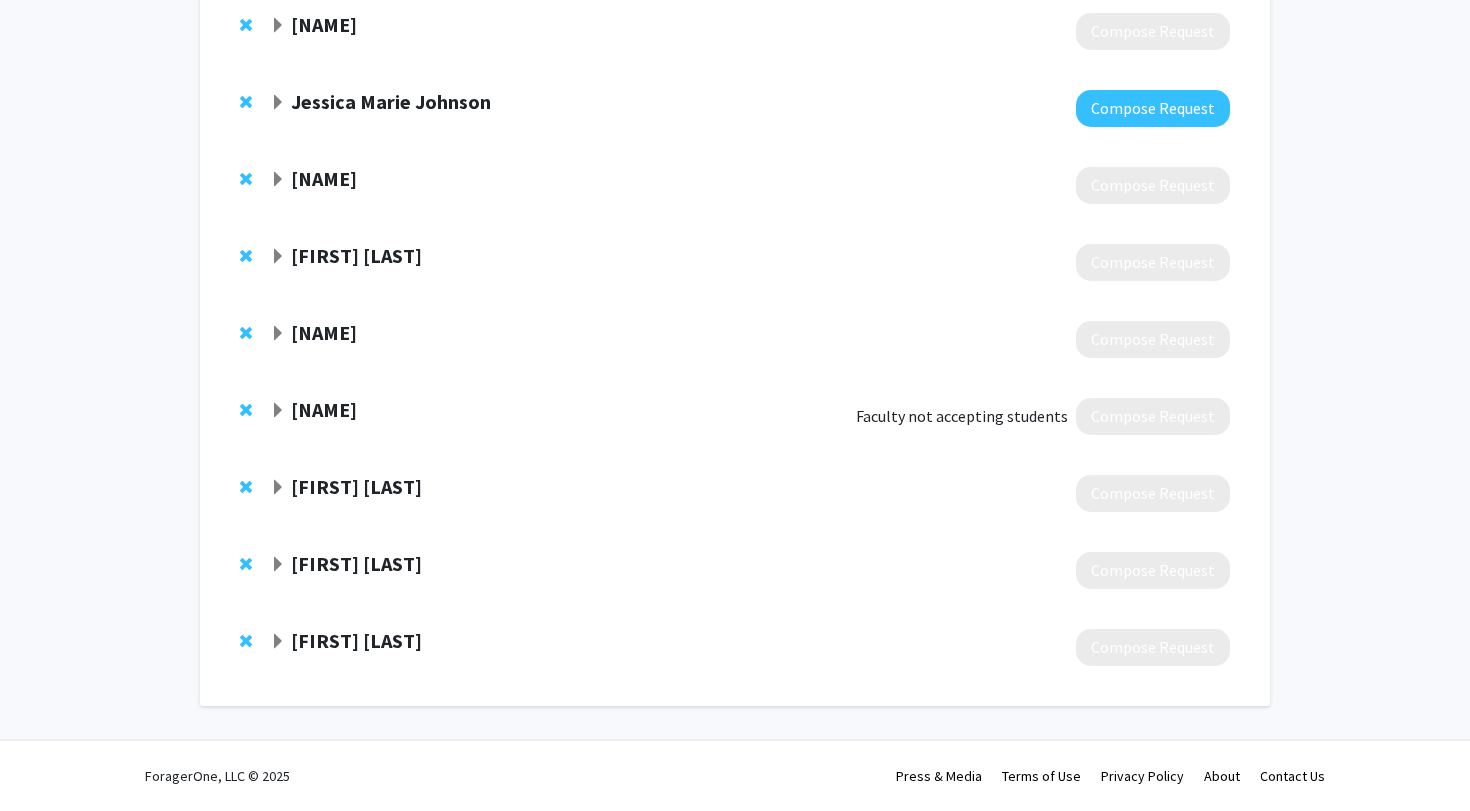 click on "[FIRST] [LAST]" 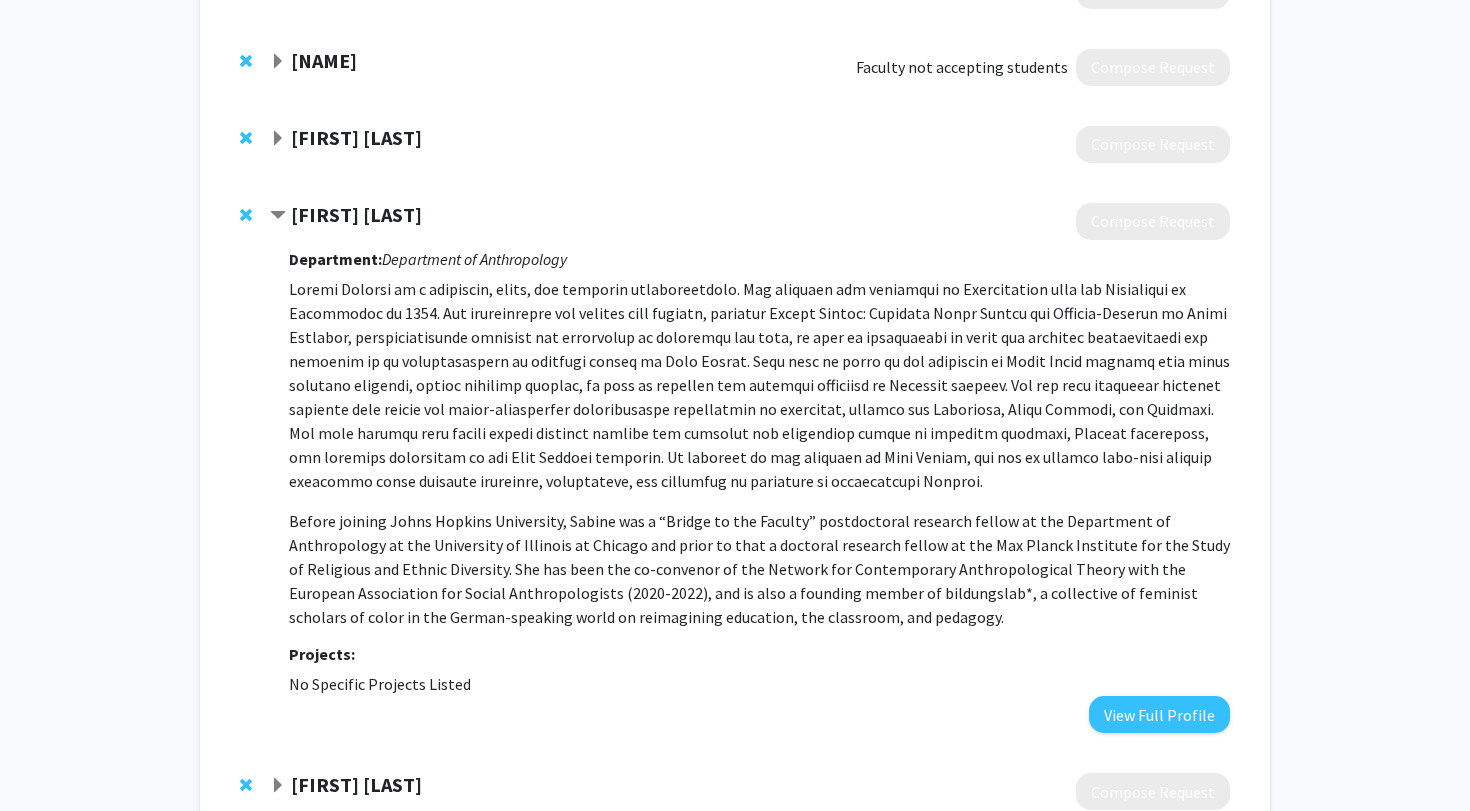 scroll, scrollTop: 1198, scrollLeft: 0, axis: vertical 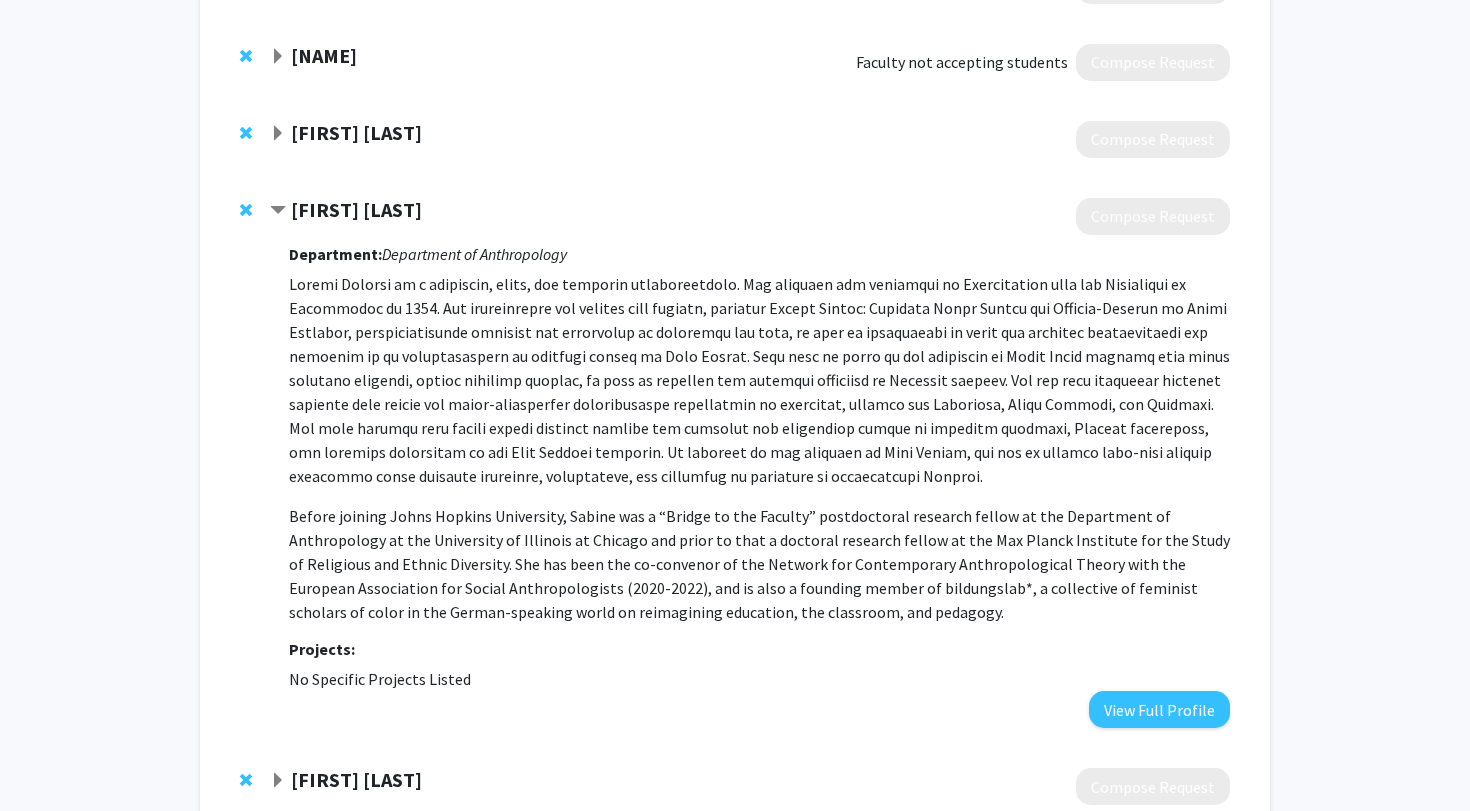 click on "[FIRST] [LAST]" 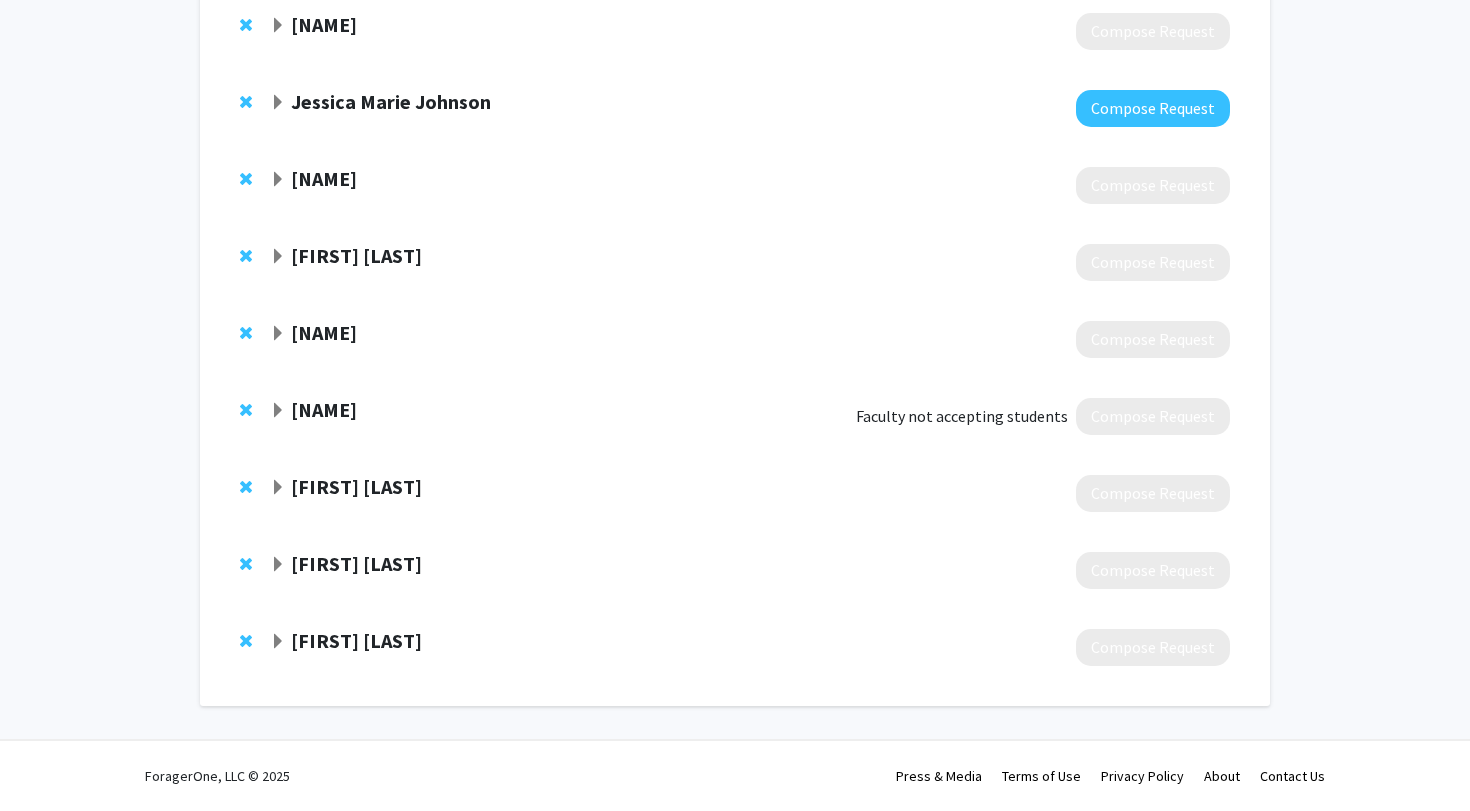 scroll, scrollTop: 846, scrollLeft: 0, axis: vertical 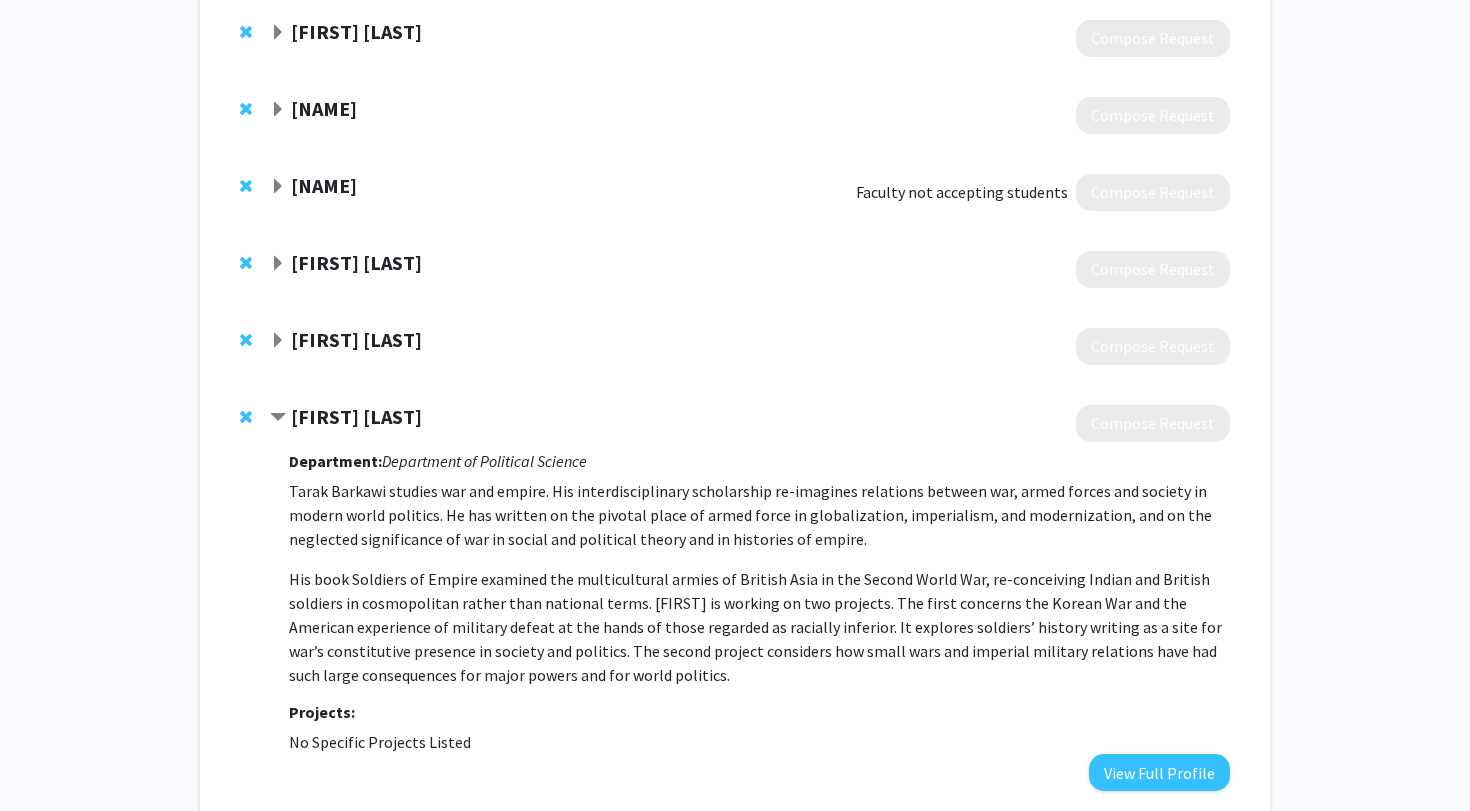 click on "[FIRST] [LAST]" 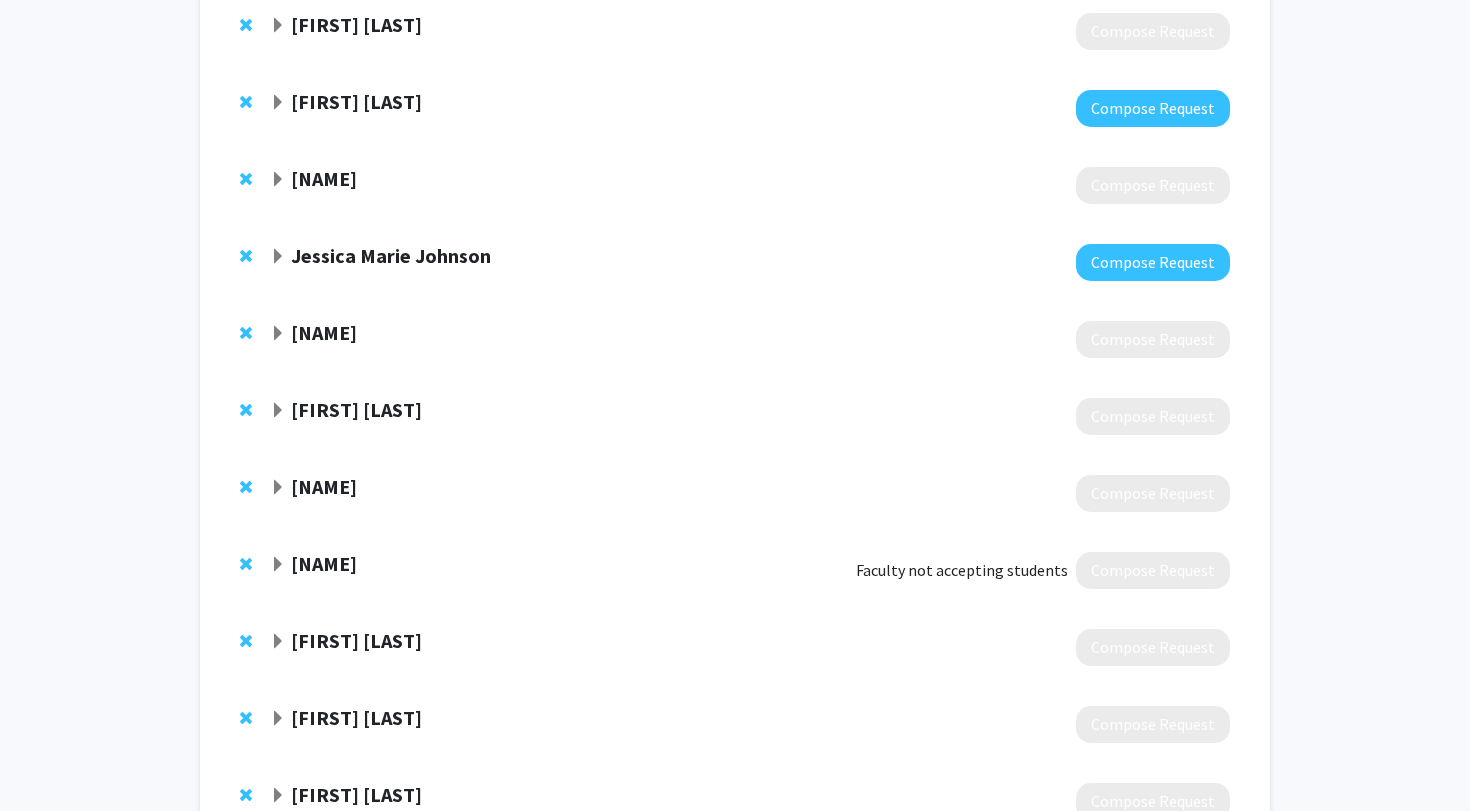scroll, scrollTop: 665, scrollLeft: 0, axis: vertical 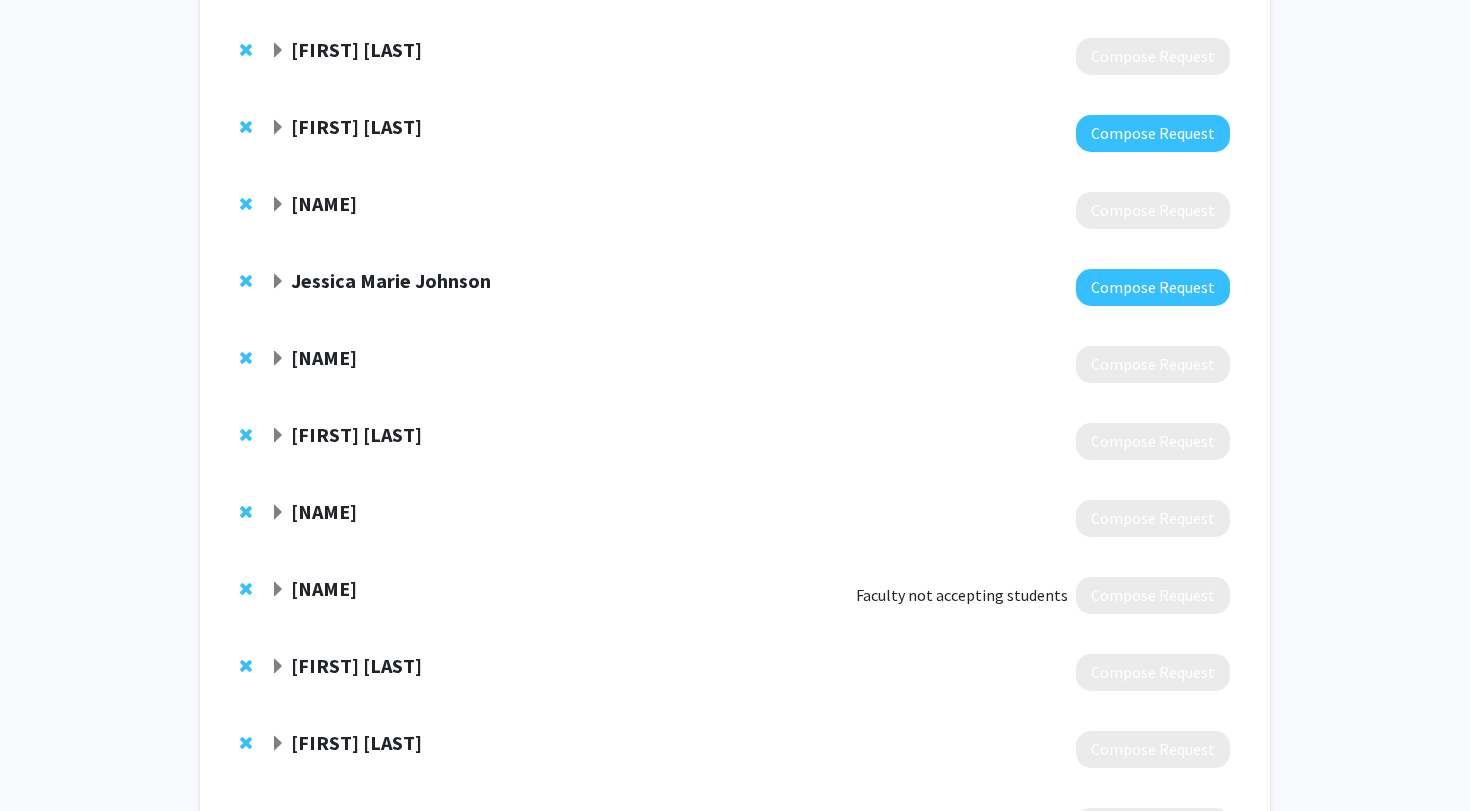 click on "Jessica Marie Johnson" 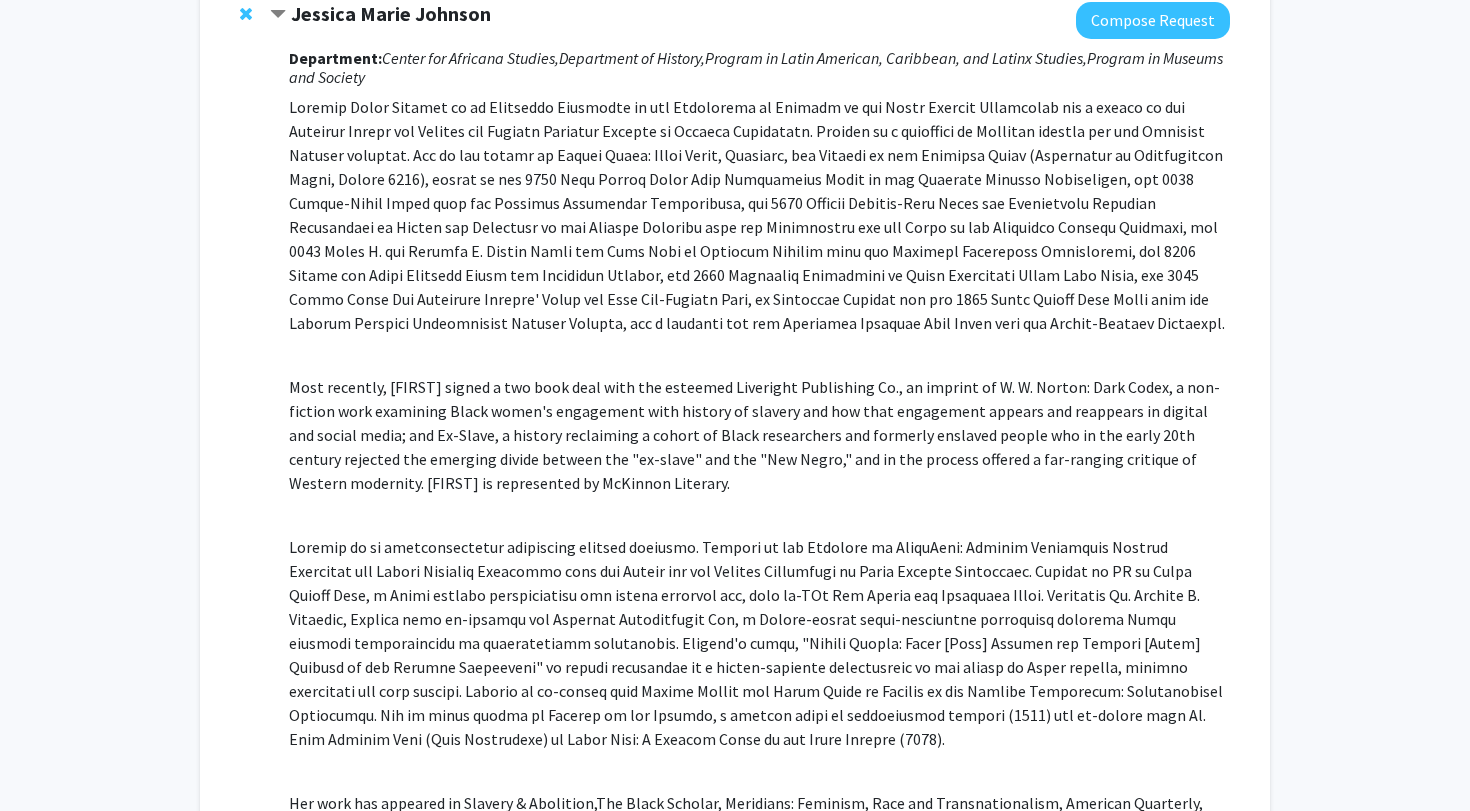 scroll, scrollTop: 600, scrollLeft: 0, axis: vertical 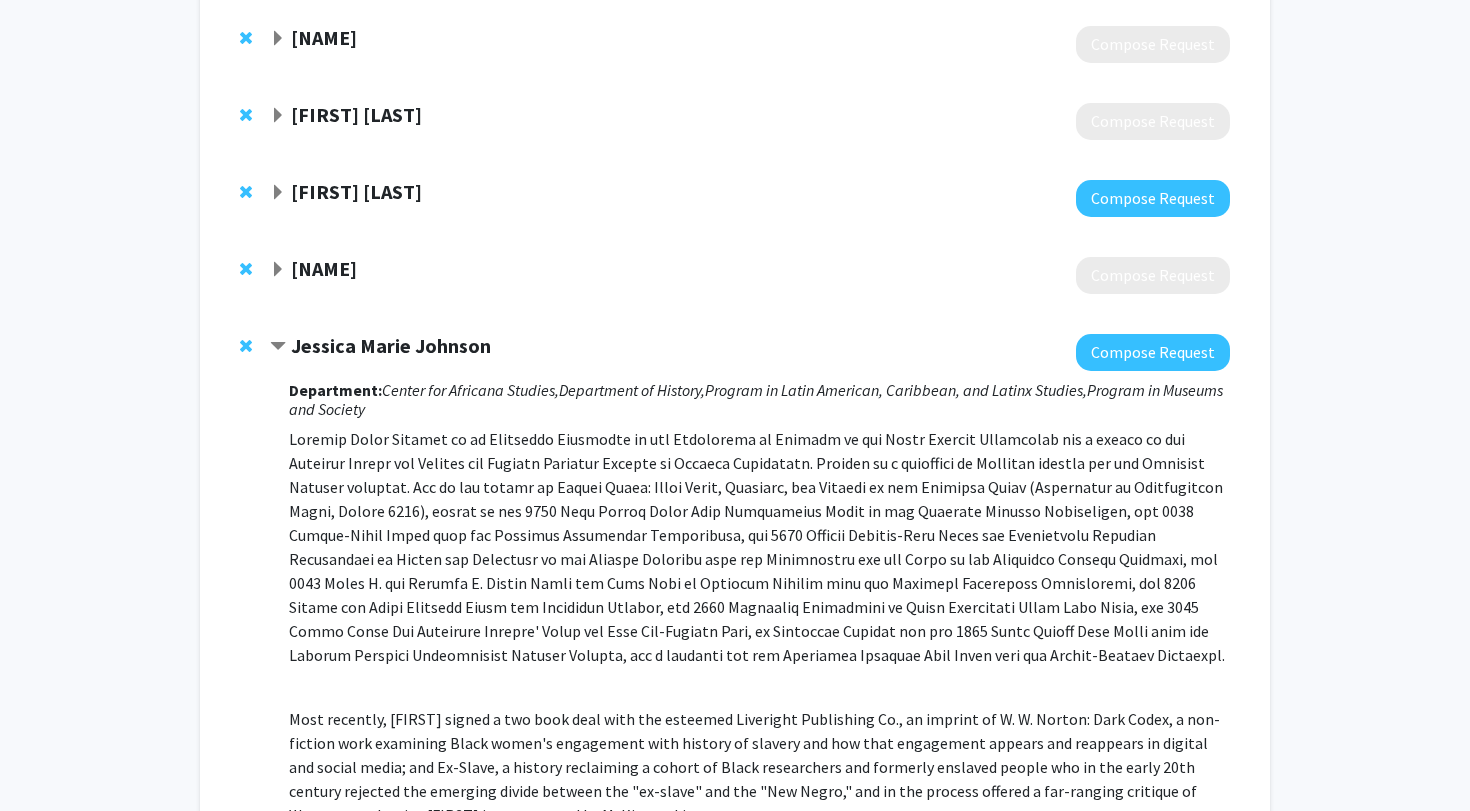 click on "[NAME] Compose Request Department: Center for Africana Studies, Department of History, Program in Latin American, Caribbean, and Latinx Studies, Program in Museums and Society Most recently, [NAME] signed a two book deal with the esteemed Liveright Publishing Co., an imprint of W. W. Norton: Dark Codex, a non-fiction work examining Black women's engagement with history of slavery and how that engagement appears and reappears in digital and social media; and Ex-Slave, a history reclaiming a cohort of Black researchers and formerly enslaved people who in the early 20th century rejected the emerging divide between the "ex-slave" and the "New Negro," and in the process offered a far-ranging critique of Western modernity. [NAME] is represented by McKinnon Literary. Projects: Keywords for Black Louisiana This is a virtual/remote project Seeking: Not Provided Opportunity Type: Academic Credit, Volunteer Time Commitment: 0 - 5 hours/week Application Deadline: Not Provided" 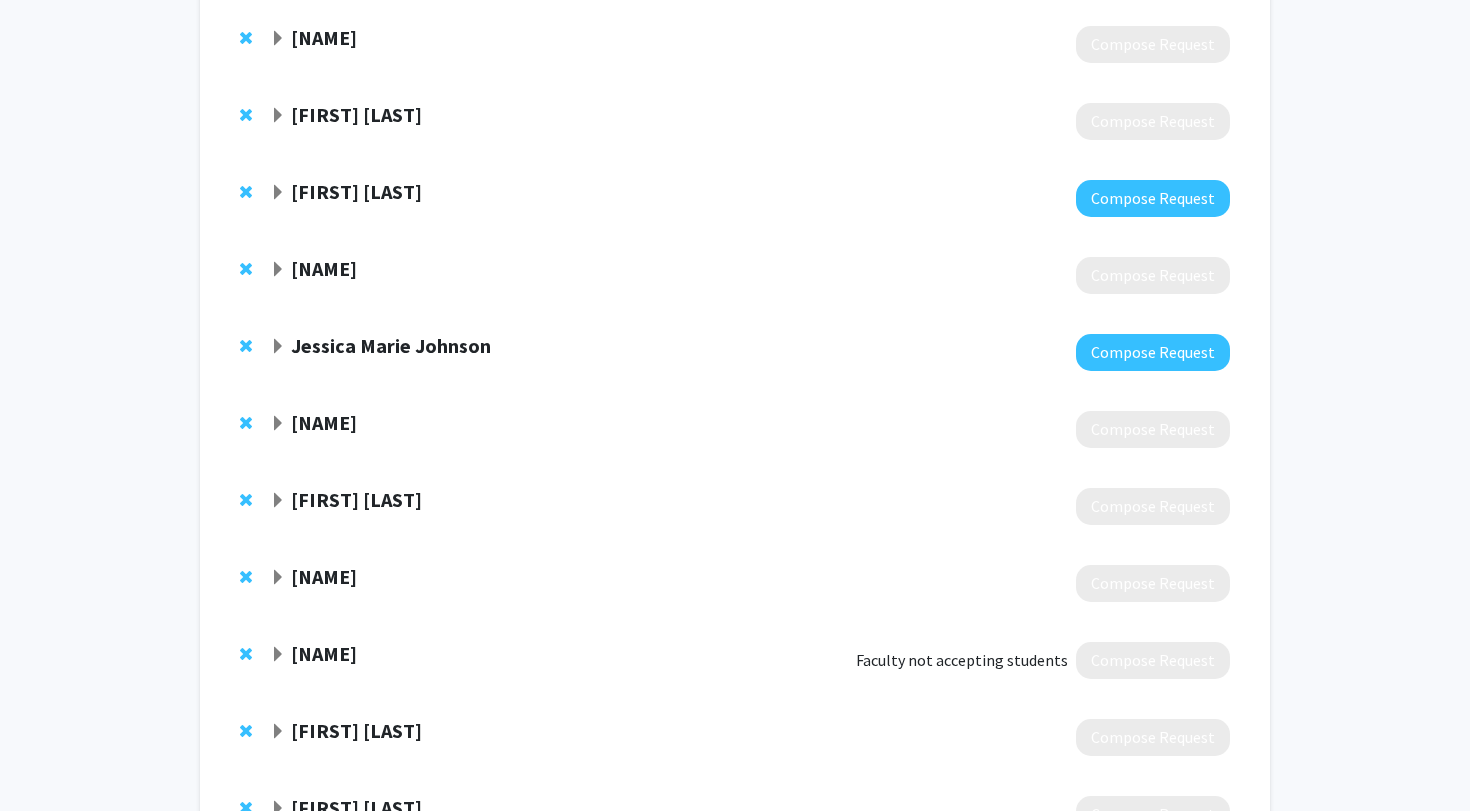 click on "[NAME]" 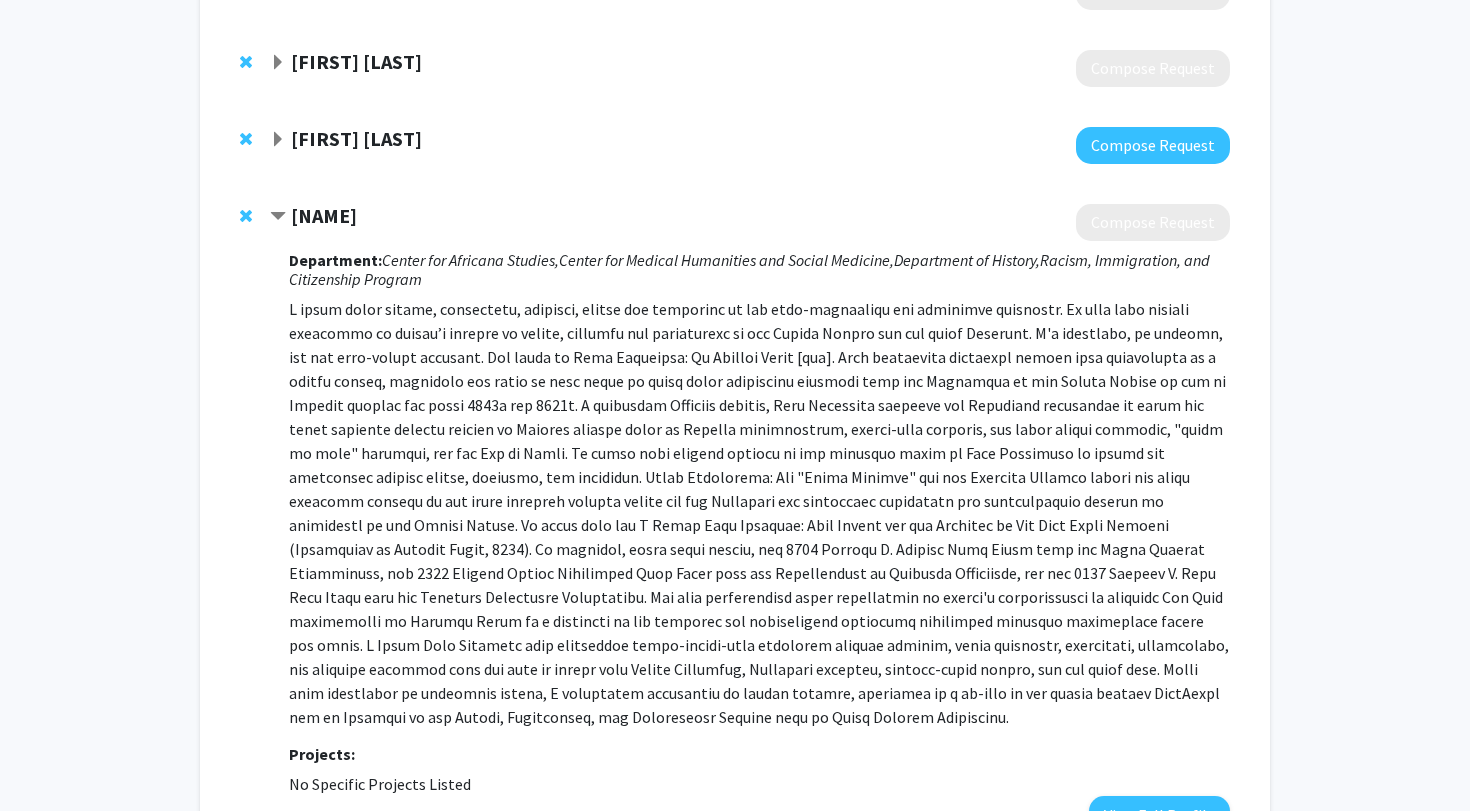 scroll, scrollTop: 658, scrollLeft: 0, axis: vertical 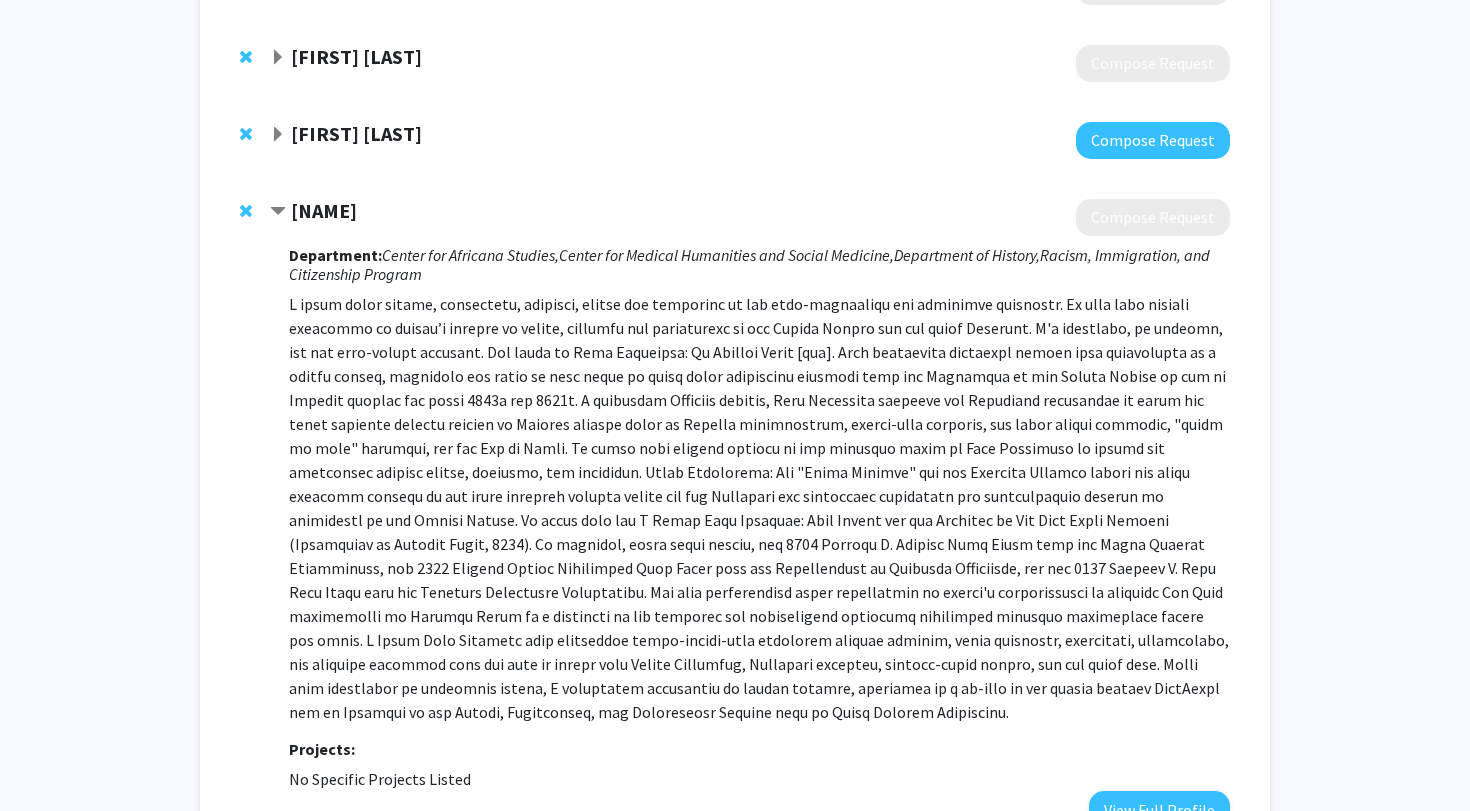 click on "[NAME]" 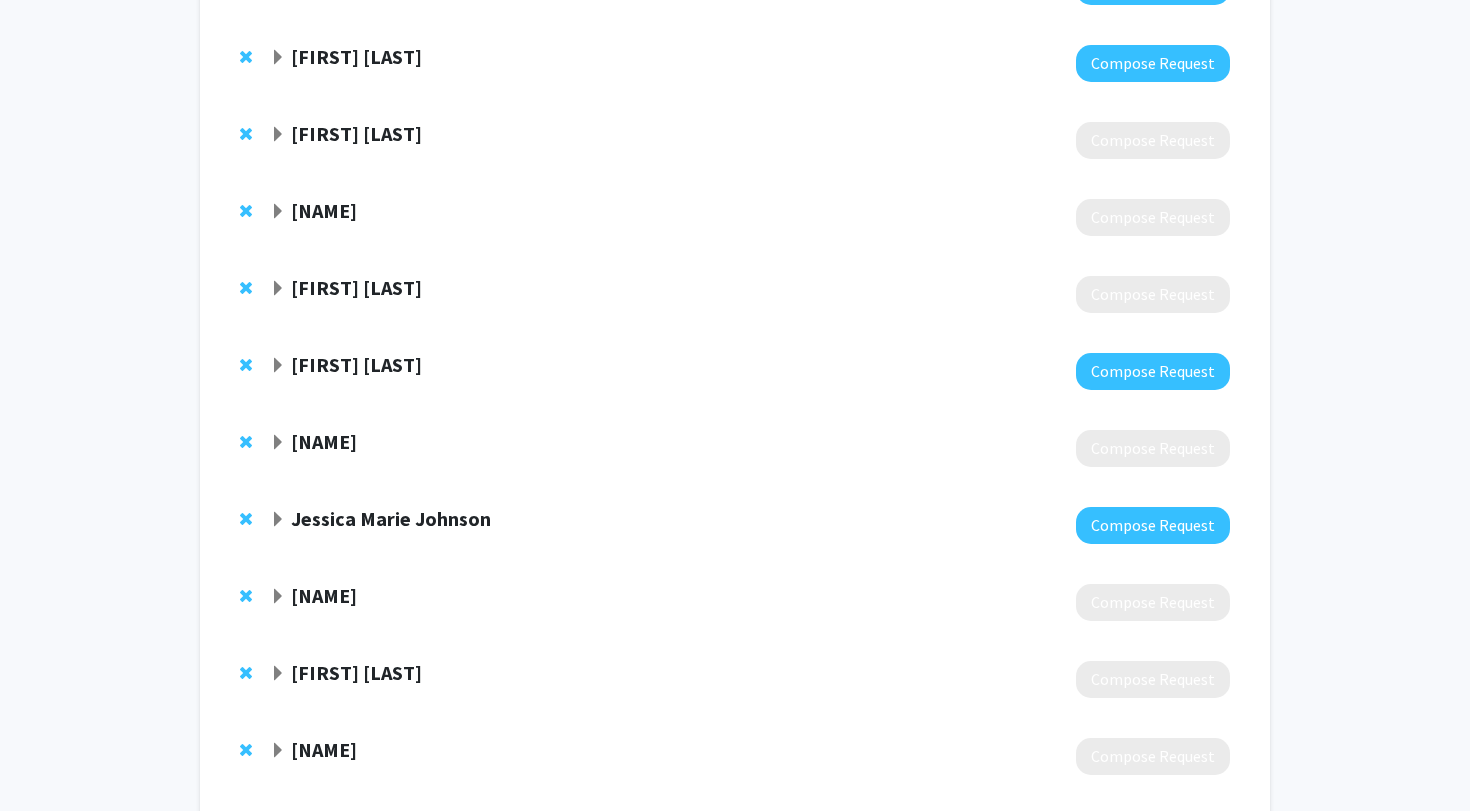 scroll, scrollTop: 426, scrollLeft: 0, axis: vertical 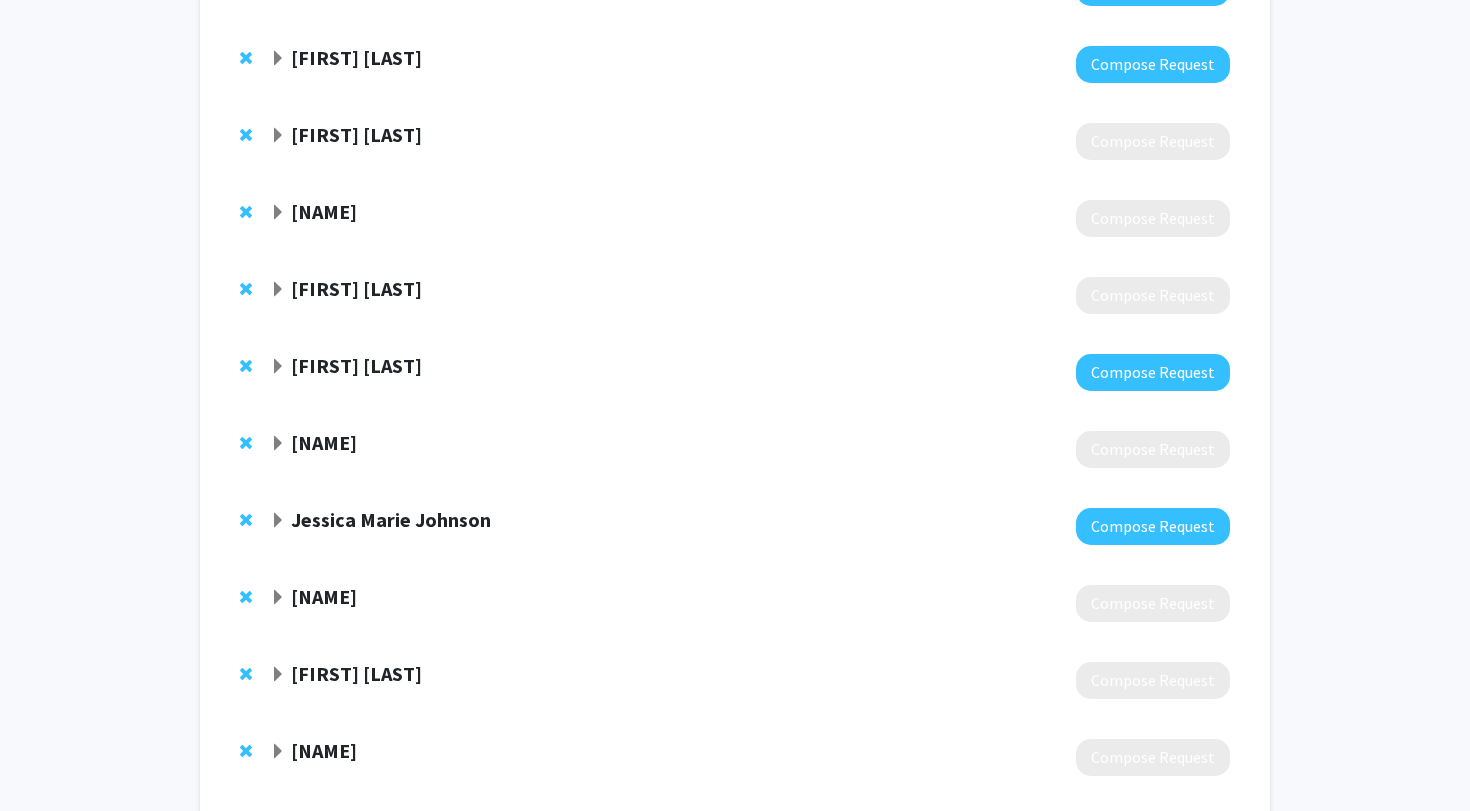 click on "[FIRST] [LAST]" 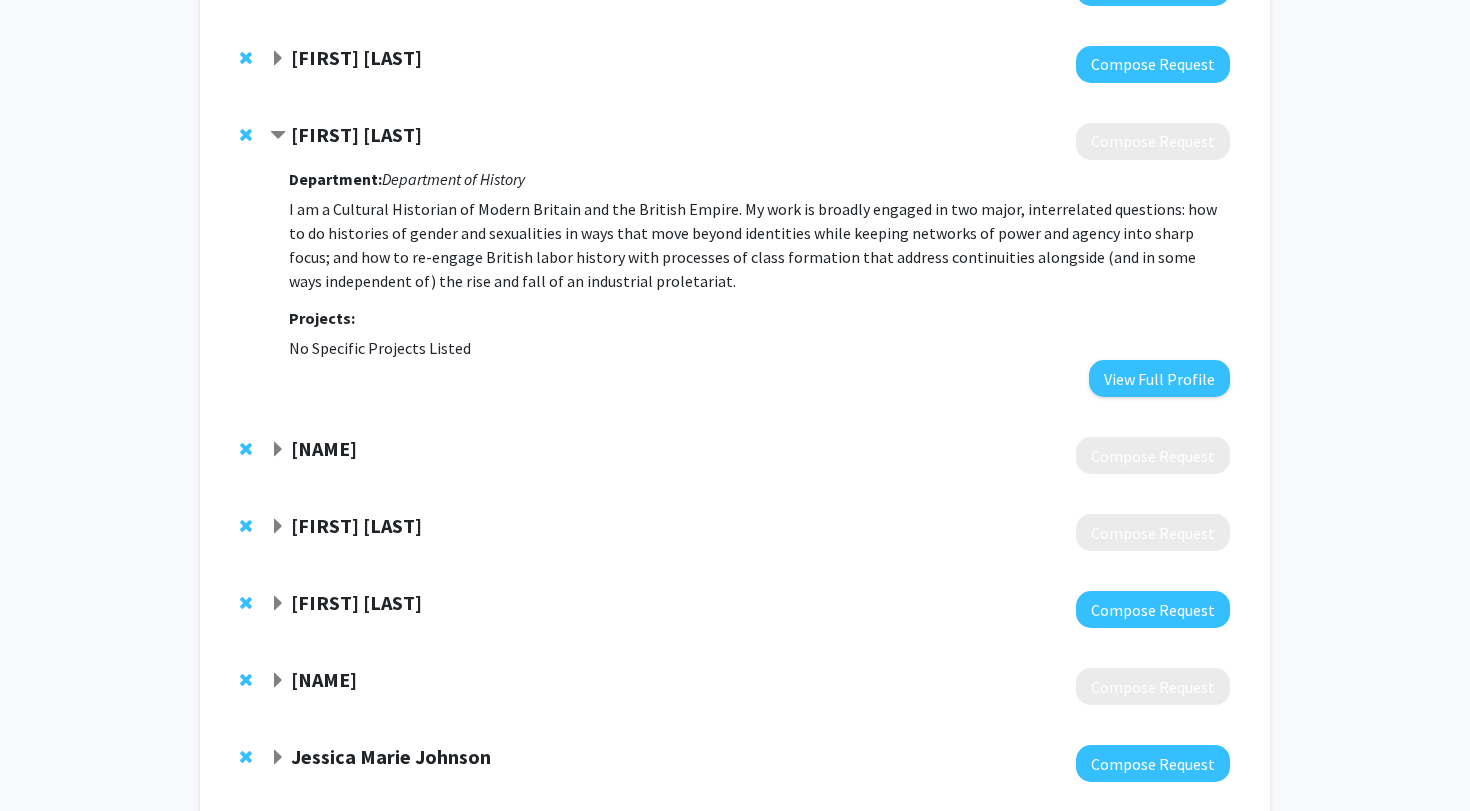 click on "[FIRST] [LAST]" 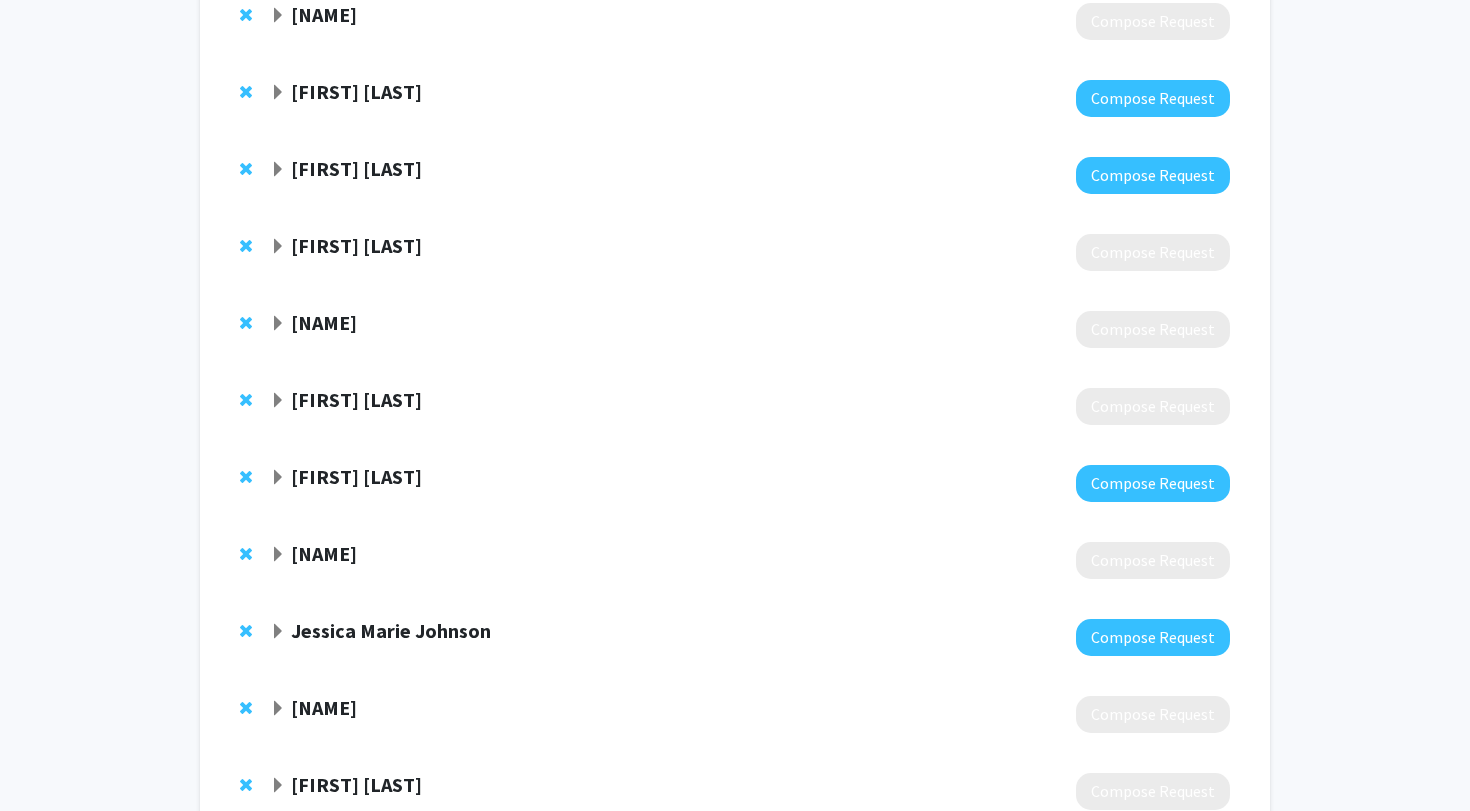 scroll, scrollTop: 301, scrollLeft: 0, axis: vertical 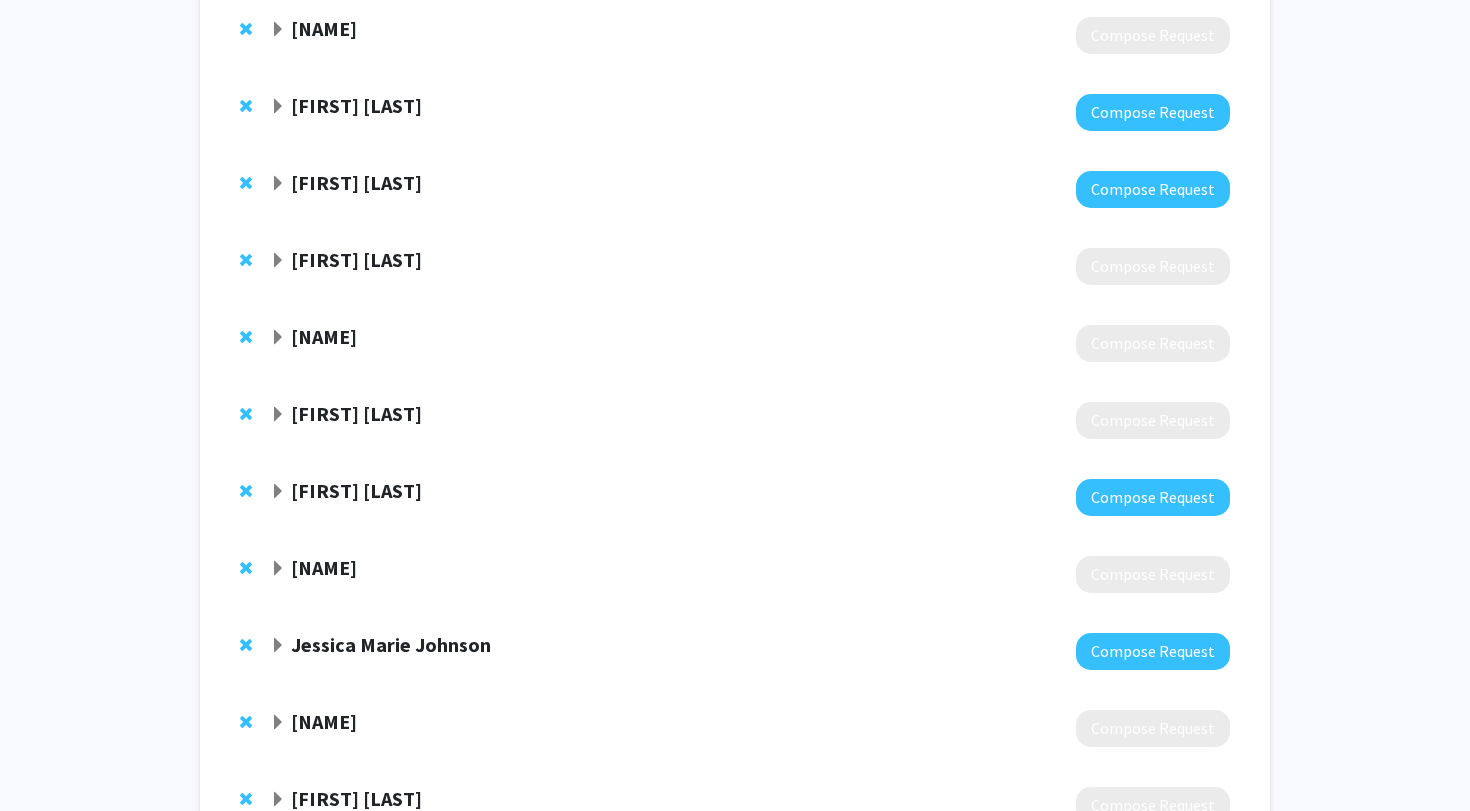 click on "[FIRST] [LAST]" 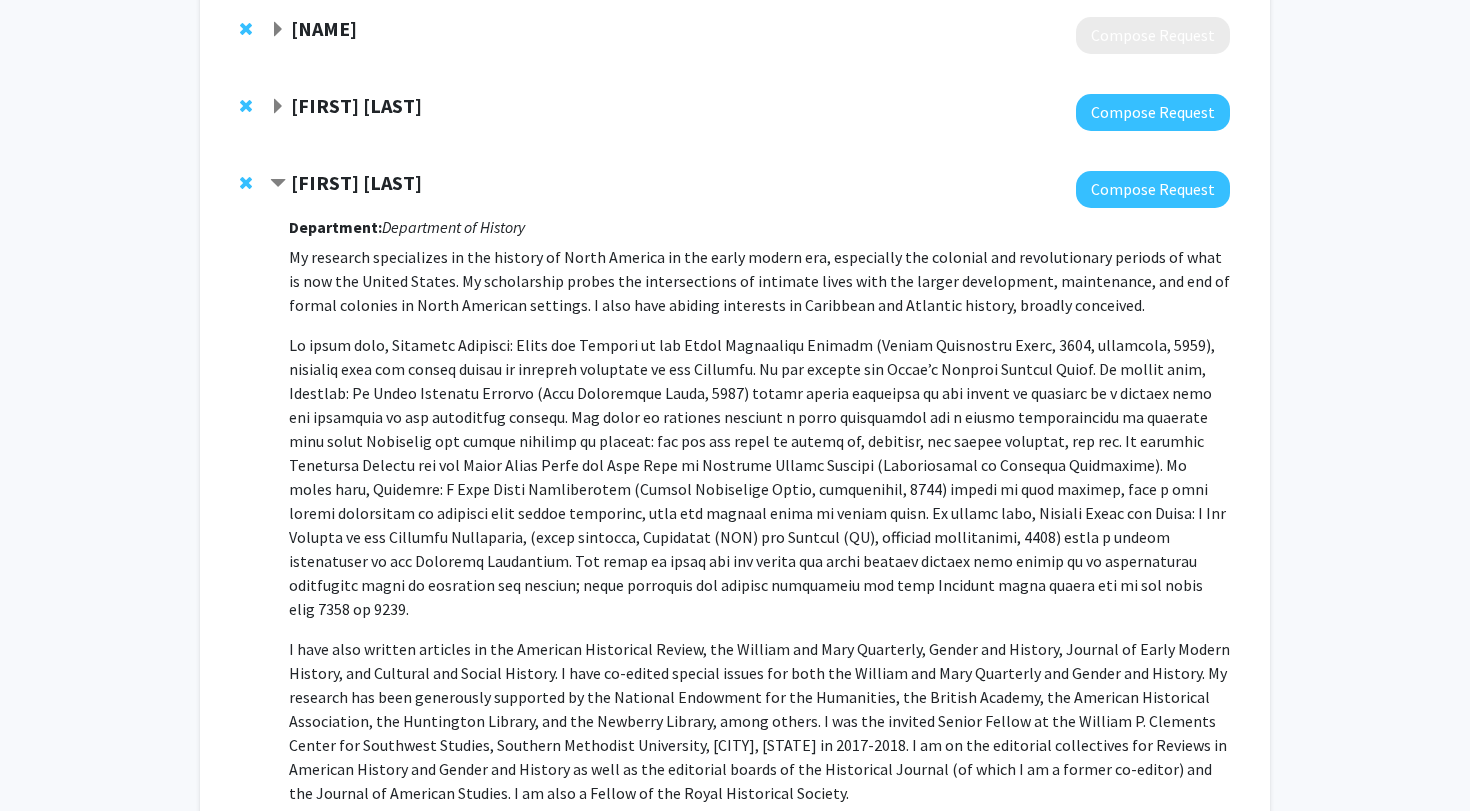 click on "[FIRST] [LAST]" 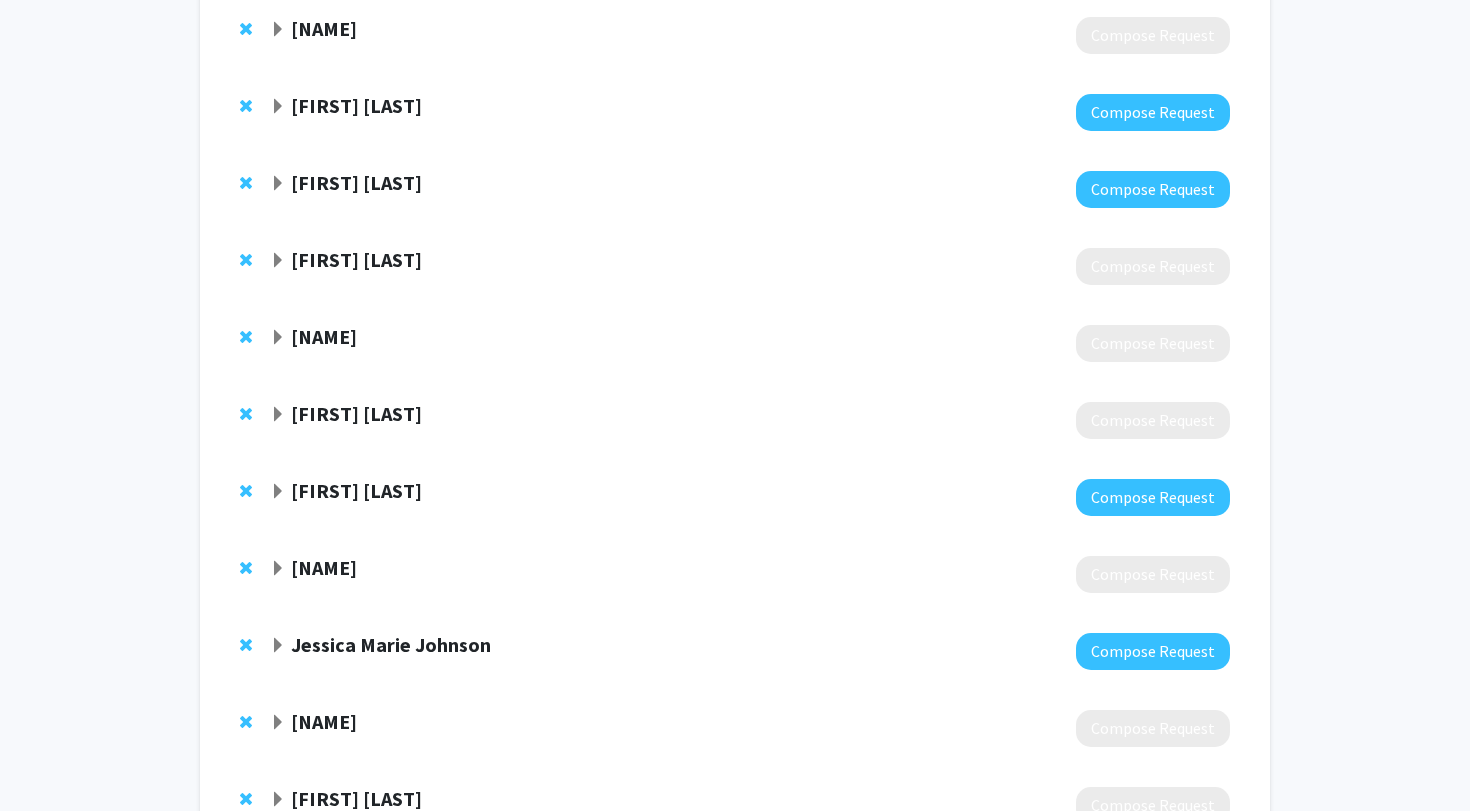 click on "[FIRST] [LAST]" 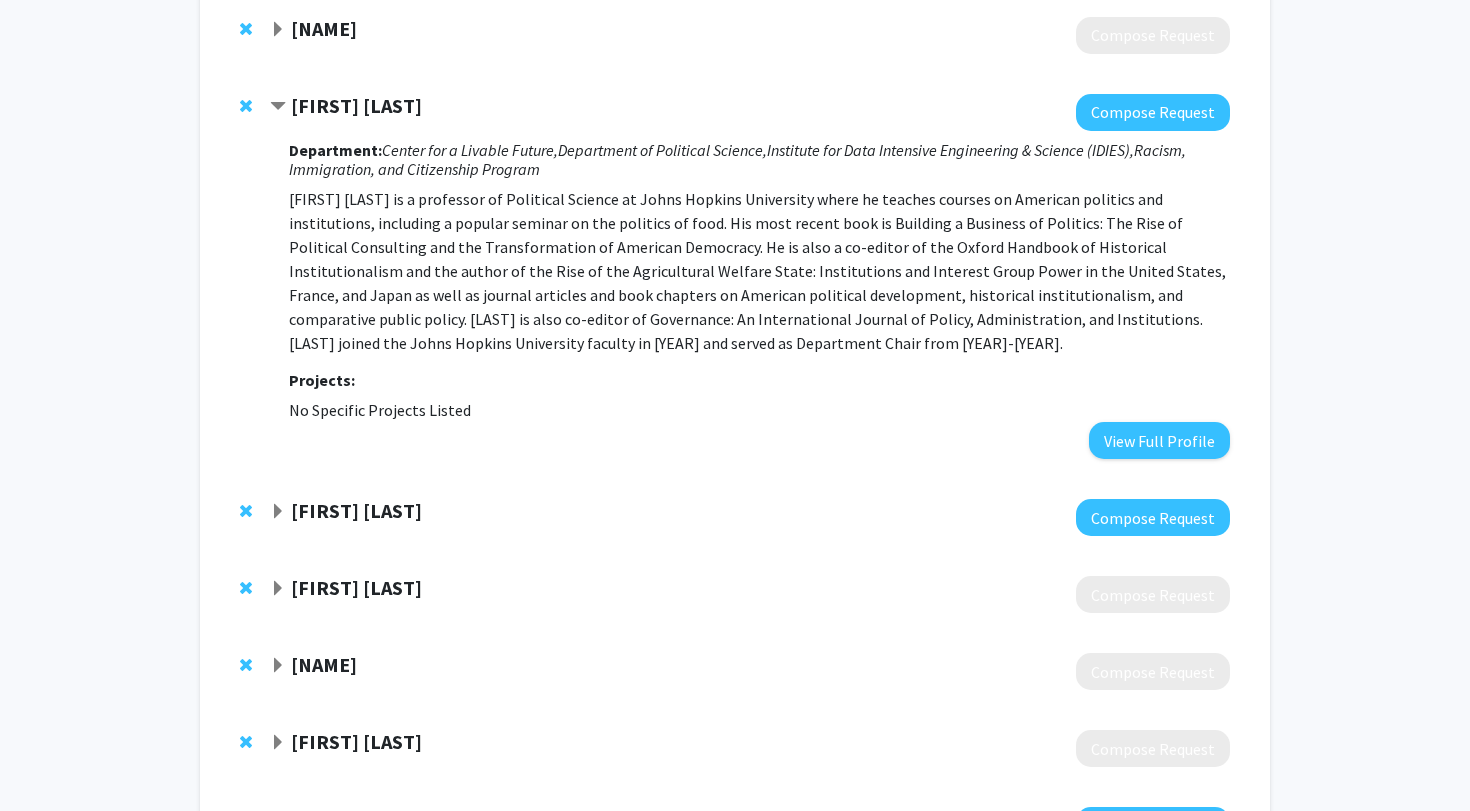 click on "[FIRST] [LAST]" 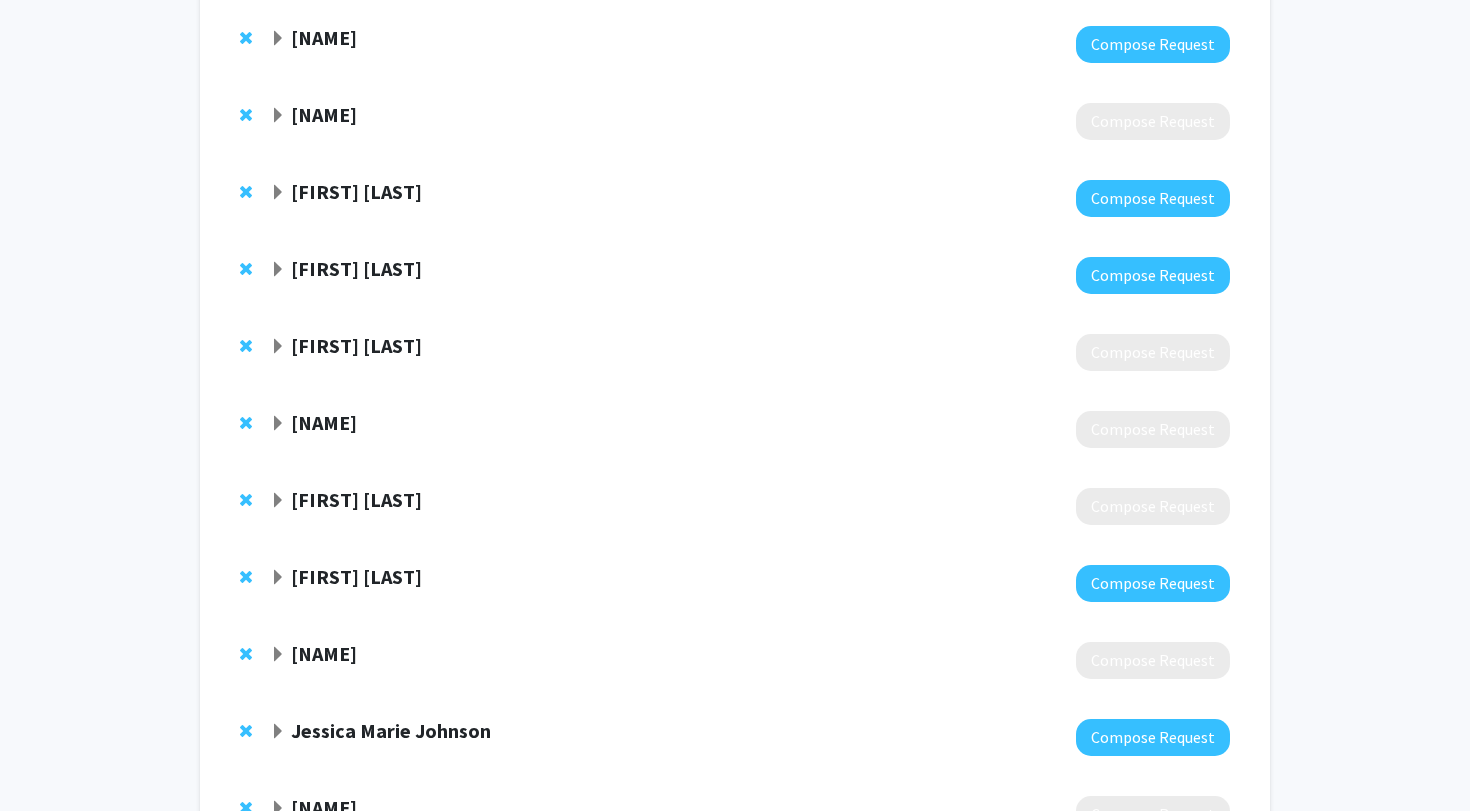 scroll, scrollTop: 145, scrollLeft: 0, axis: vertical 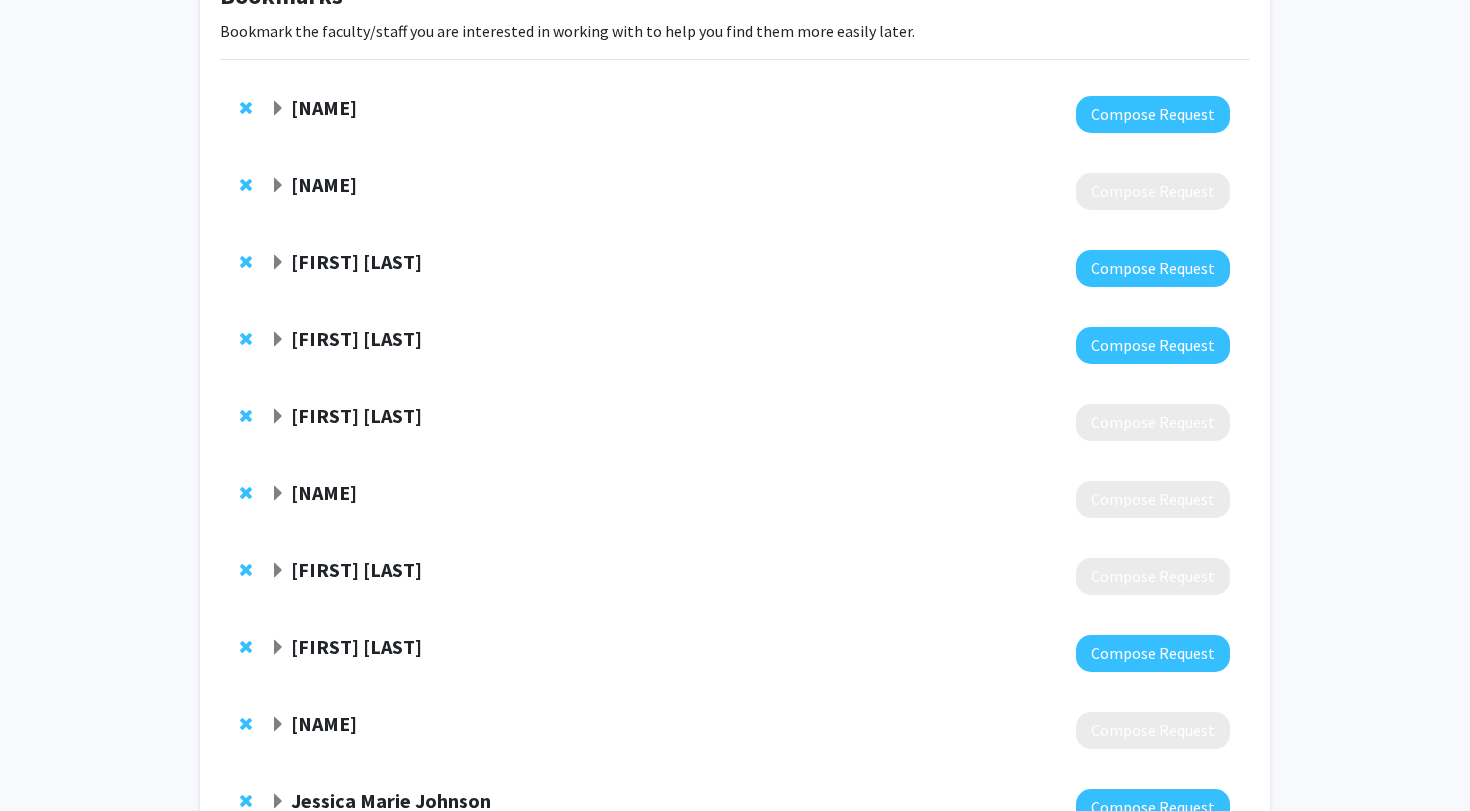 click on "[NAME]" 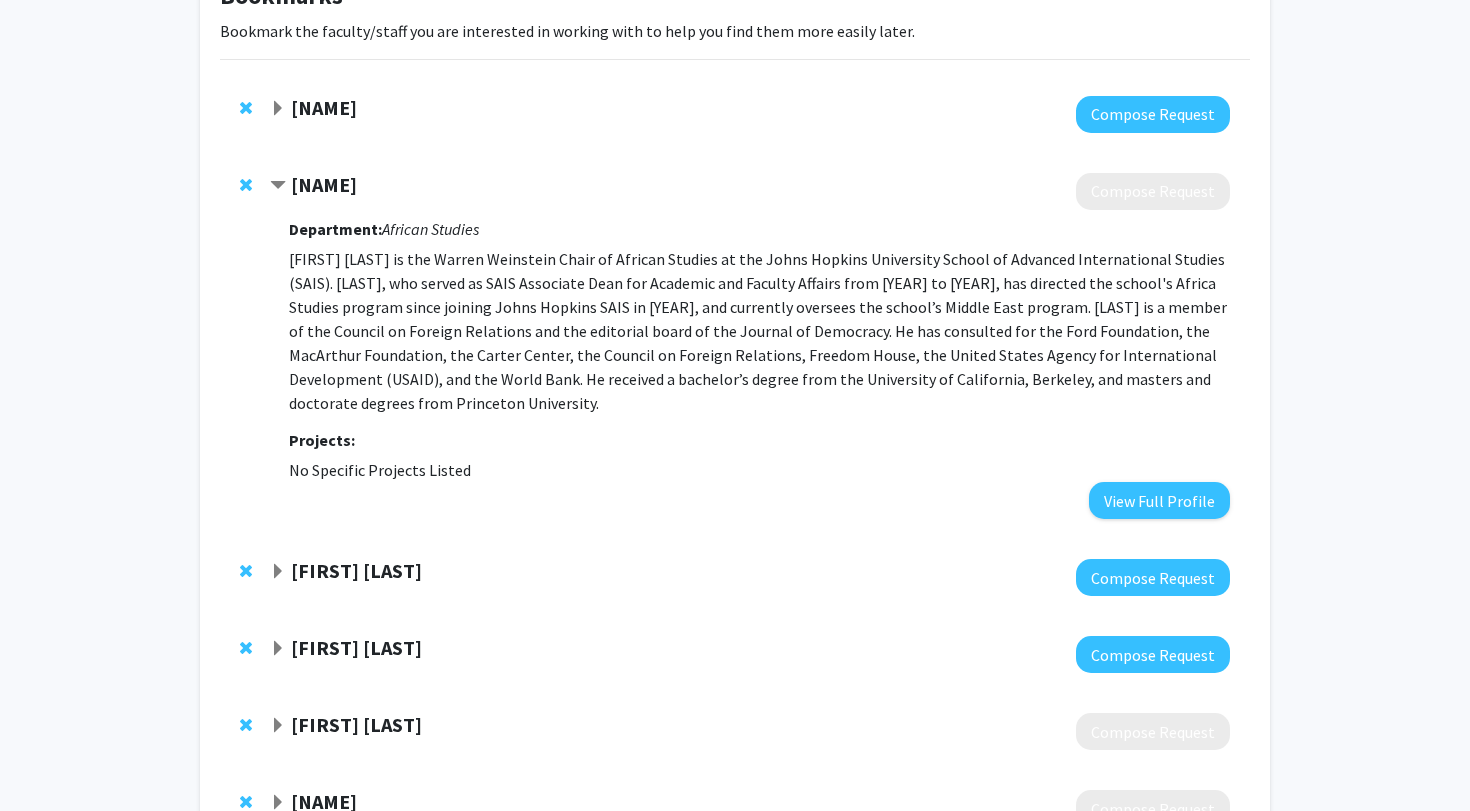 click on "[NAME]" 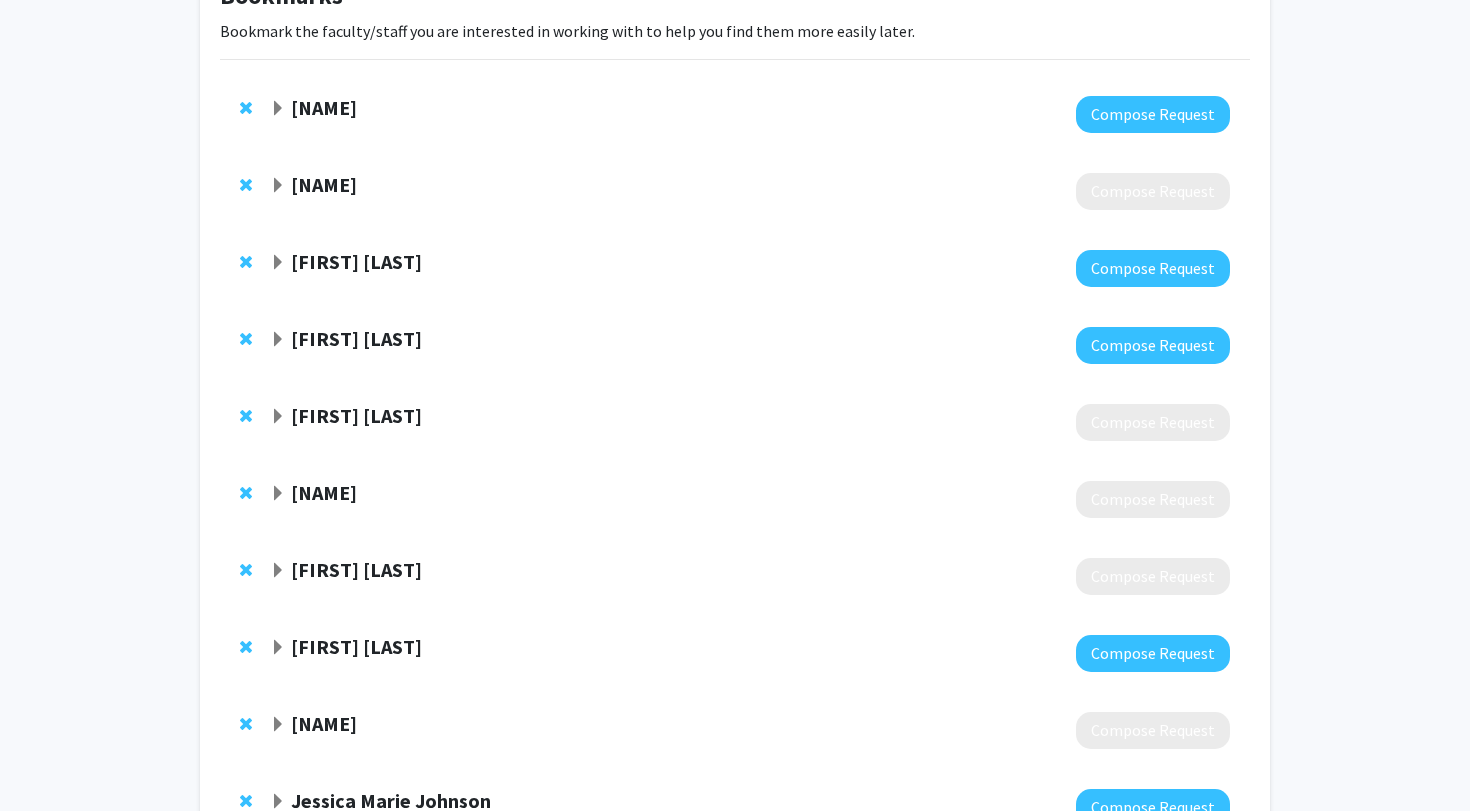 click on "[NAME]" 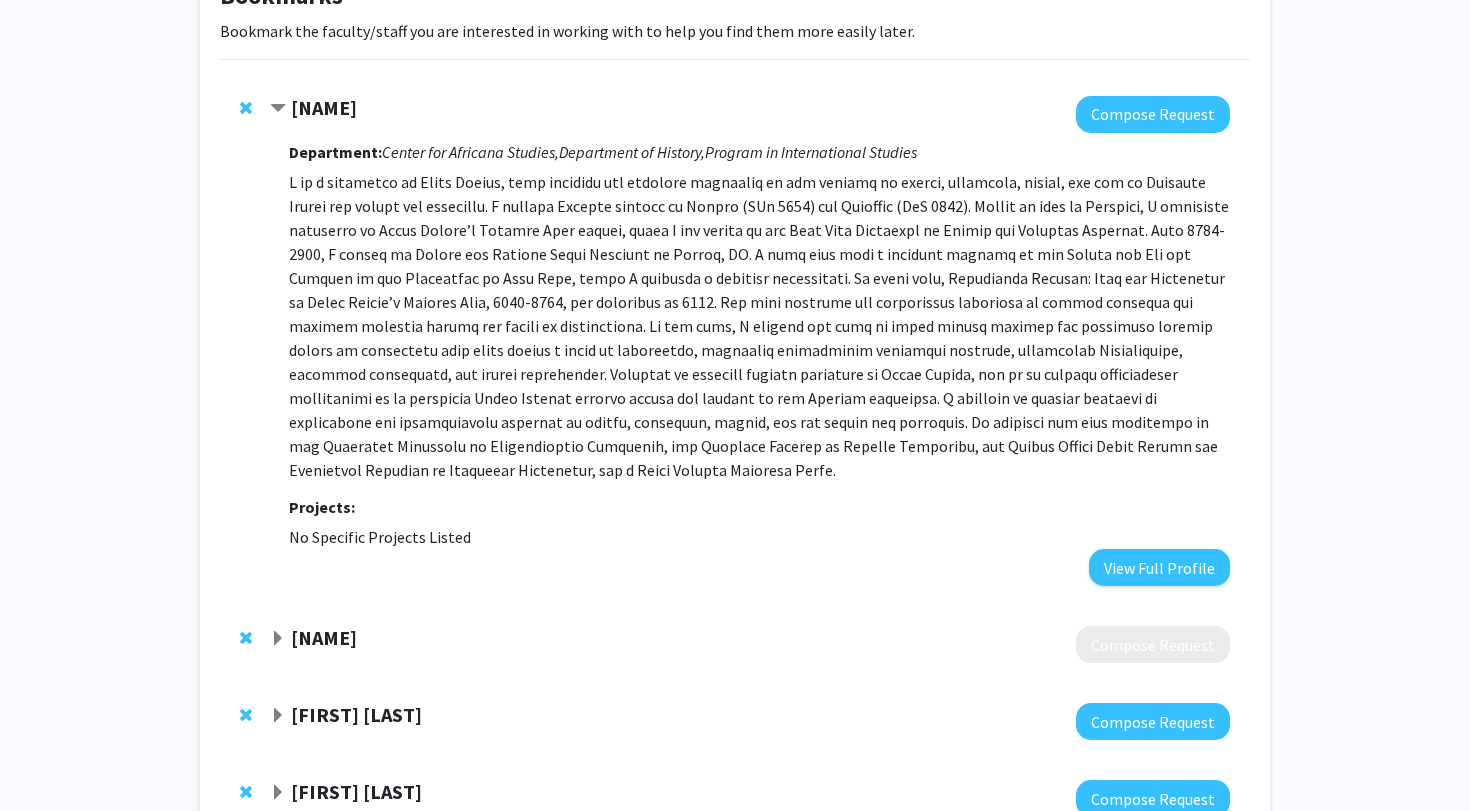 click on "[NAME]" 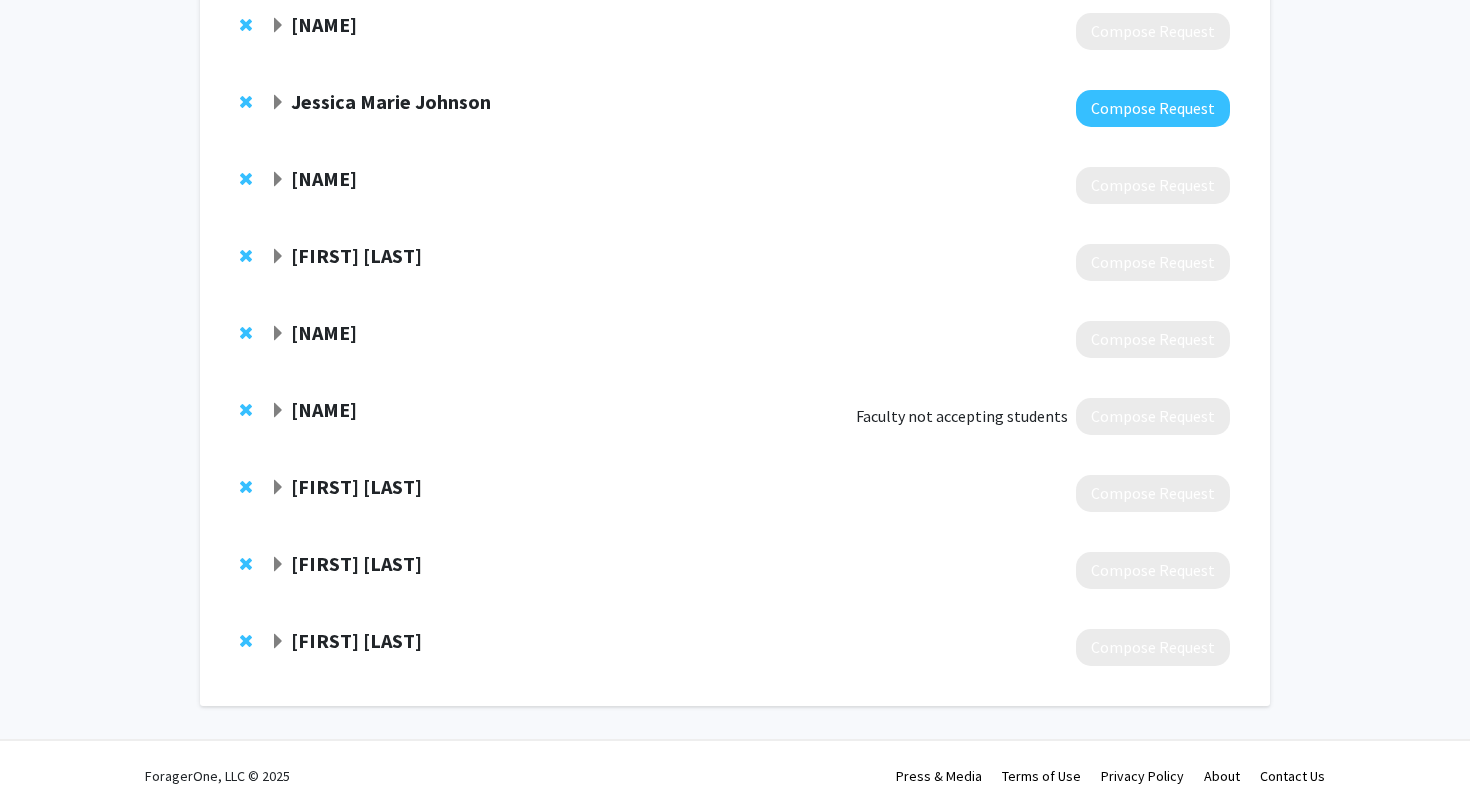 scroll, scrollTop: 846, scrollLeft: 0, axis: vertical 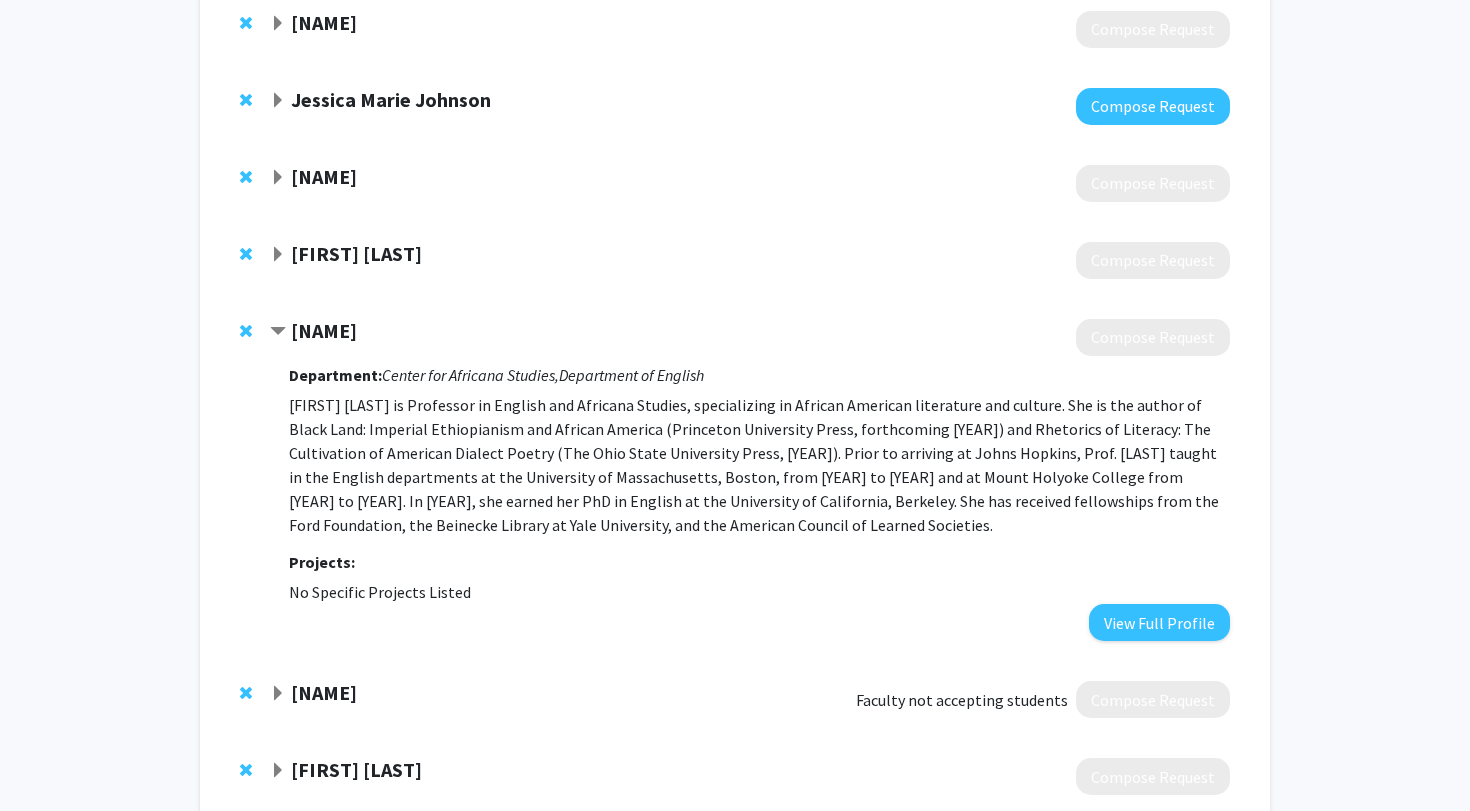click on "[NAME]" 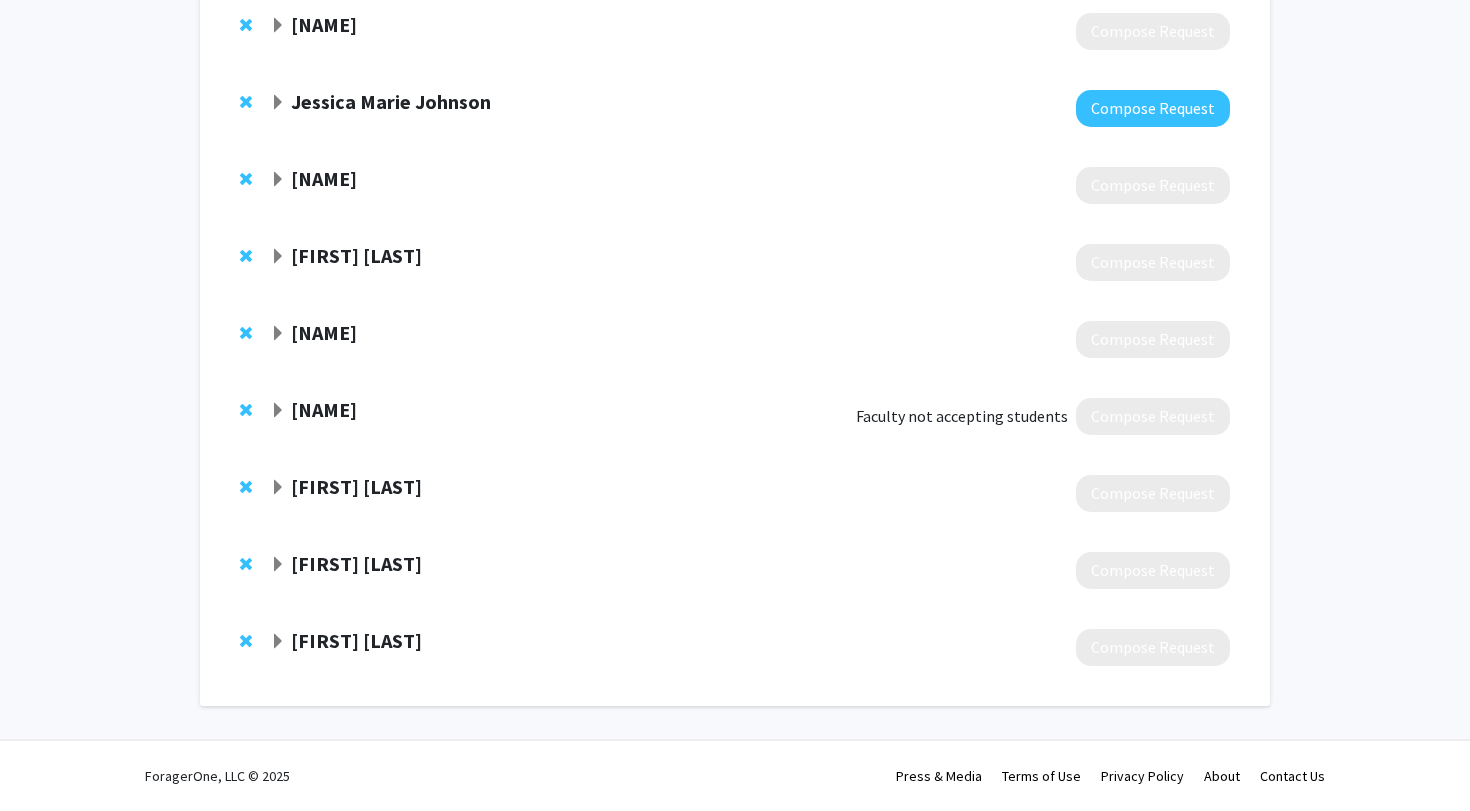 click on "[FIRST] [LAST]" 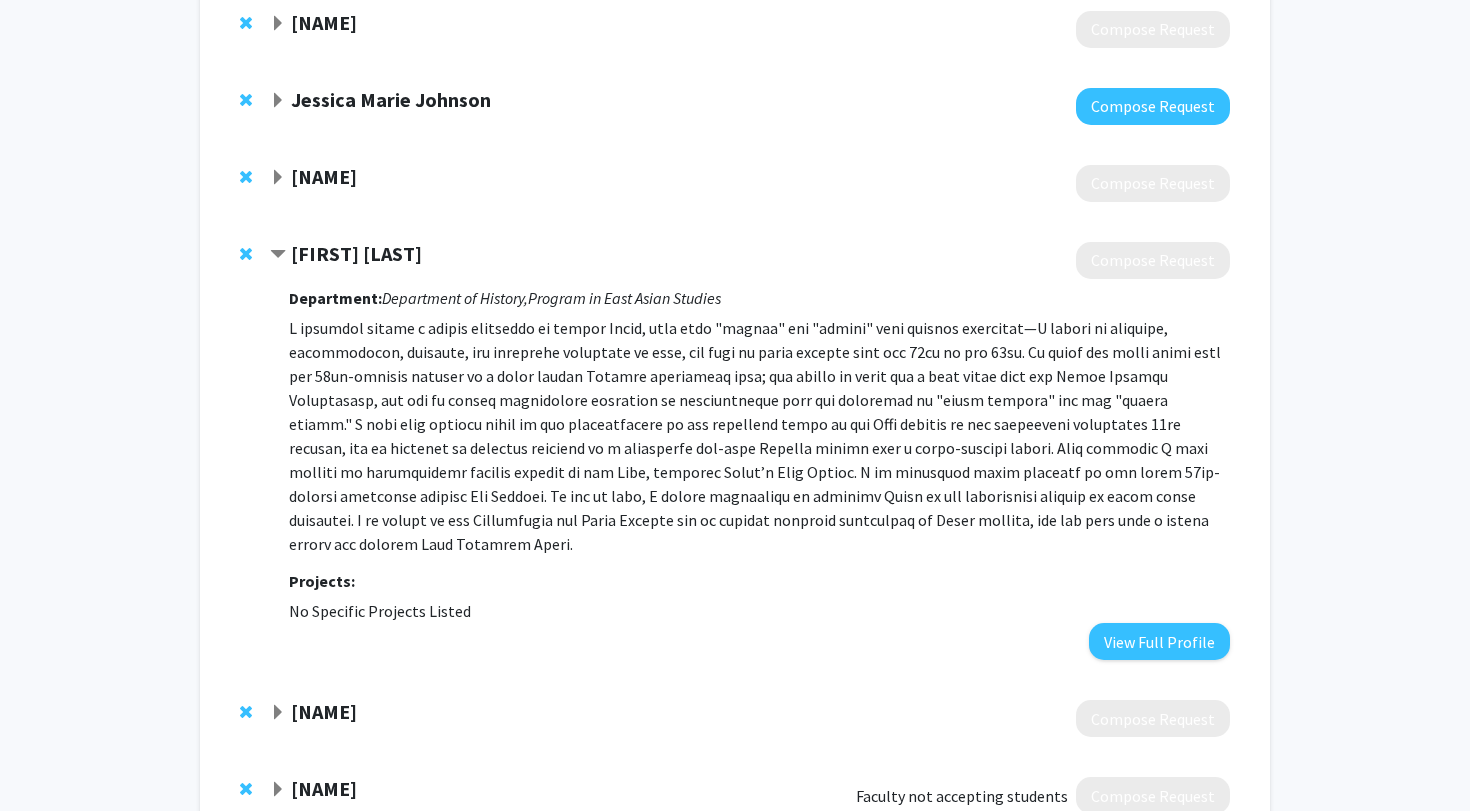 click on "[FIRST] [LAST]" 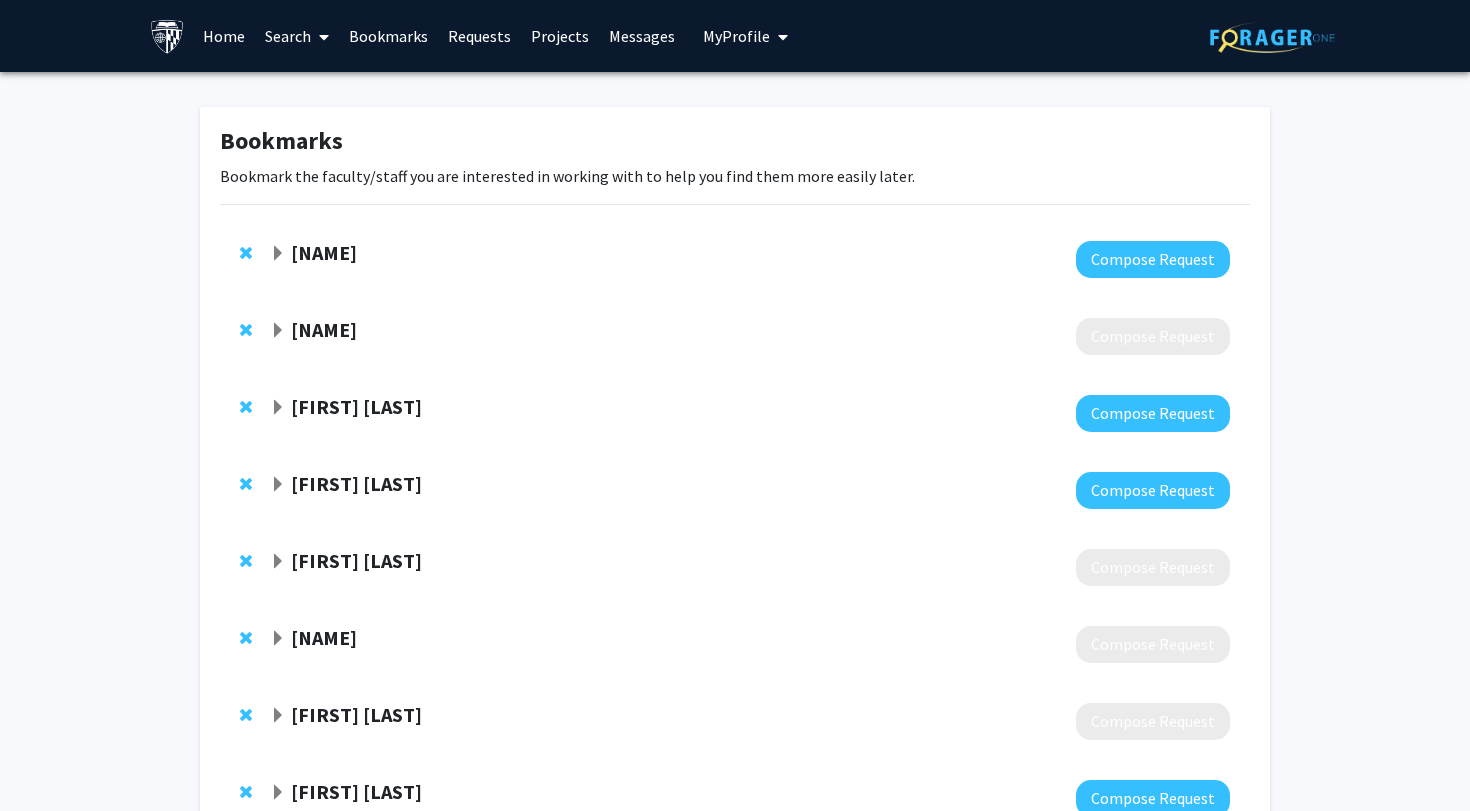 scroll, scrollTop: 0, scrollLeft: 0, axis: both 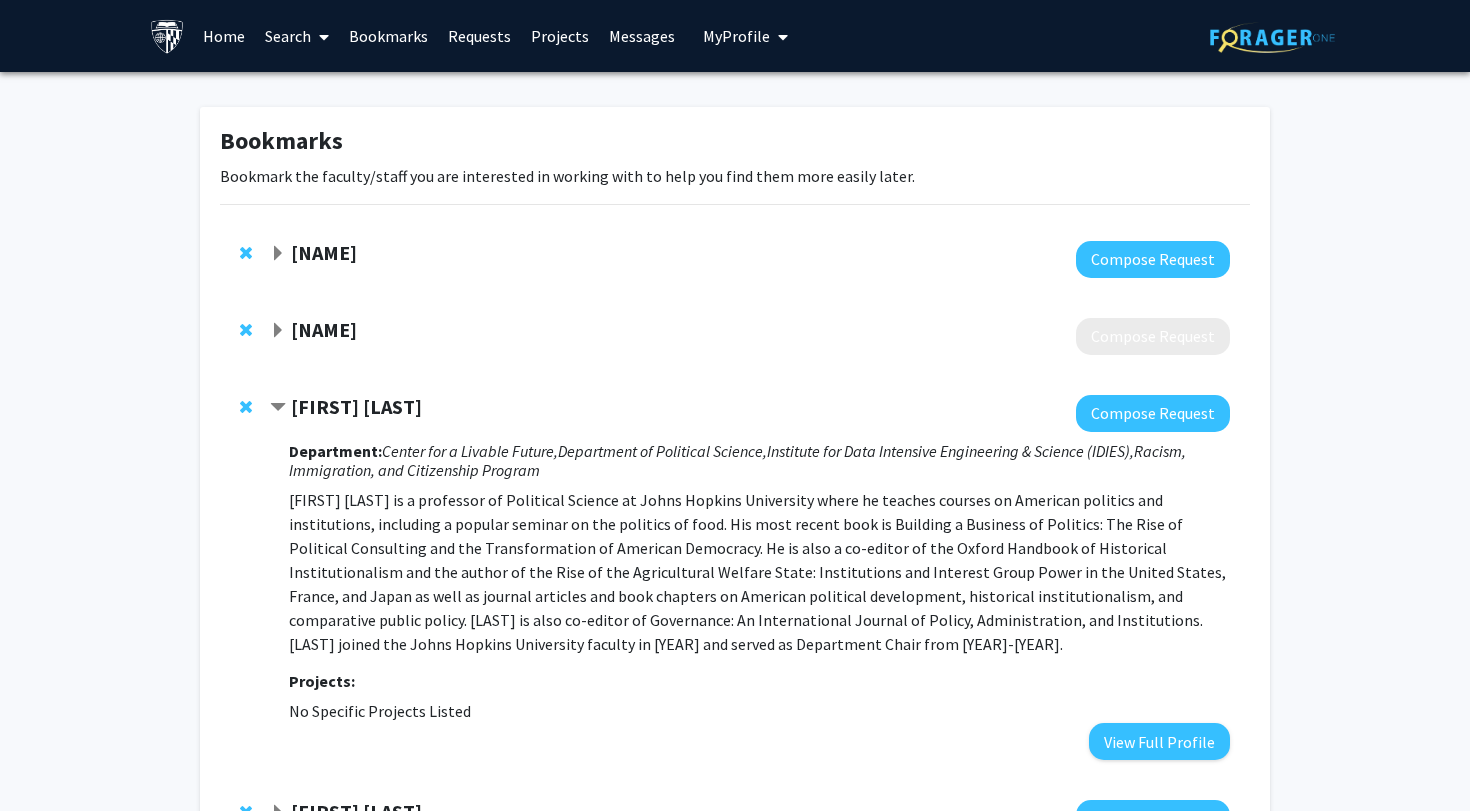 click on "[FIRST] [LAST]" 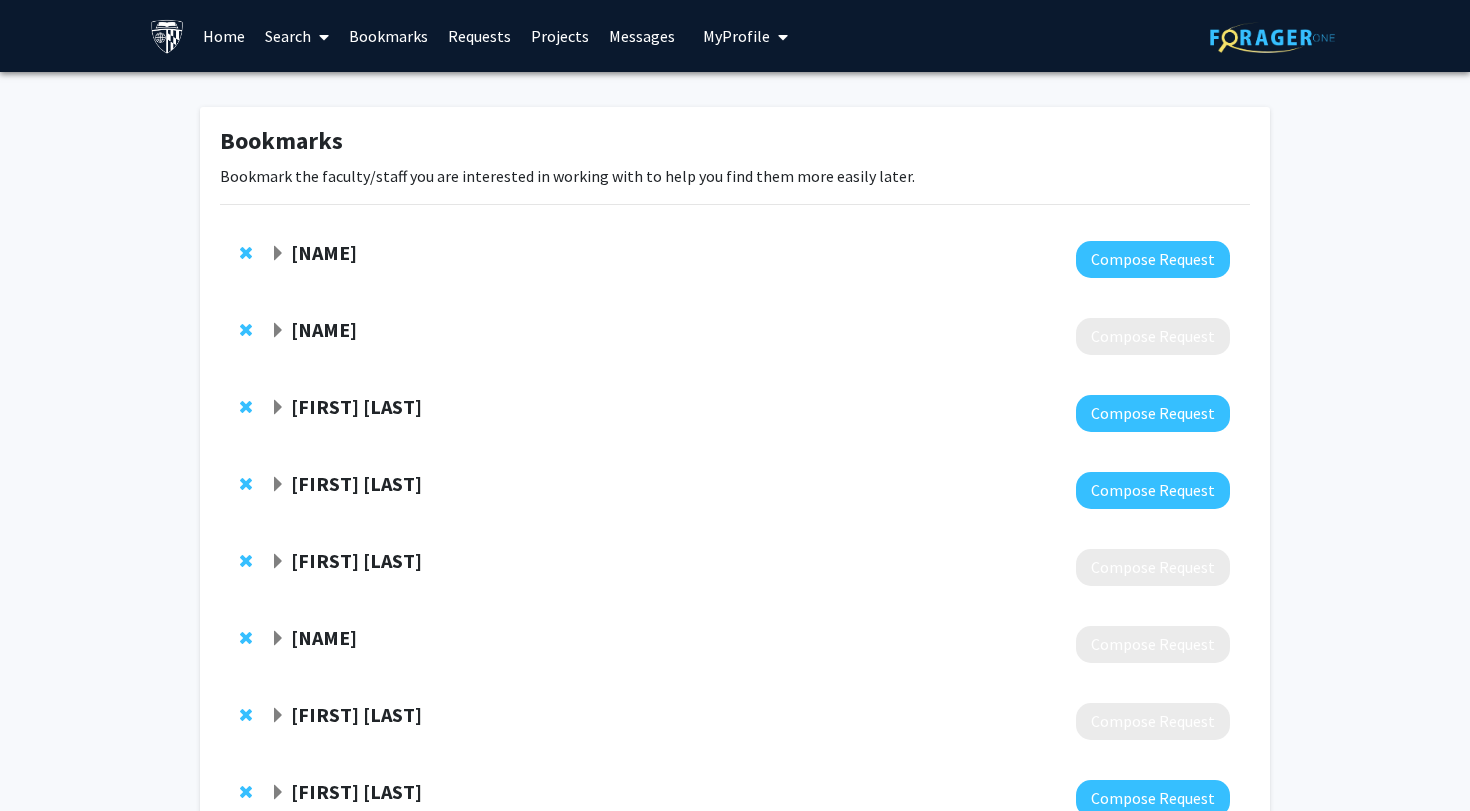 click on "[FIRST] [LAST]" 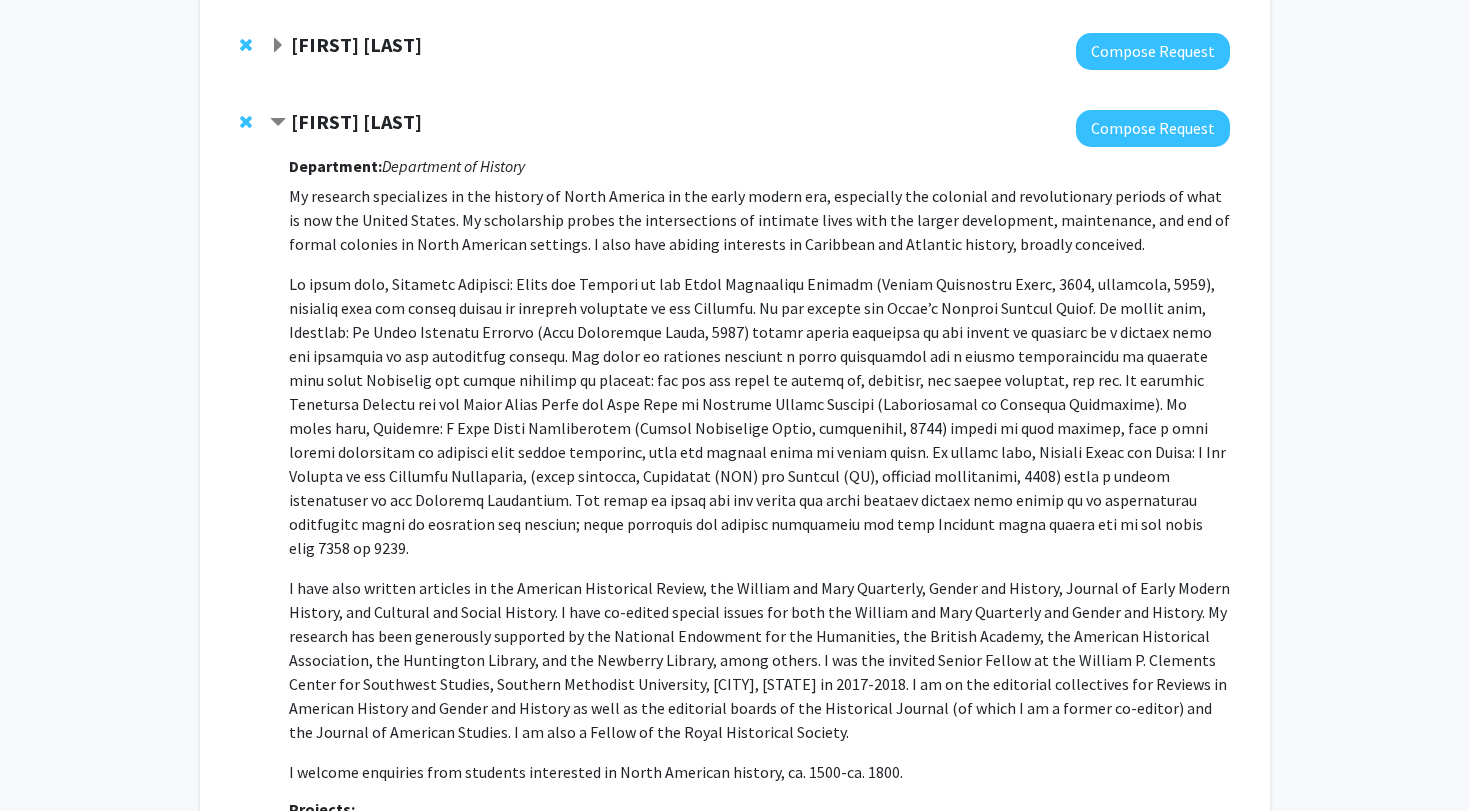 scroll, scrollTop: 360, scrollLeft: 0, axis: vertical 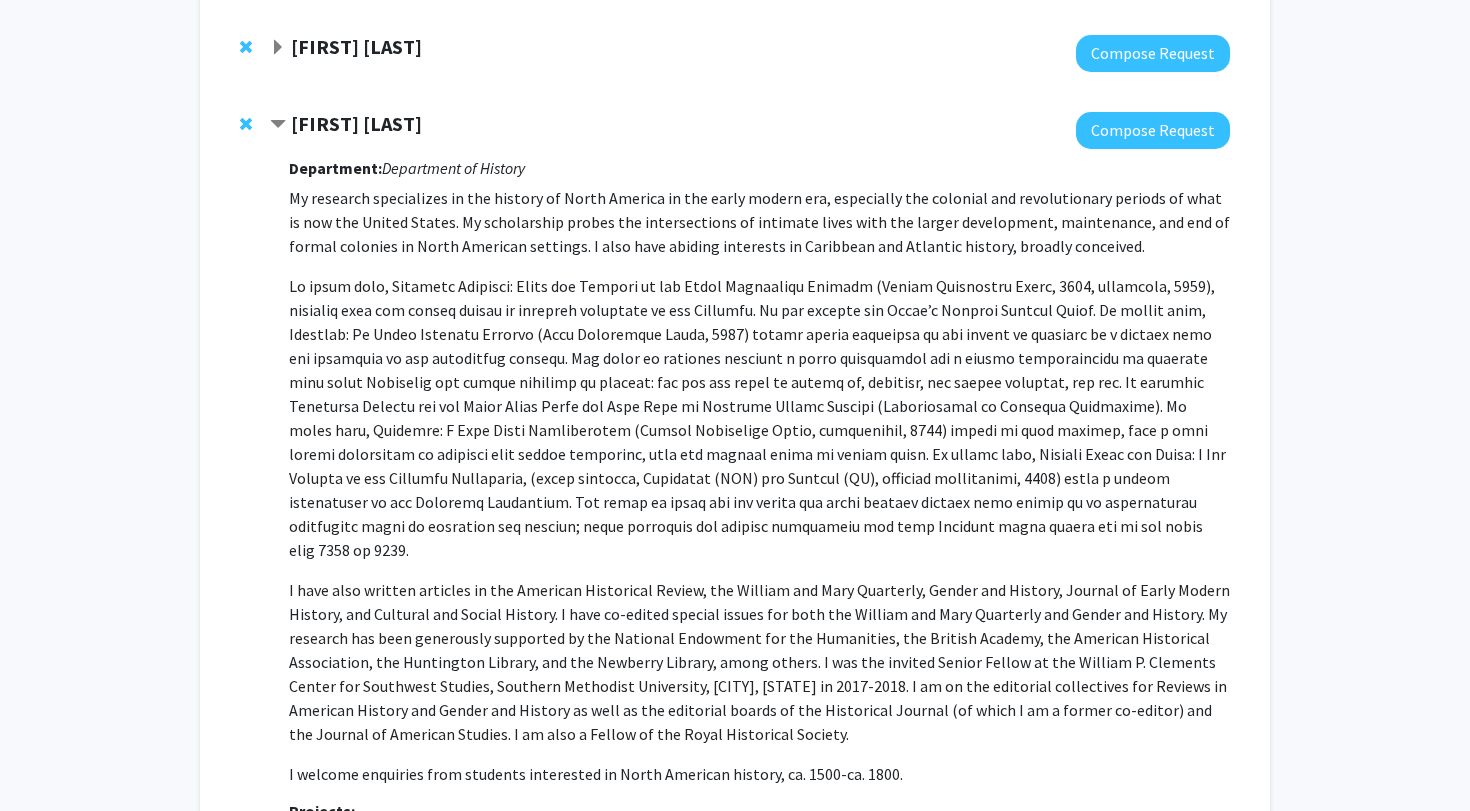 click on "[FIRST] [LAST]" 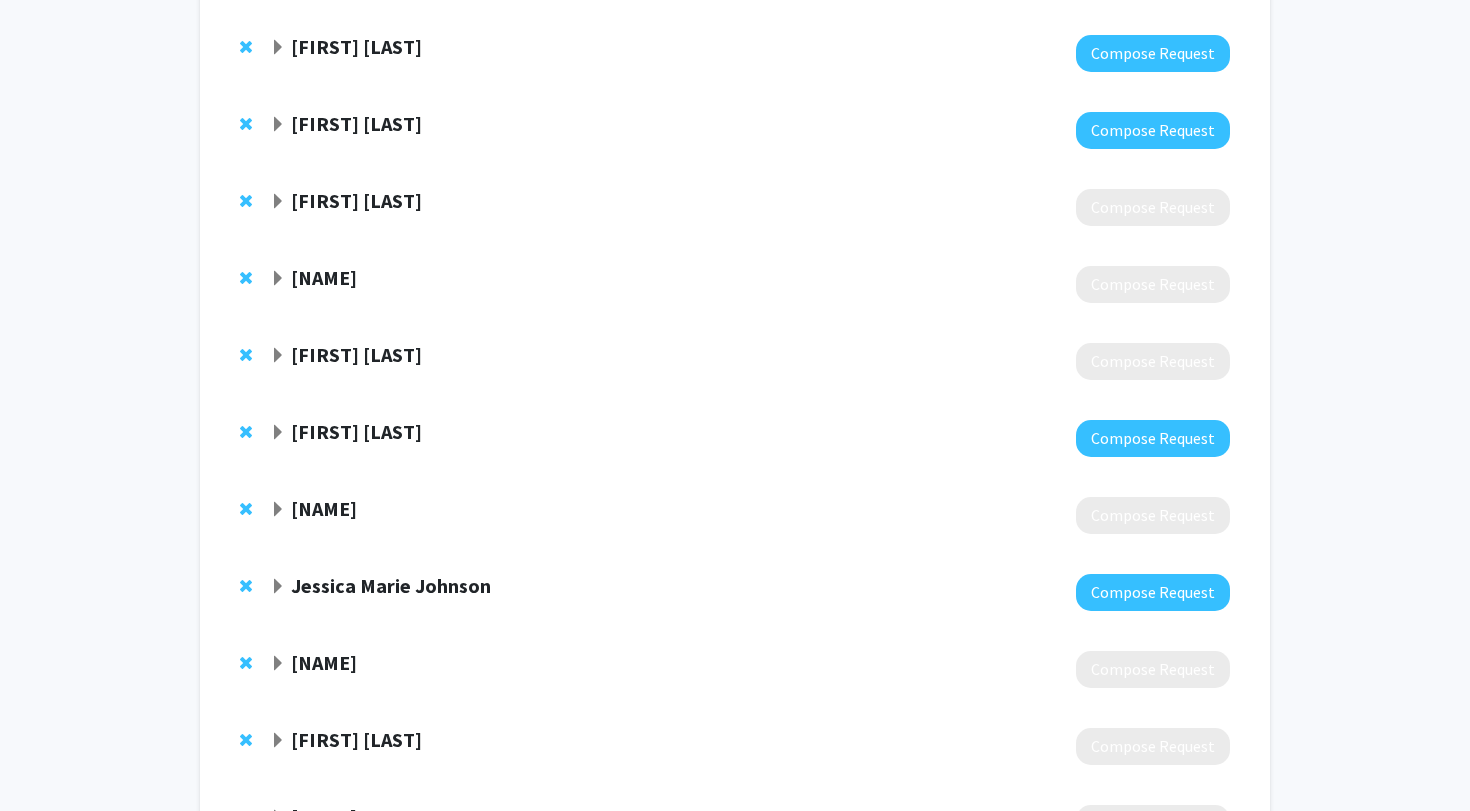 click on "[FIRST] [LAST]" 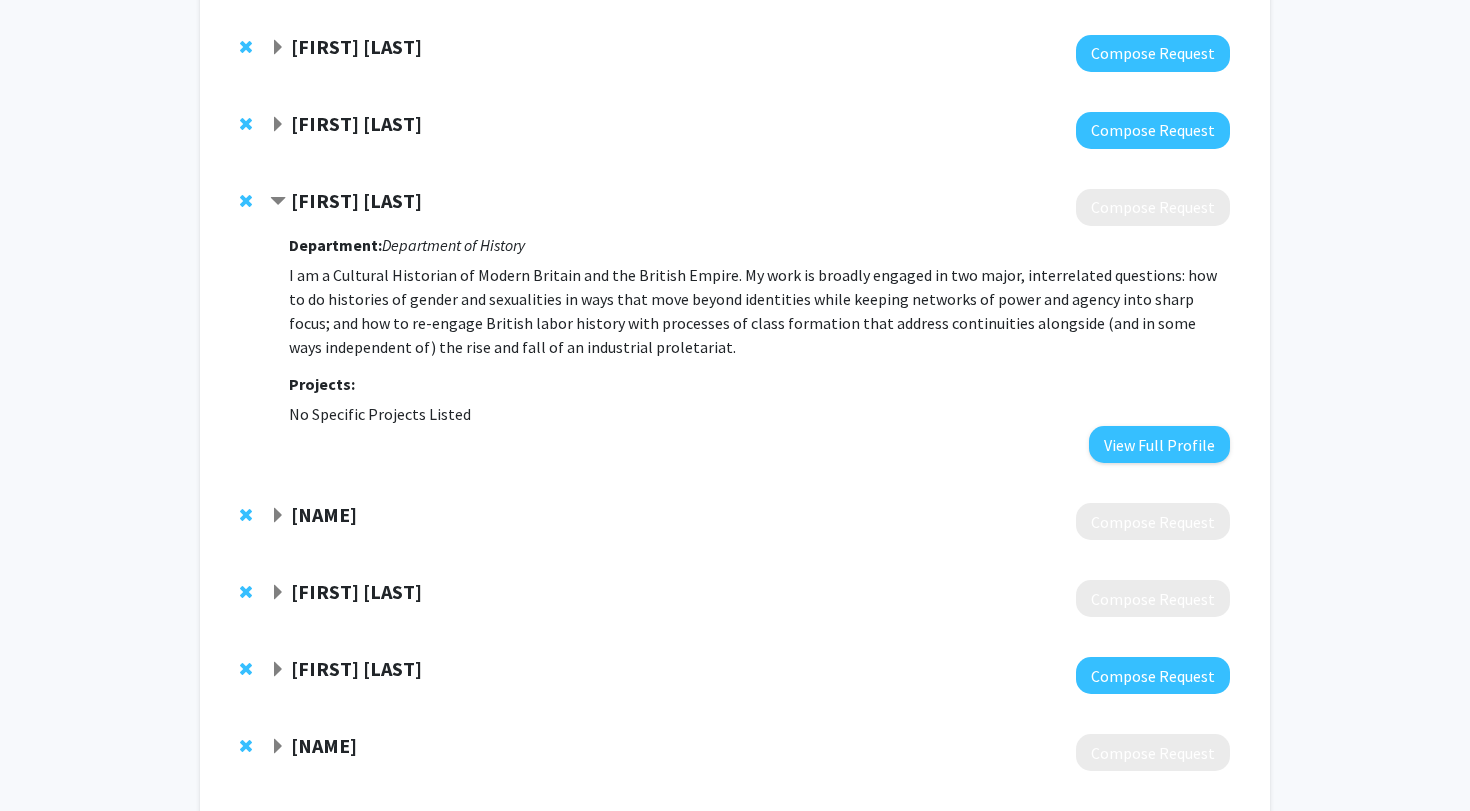 click on "[FIRST] [LAST]" 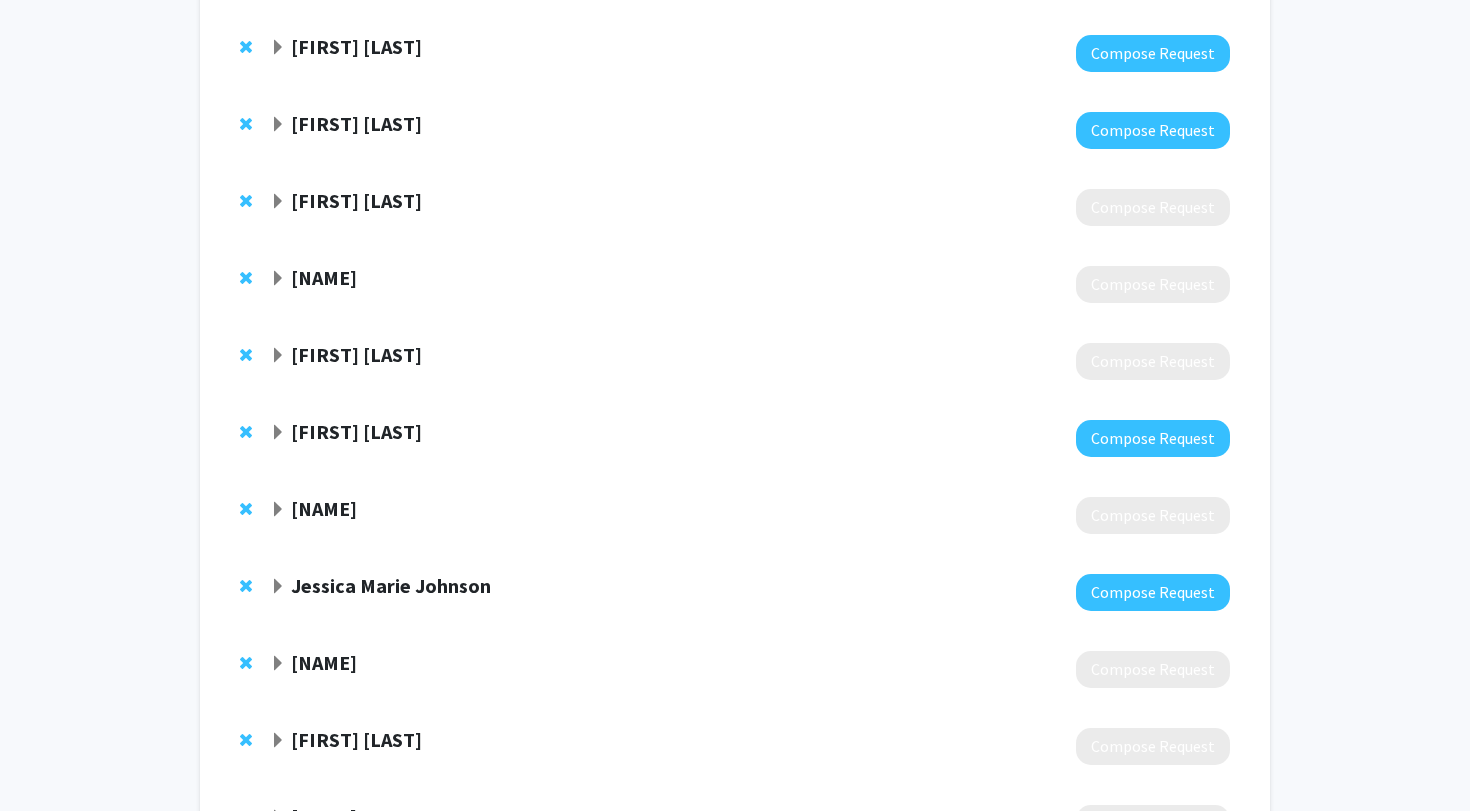 click on "[FIRST] [LAST]" 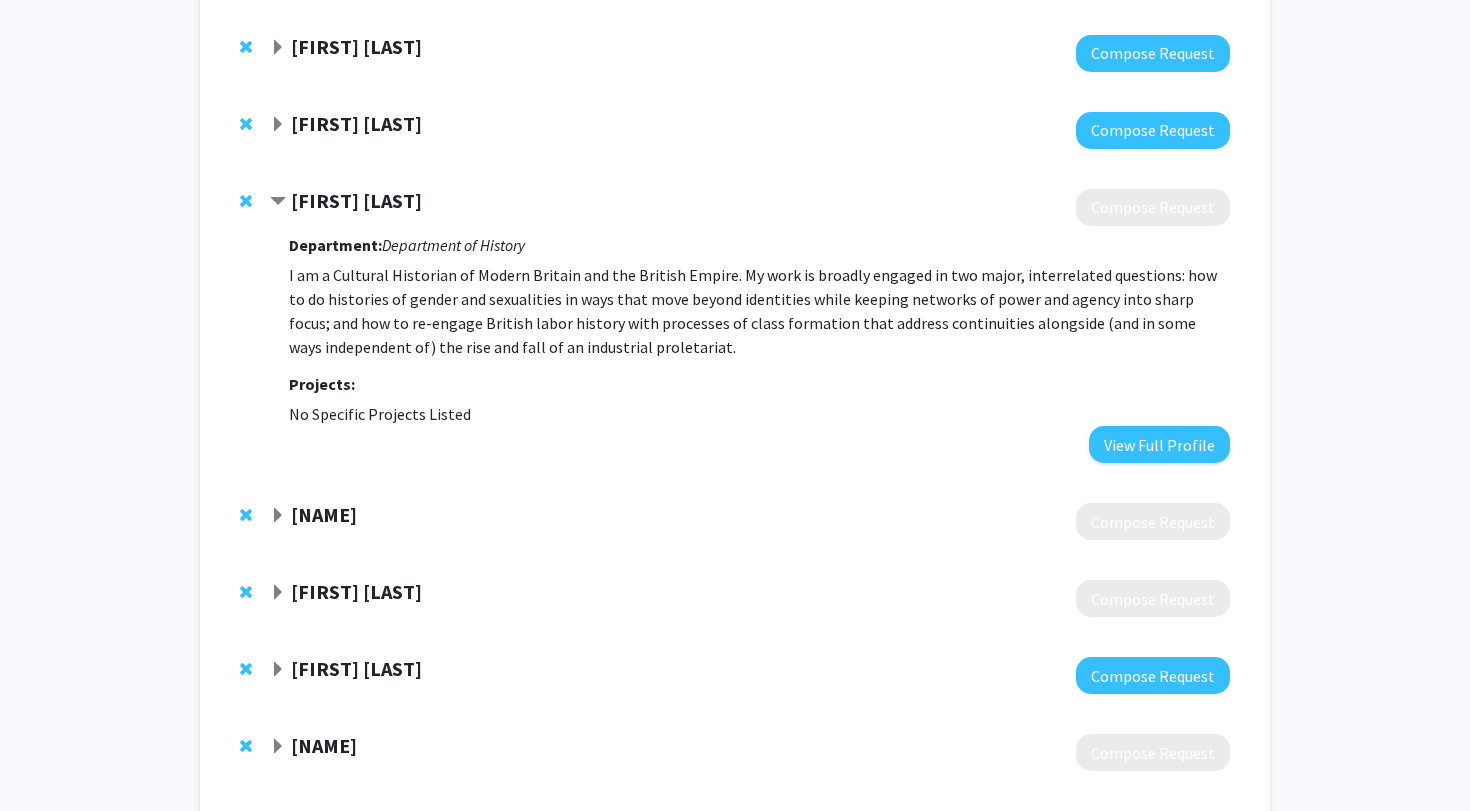 click on "[FIRST] [LAST]" 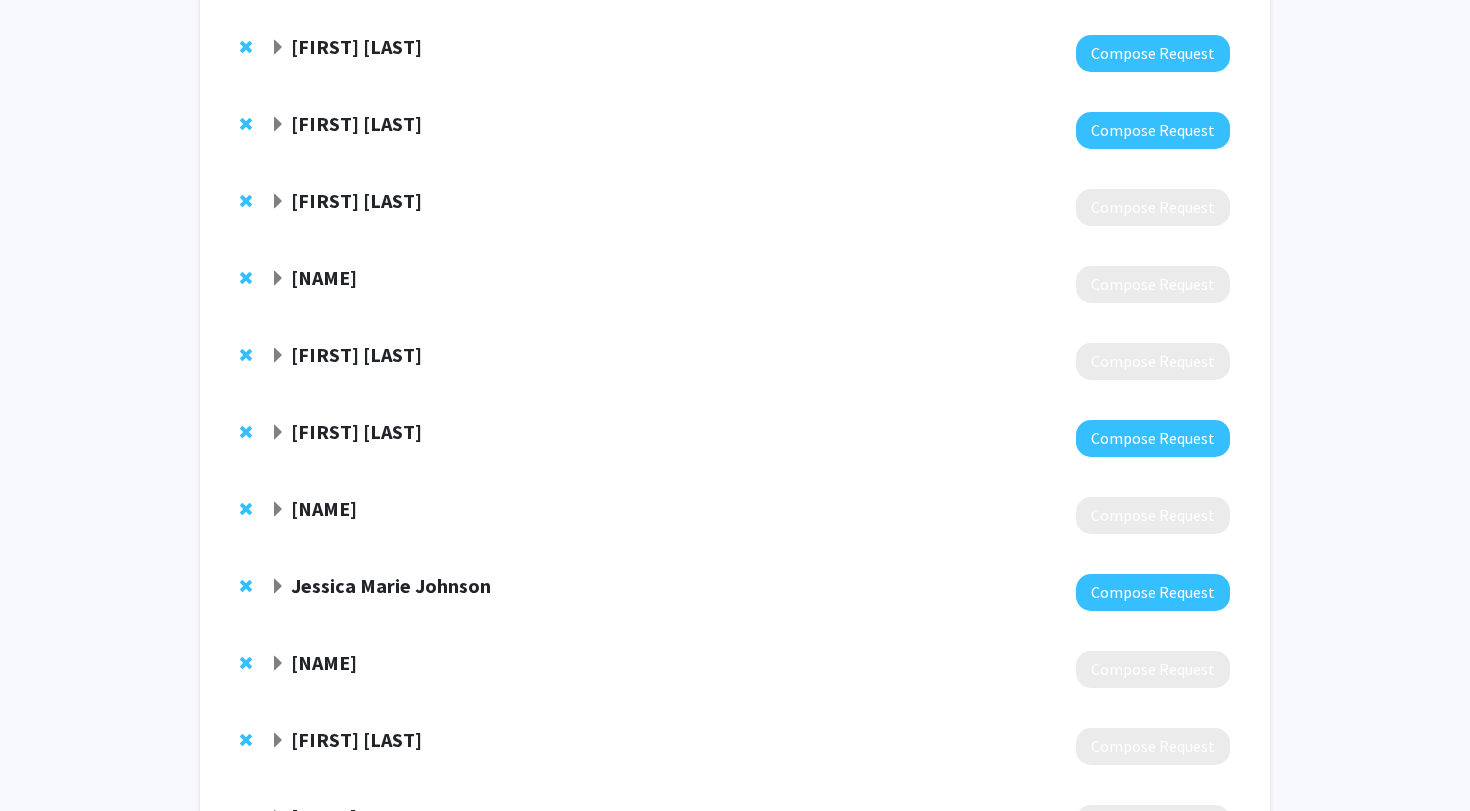 click on "[NAME]" 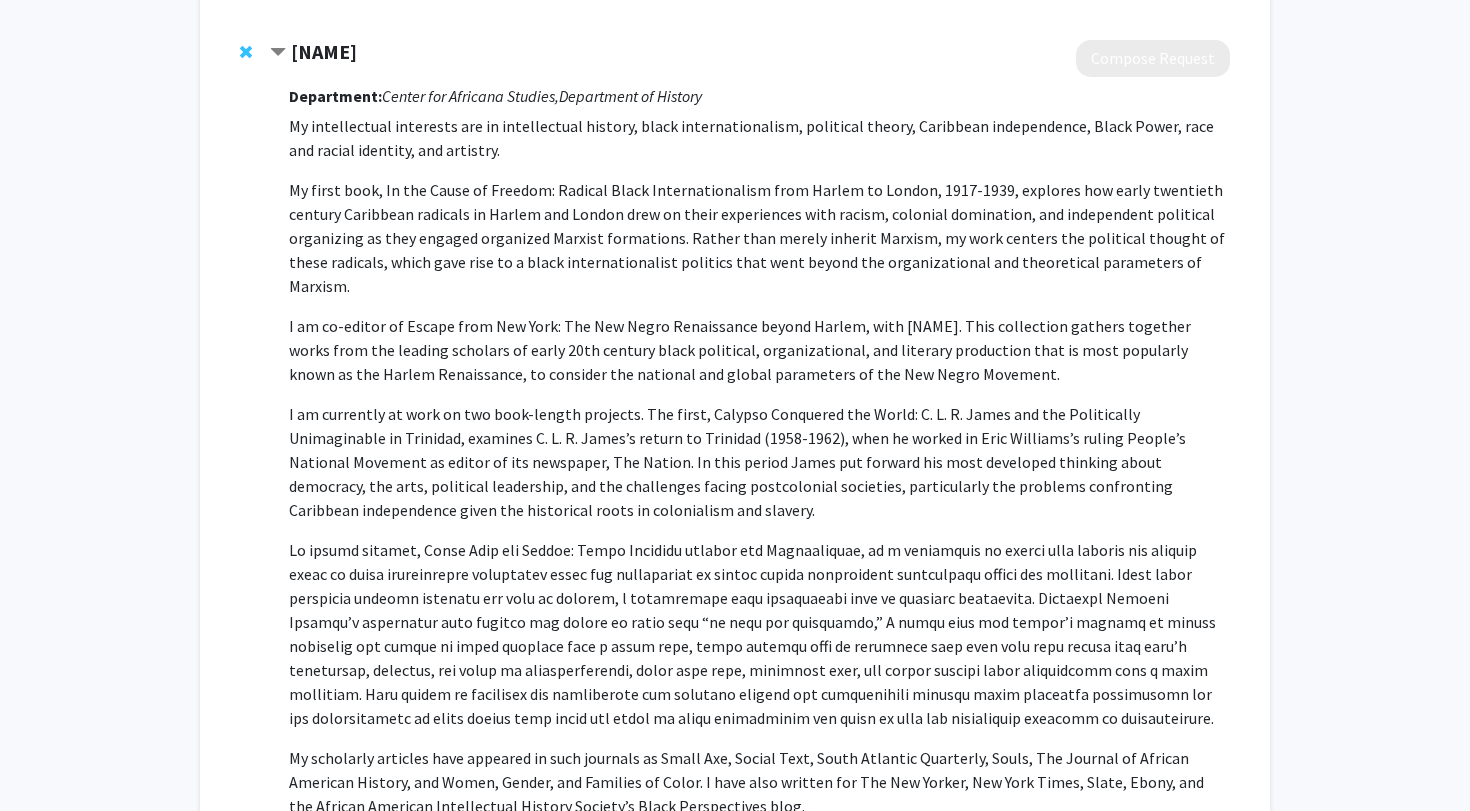 scroll, scrollTop: 577, scrollLeft: 0, axis: vertical 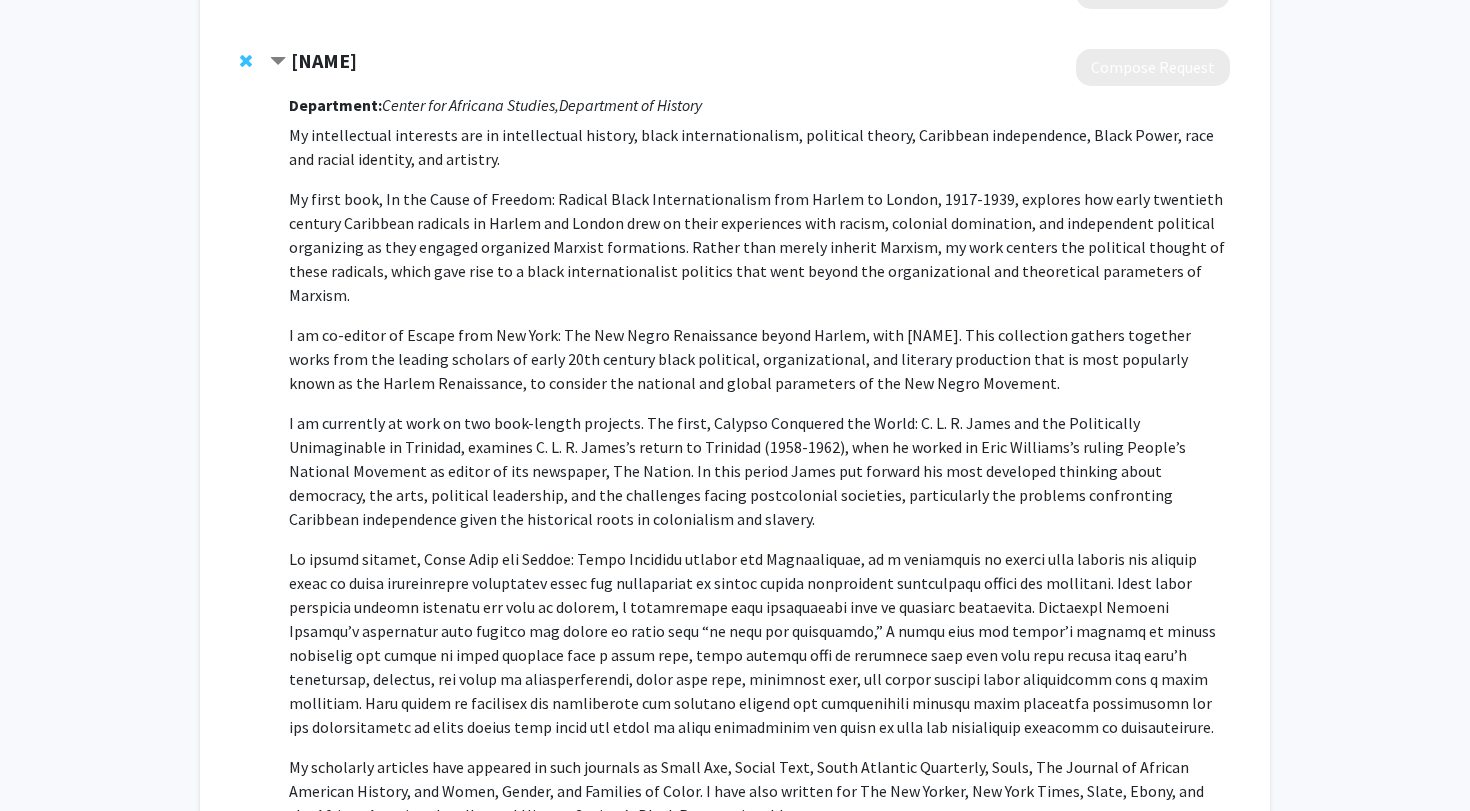 click on "[NAME]" 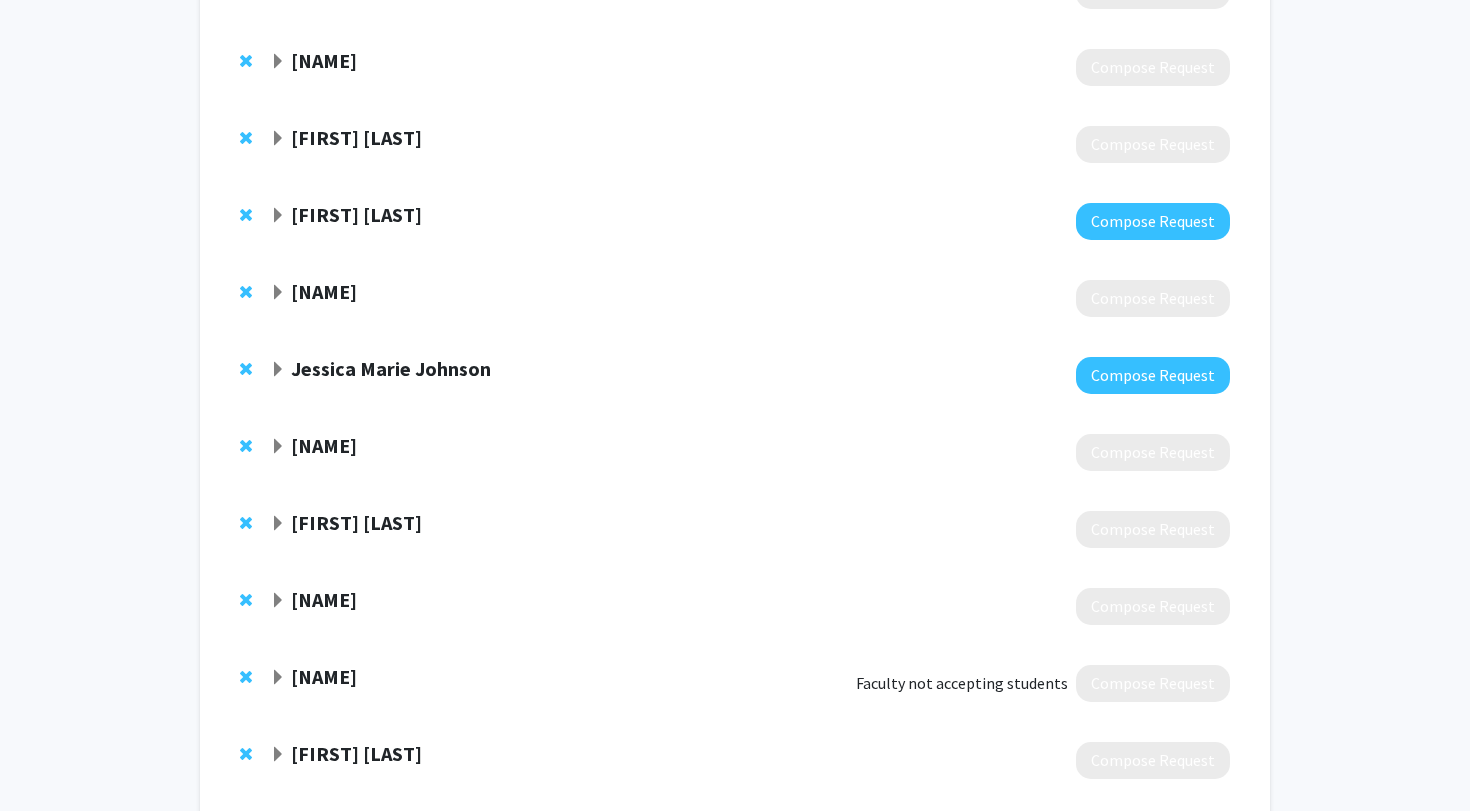 click on "[FIRST] [LAST]" 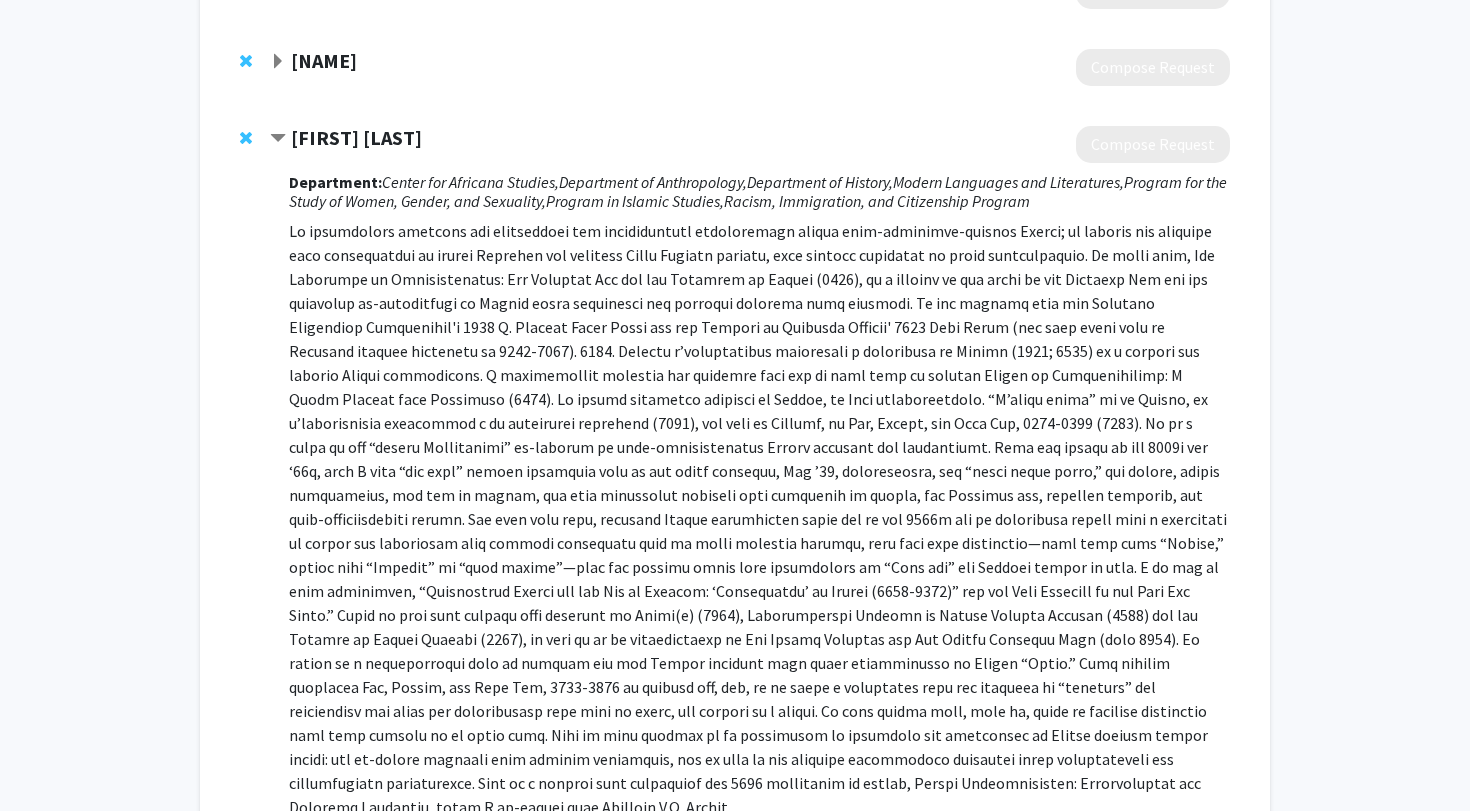 click on "[FIRST] [LAST]" 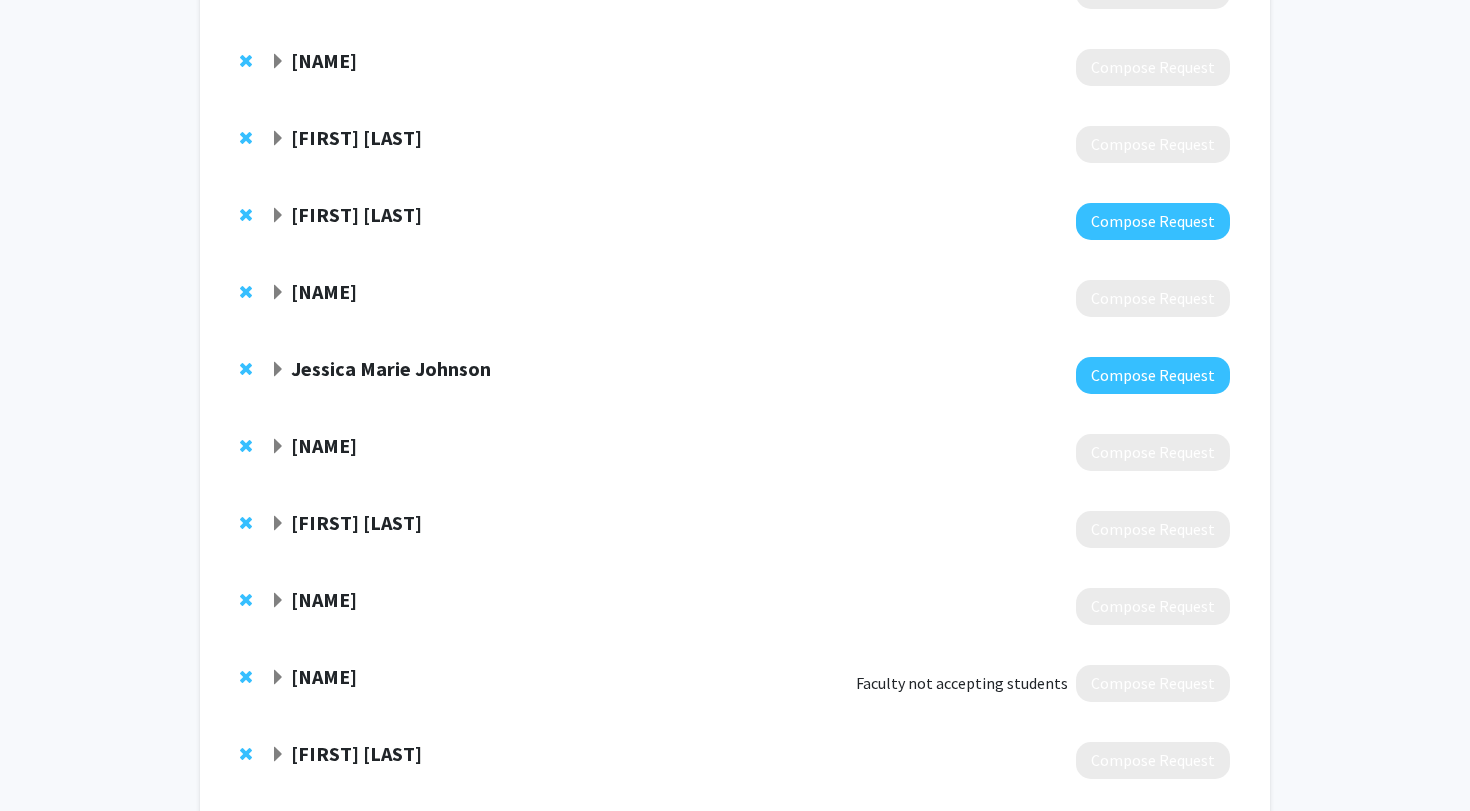 click on "[FIRST] [LAST]" 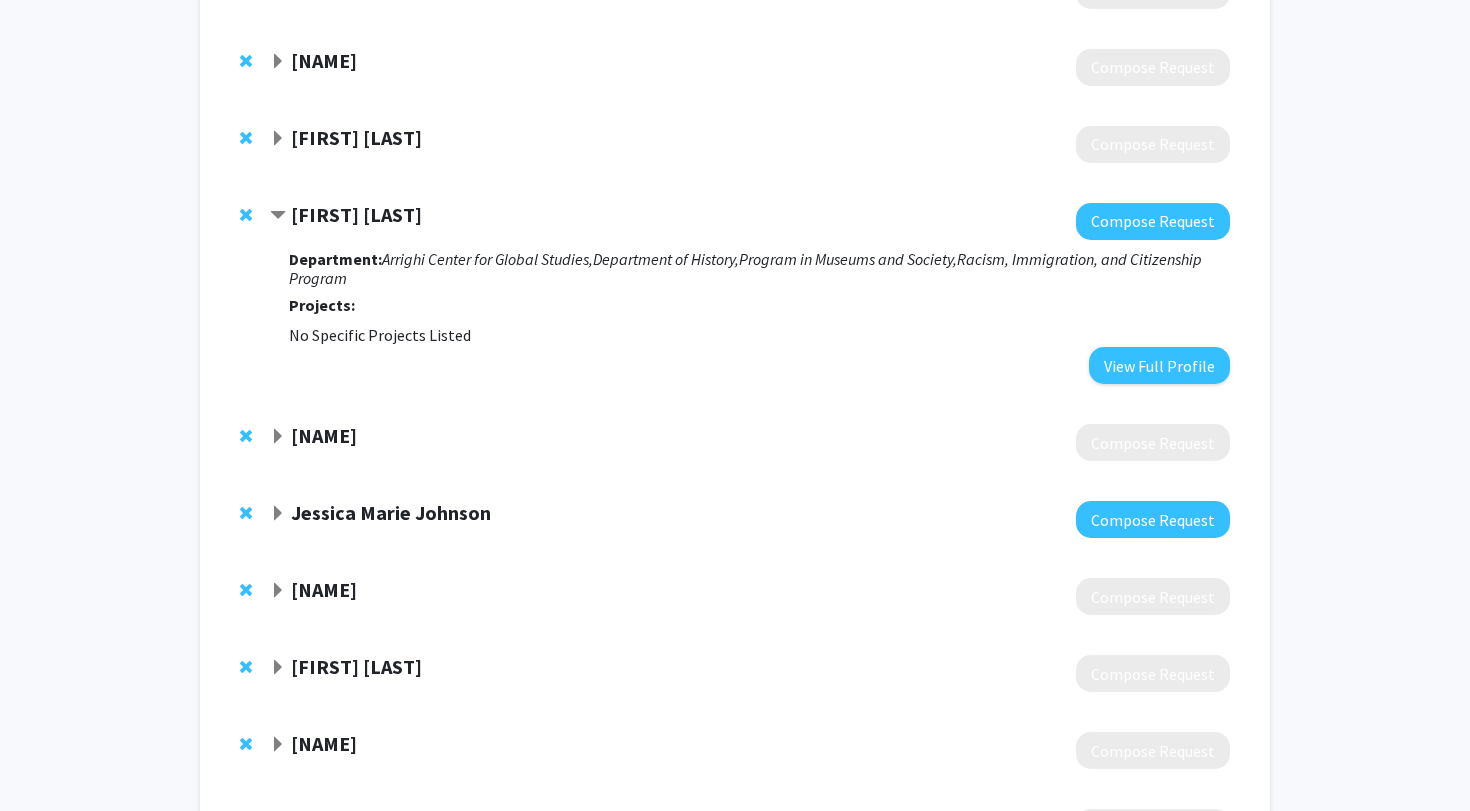 click on "[FIRST] [LAST]" 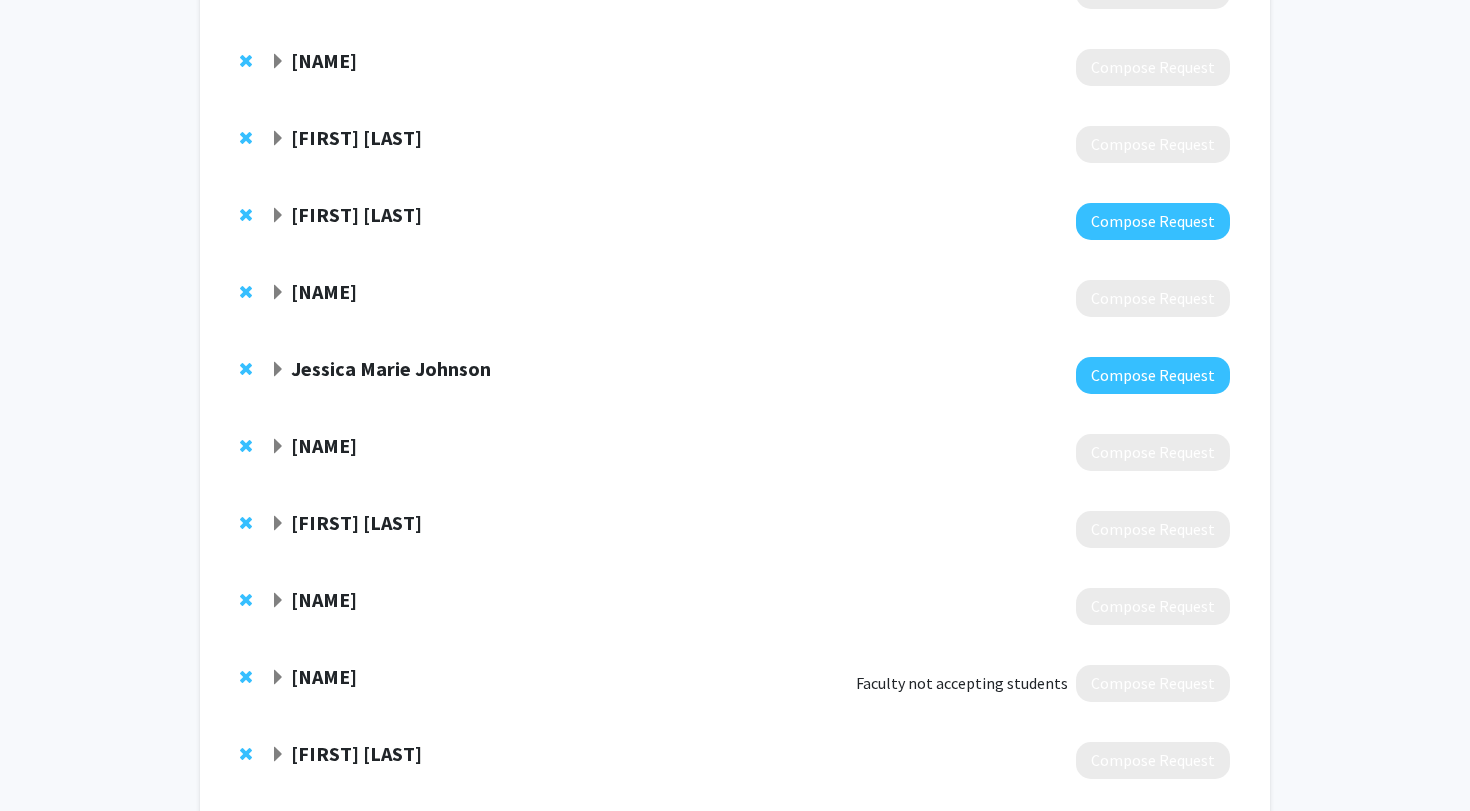 click on "[NAME]" 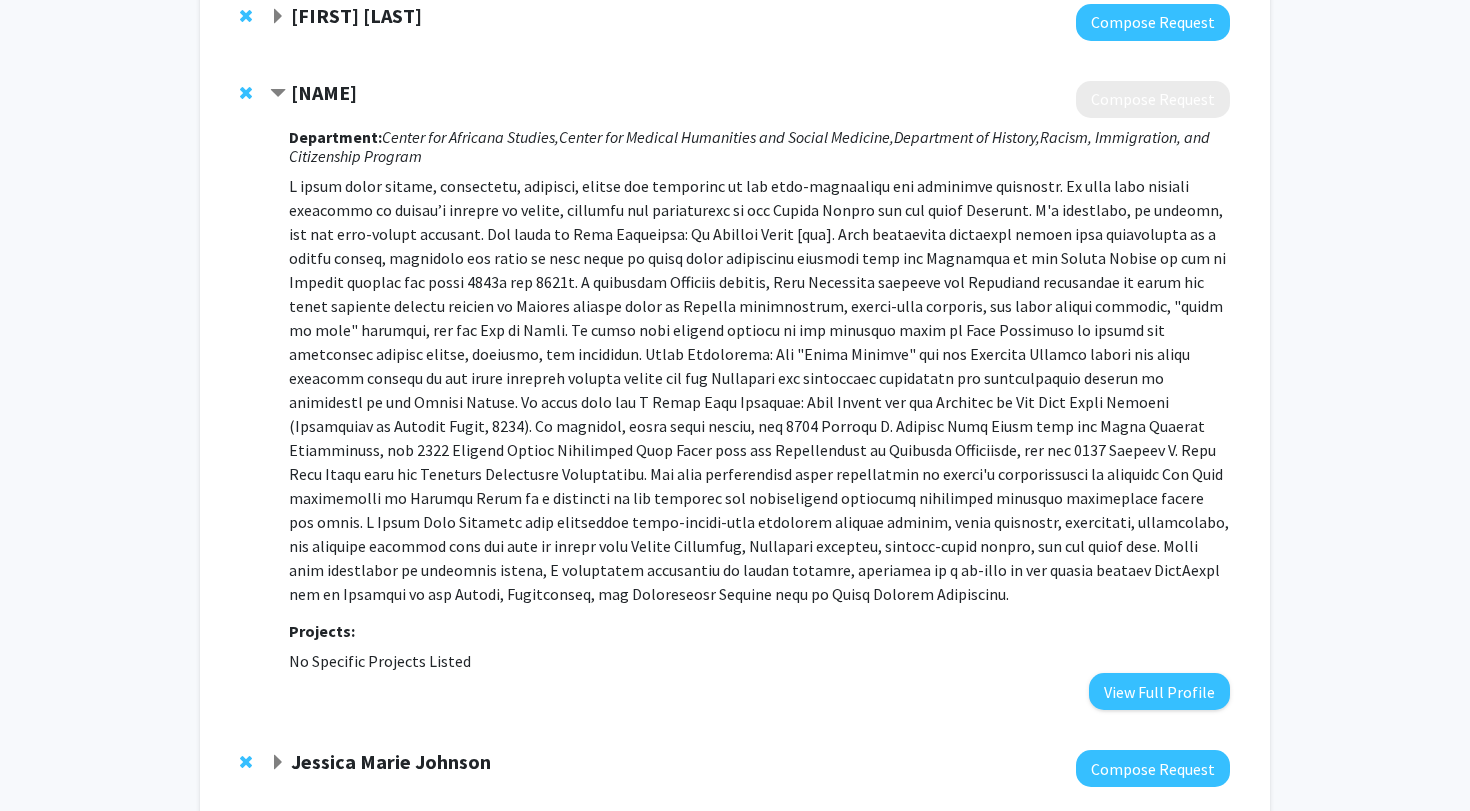 scroll, scrollTop: 781, scrollLeft: 0, axis: vertical 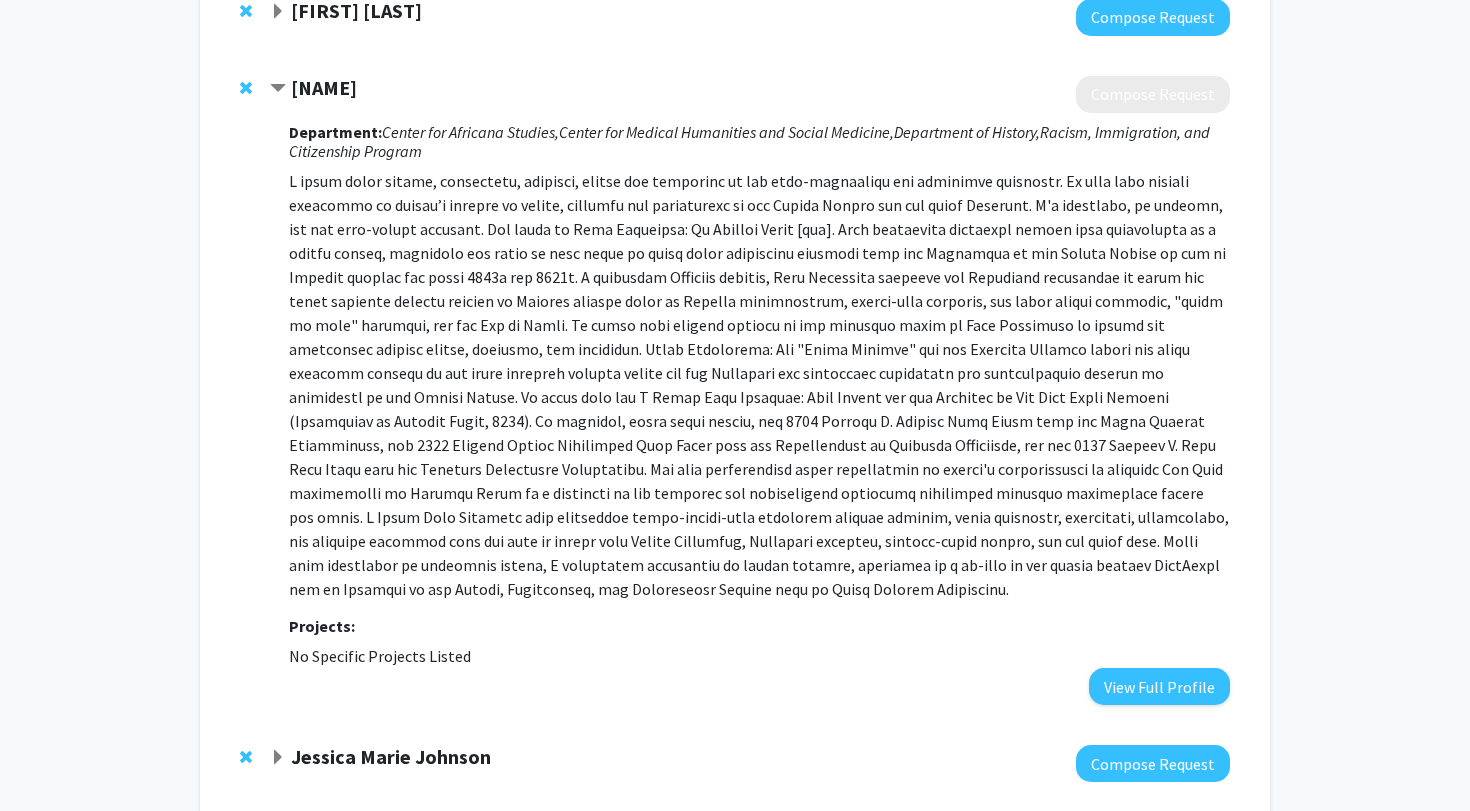 click on "[NAME]" 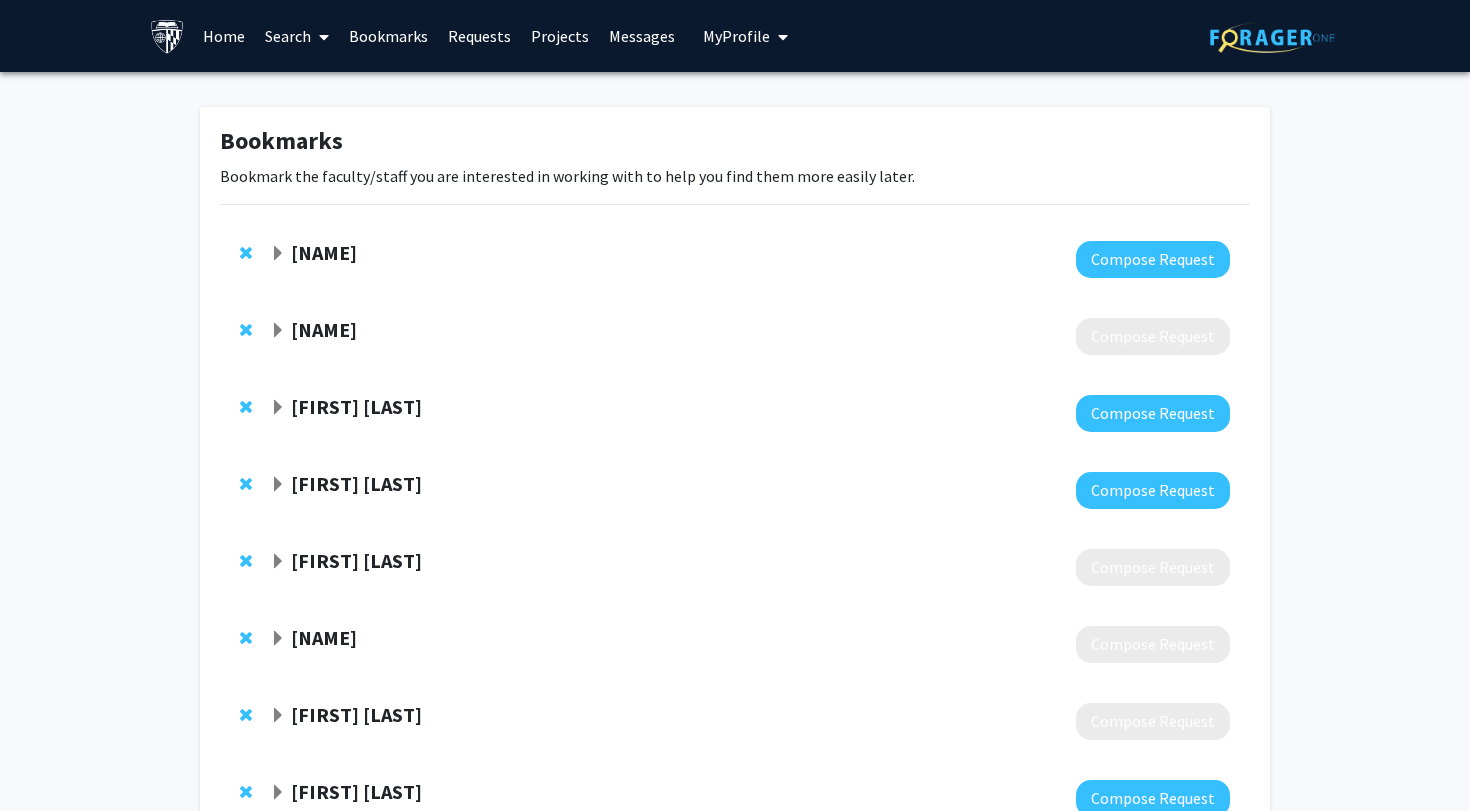 scroll, scrollTop: 0, scrollLeft: 0, axis: both 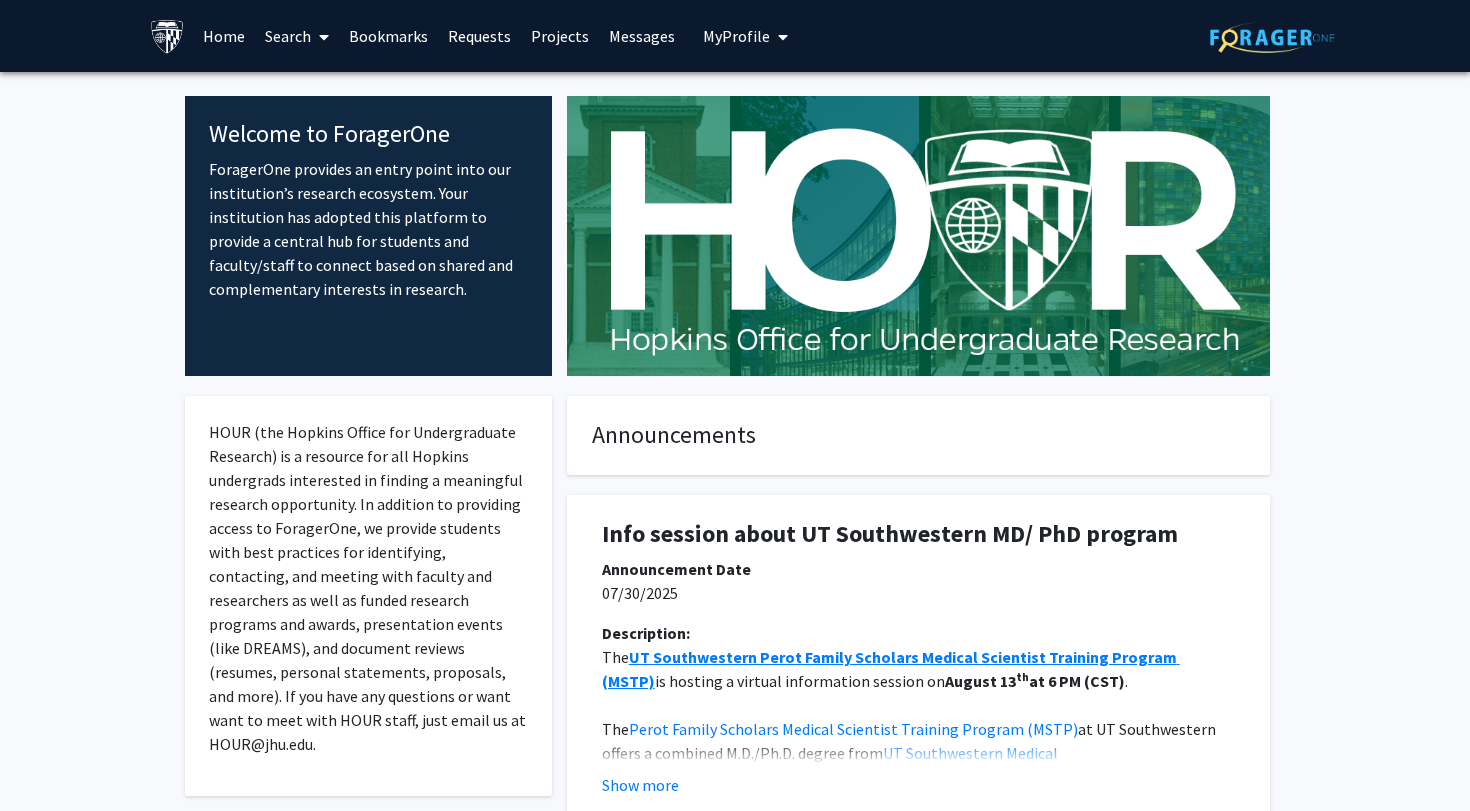 click on "My   Profile" at bounding box center (736, 36) 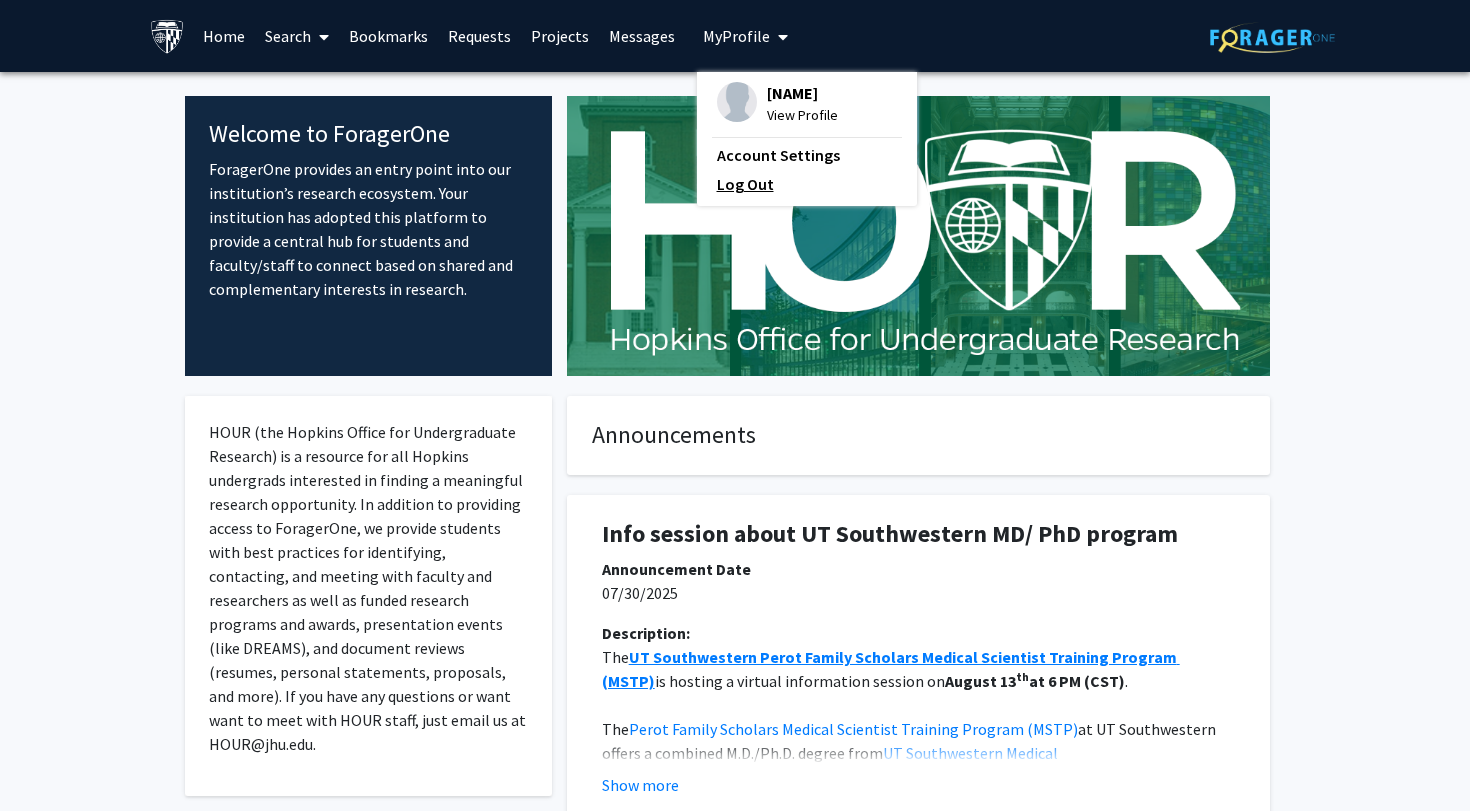 click on "Log Out" at bounding box center (807, 184) 